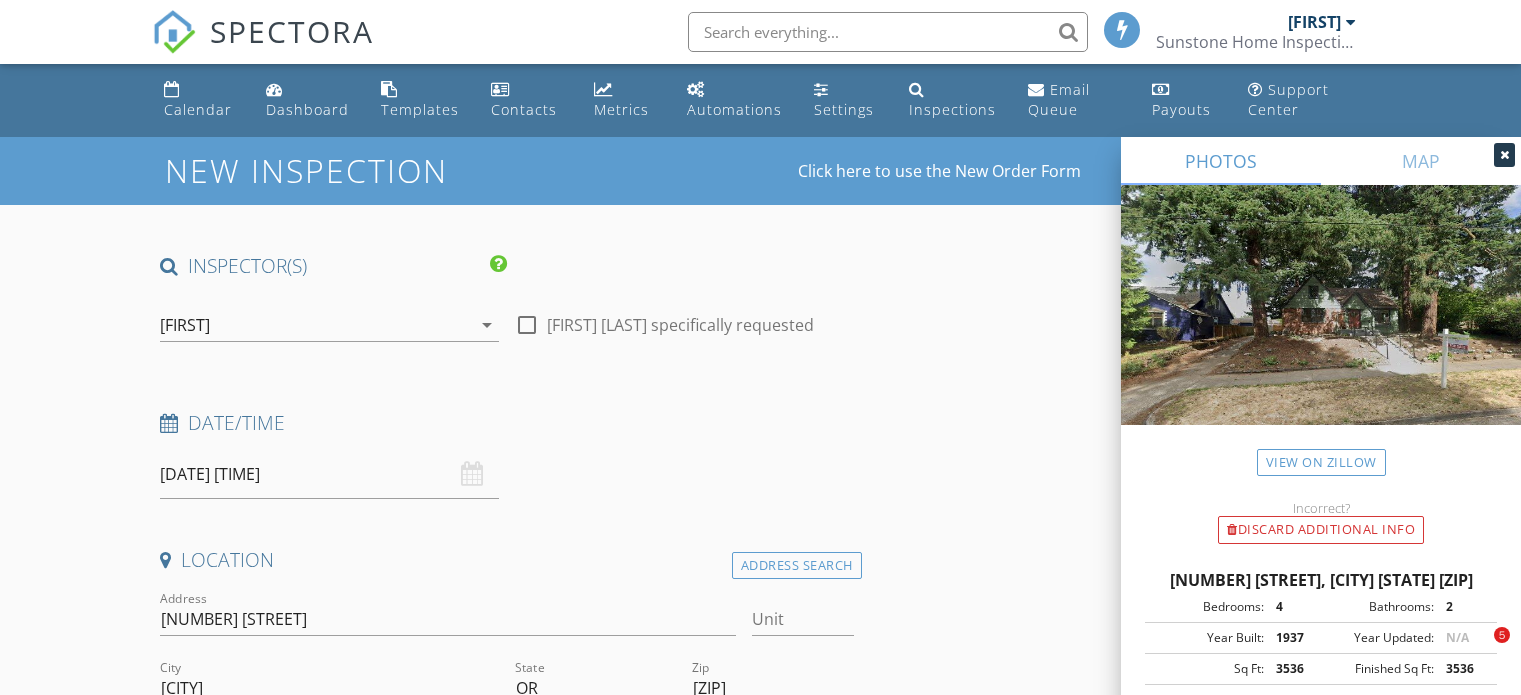 scroll, scrollTop: 0, scrollLeft: 0, axis: both 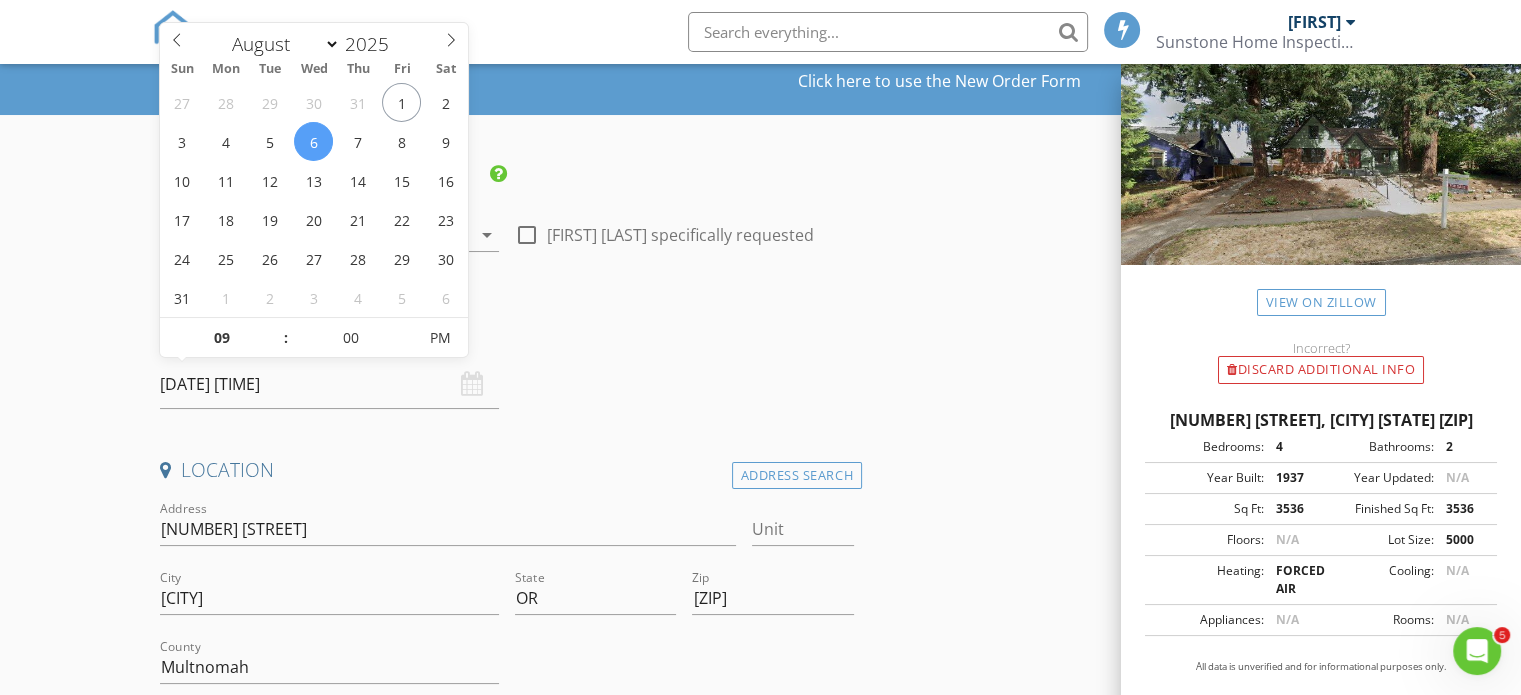 click on "[DATE] [TIME]" at bounding box center [329, 384] 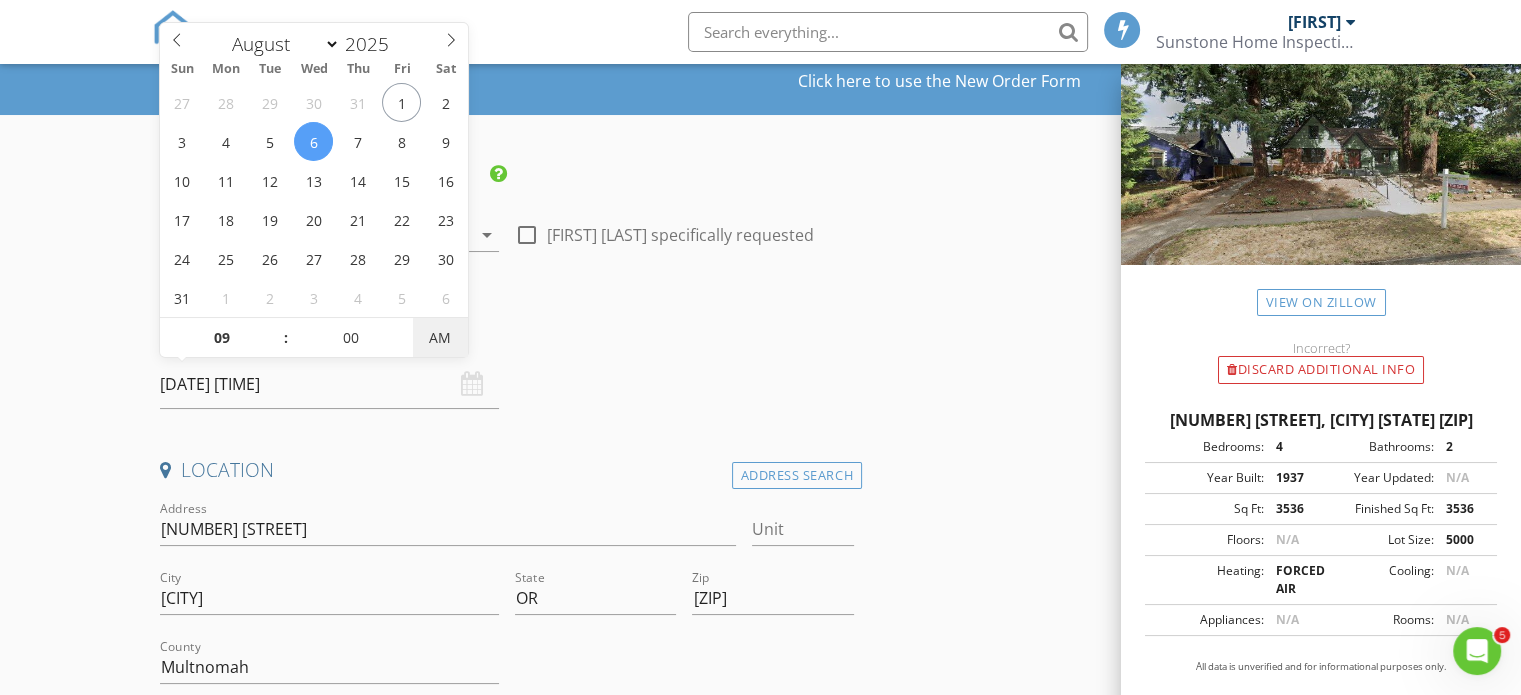 type on "08/06/2025 9:00 AM" 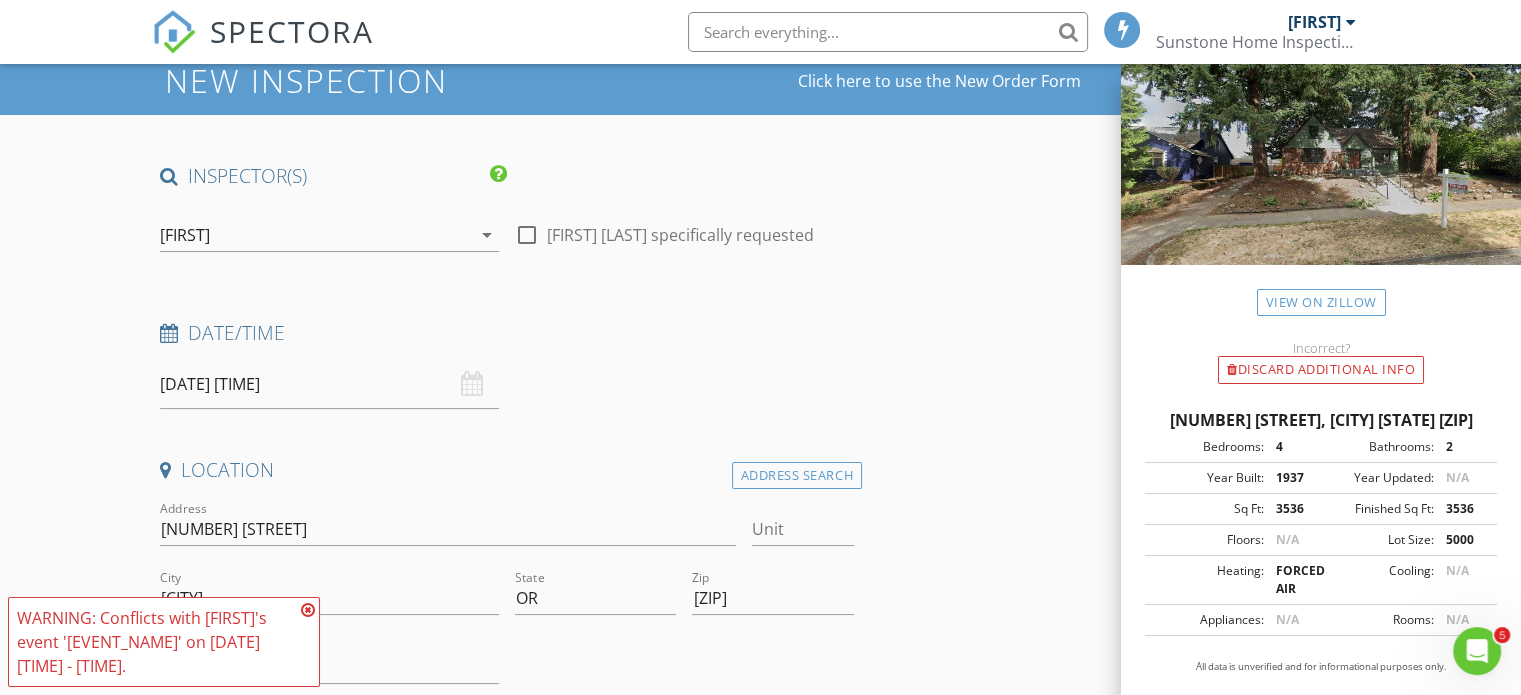 click on "INSPECTOR(S)
check_box   Aaron Doerr   PRIMARY   Aaron Doerr arrow_drop_down   check_box_outline_blank Aaron Doerr specifically requested
Date/Time
08/06/2025 9:00 AM
Location
Address Search       Address 5932 NE 29th Ave   Unit   City Portland   State OR   Zip 97211   County Multnomah     Square Feet 3536   Year Built 1937   Foundation arrow_drop_down     Aaron Doerr     29.1 miles     (an hour)
client
check_box_outline_blank Enable Client CC email for this inspection   Client Search     check_box_outline_blank Client is a Company/Organization     First Name Katherine   Last Name Clayton   Email katclayton@gmail.com   CC Email   Phone 512-413-4612   Address   City   State   Zip       Notes   Private Notes
ADD ADDITIONAL client
SERVICES
check_box   Residential Inspection" at bounding box center [507, 2184] 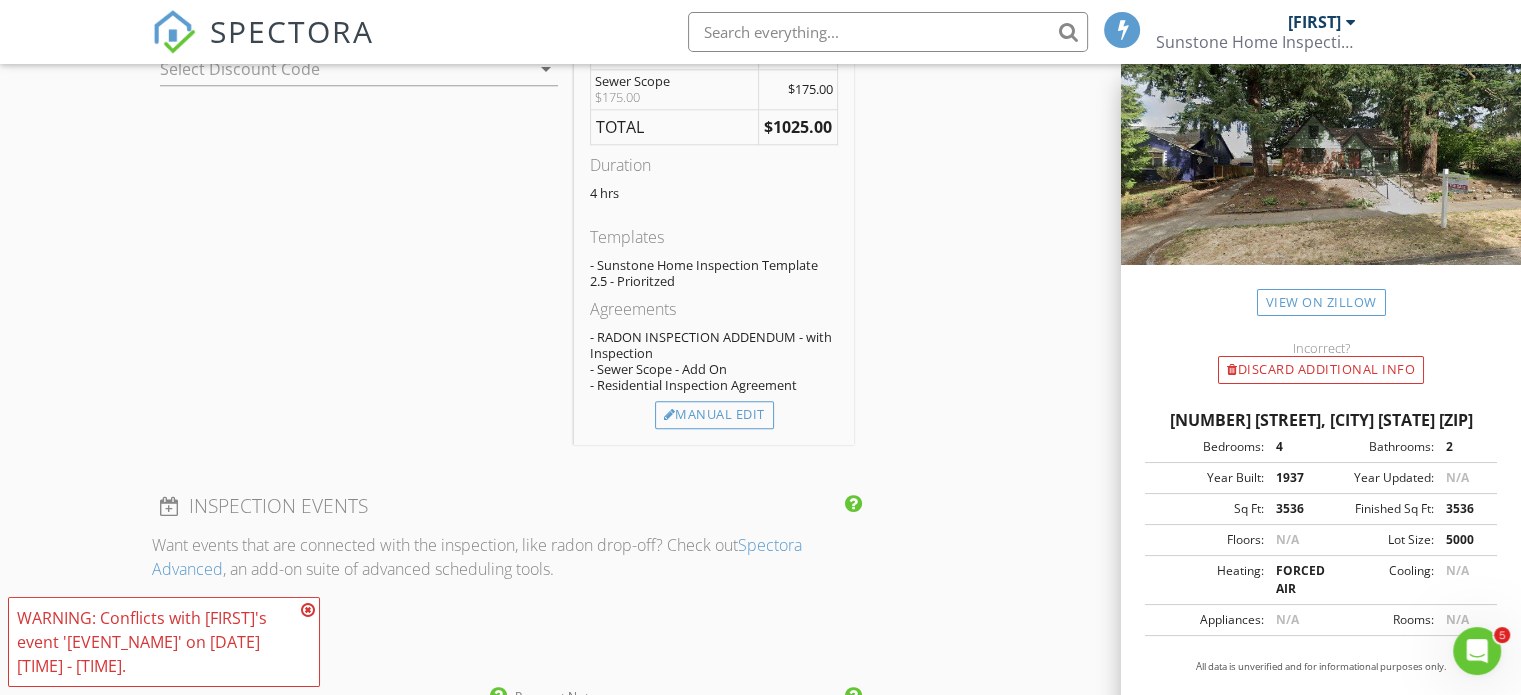 scroll, scrollTop: 1848, scrollLeft: 0, axis: vertical 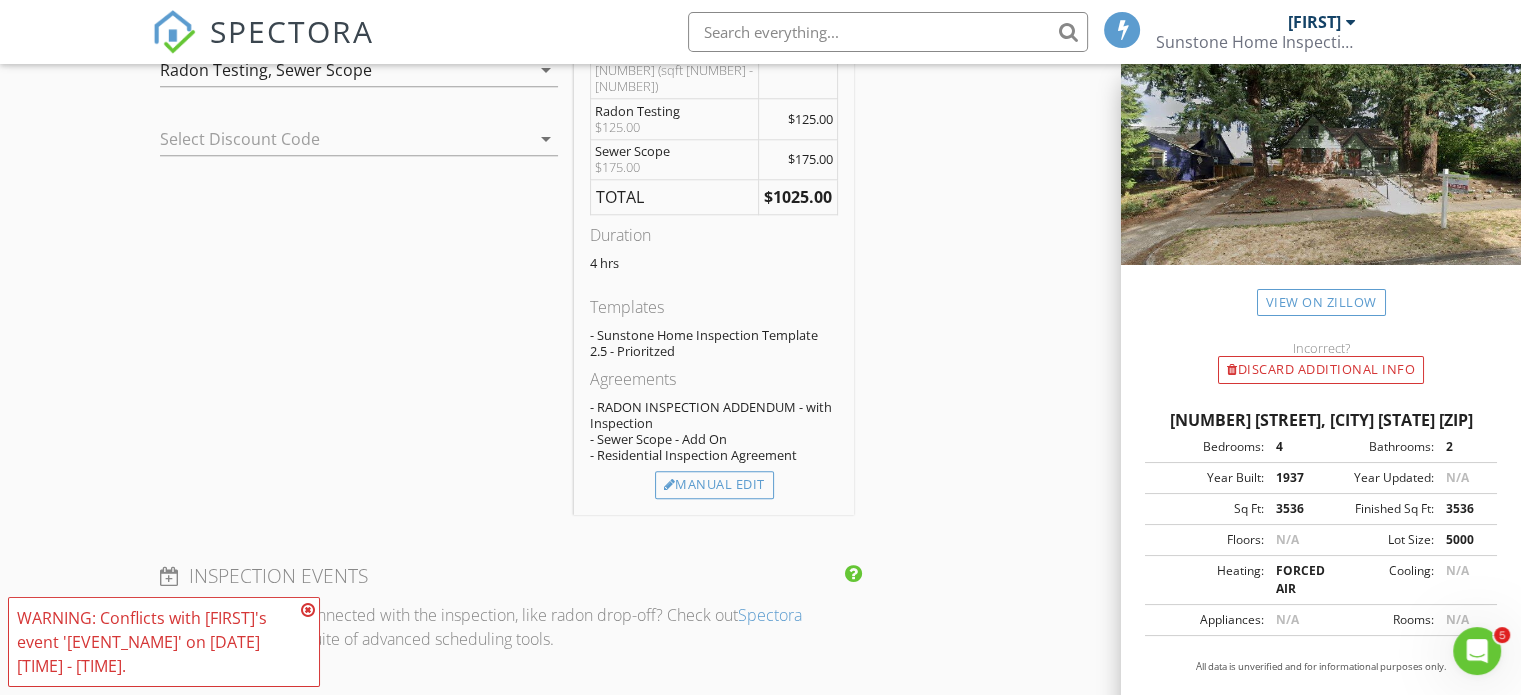 click at bounding box center [308, 610] 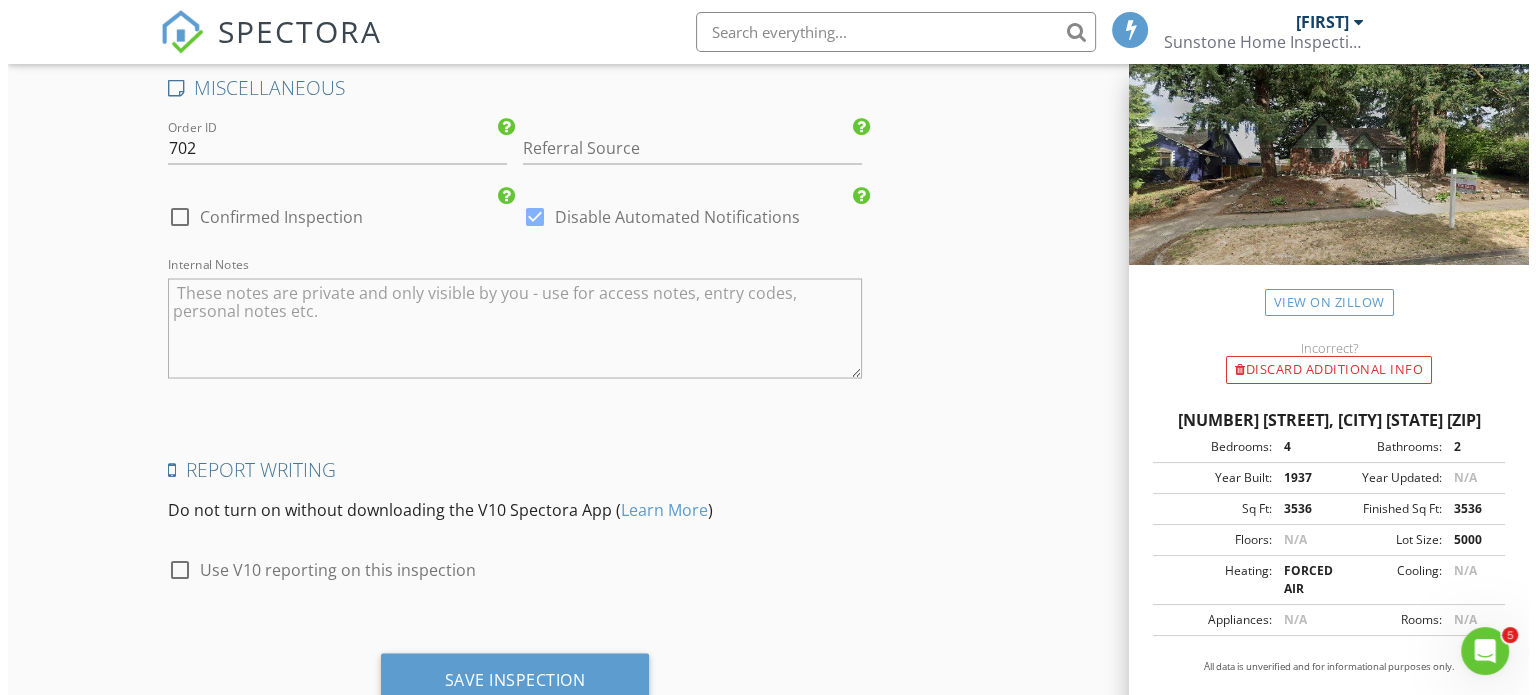 scroll, scrollTop: 3708, scrollLeft: 0, axis: vertical 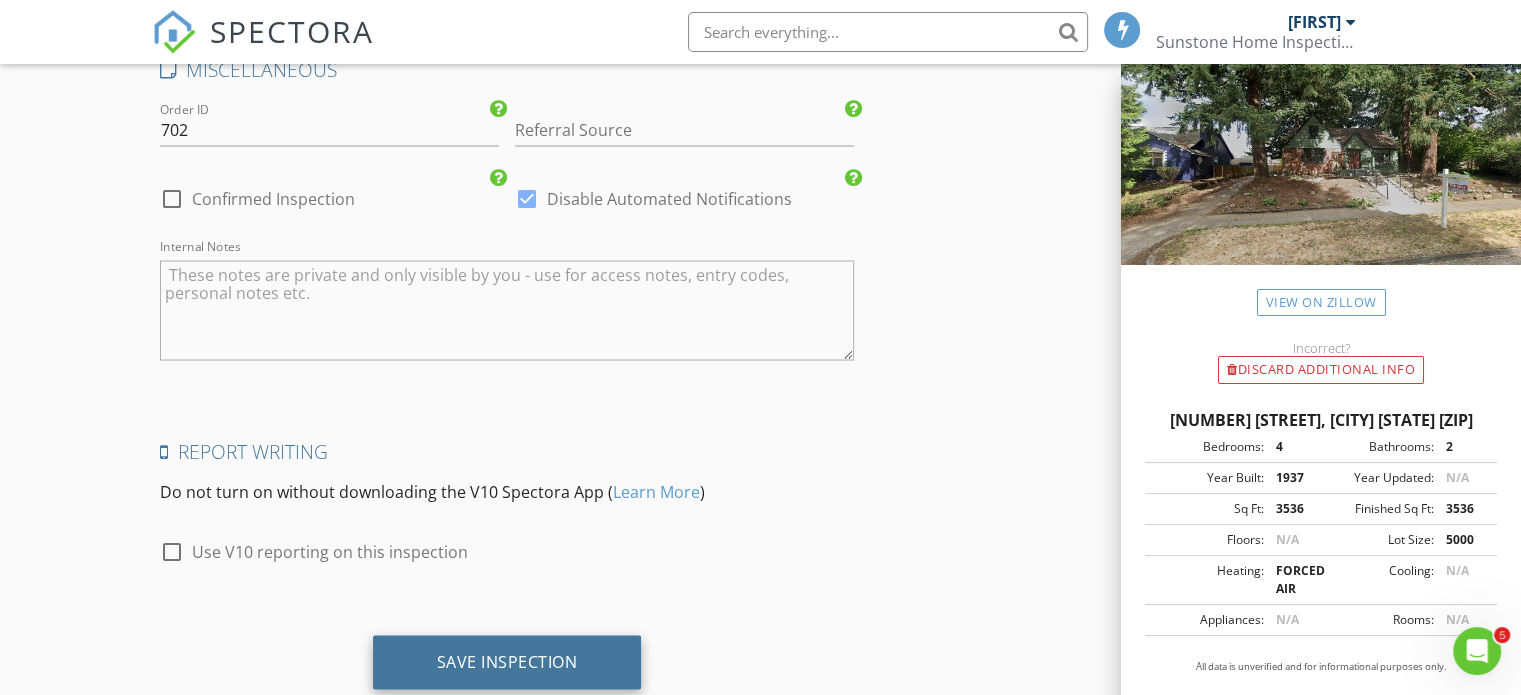 click on "Save Inspection" at bounding box center [507, 661] 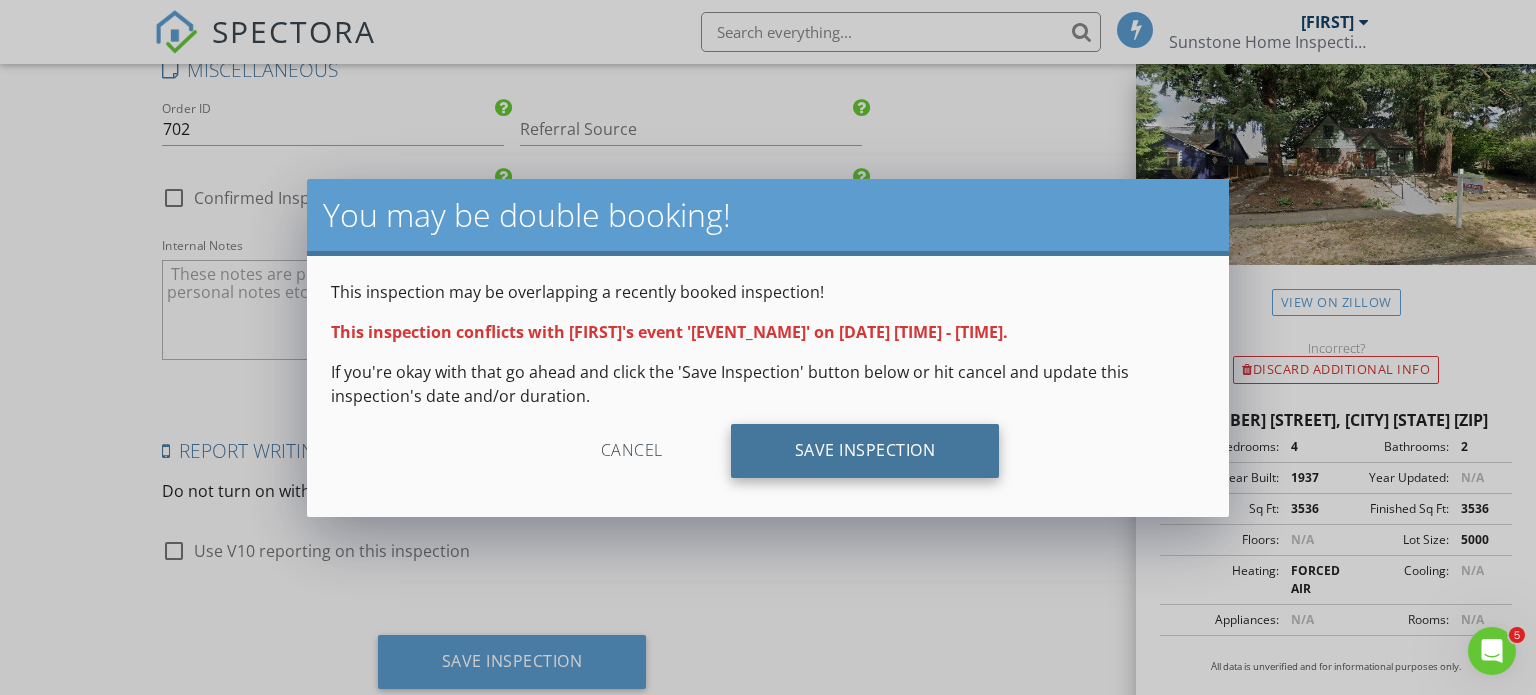 click on "Save Inspection" at bounding box center (865, 451) 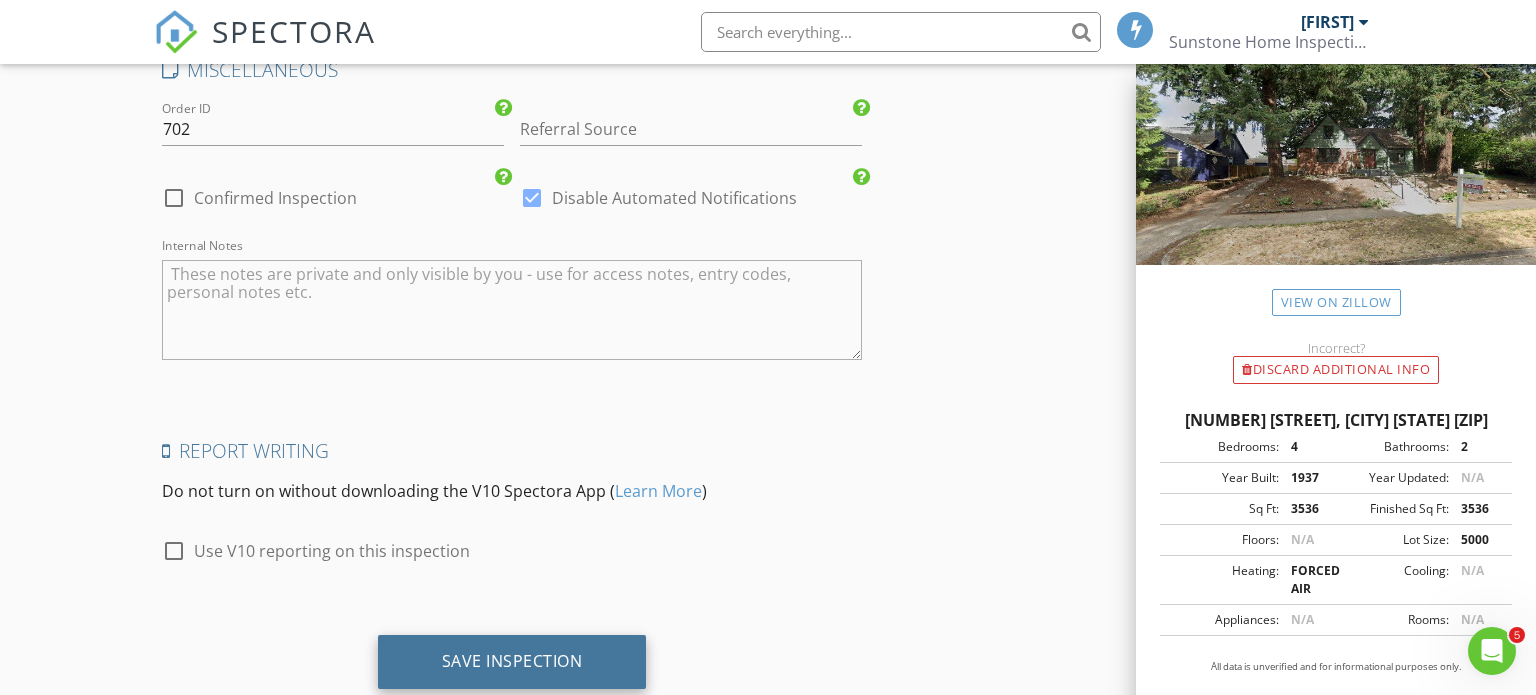 click on "Save Inspection" at bounding box center [512, 661] 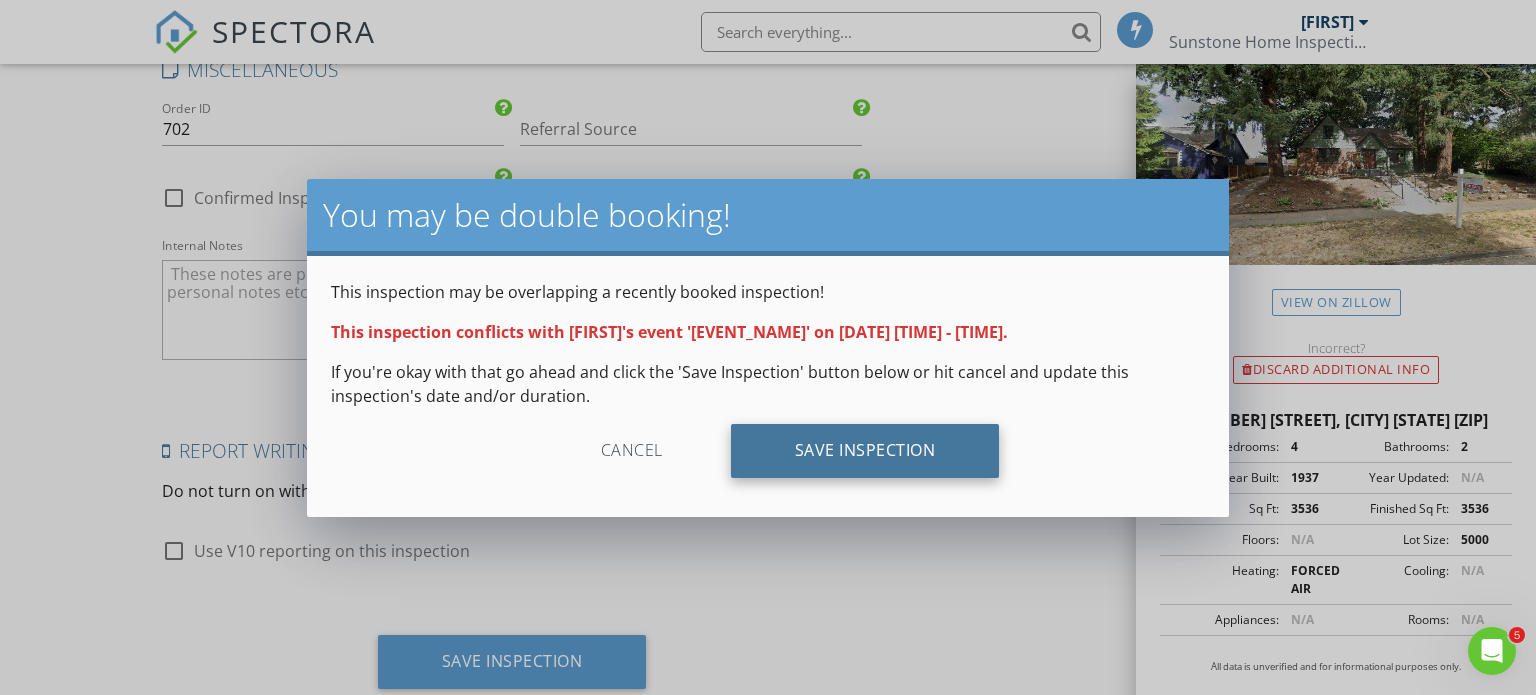click on "Save Inspection" at bounding box center (865, 451) 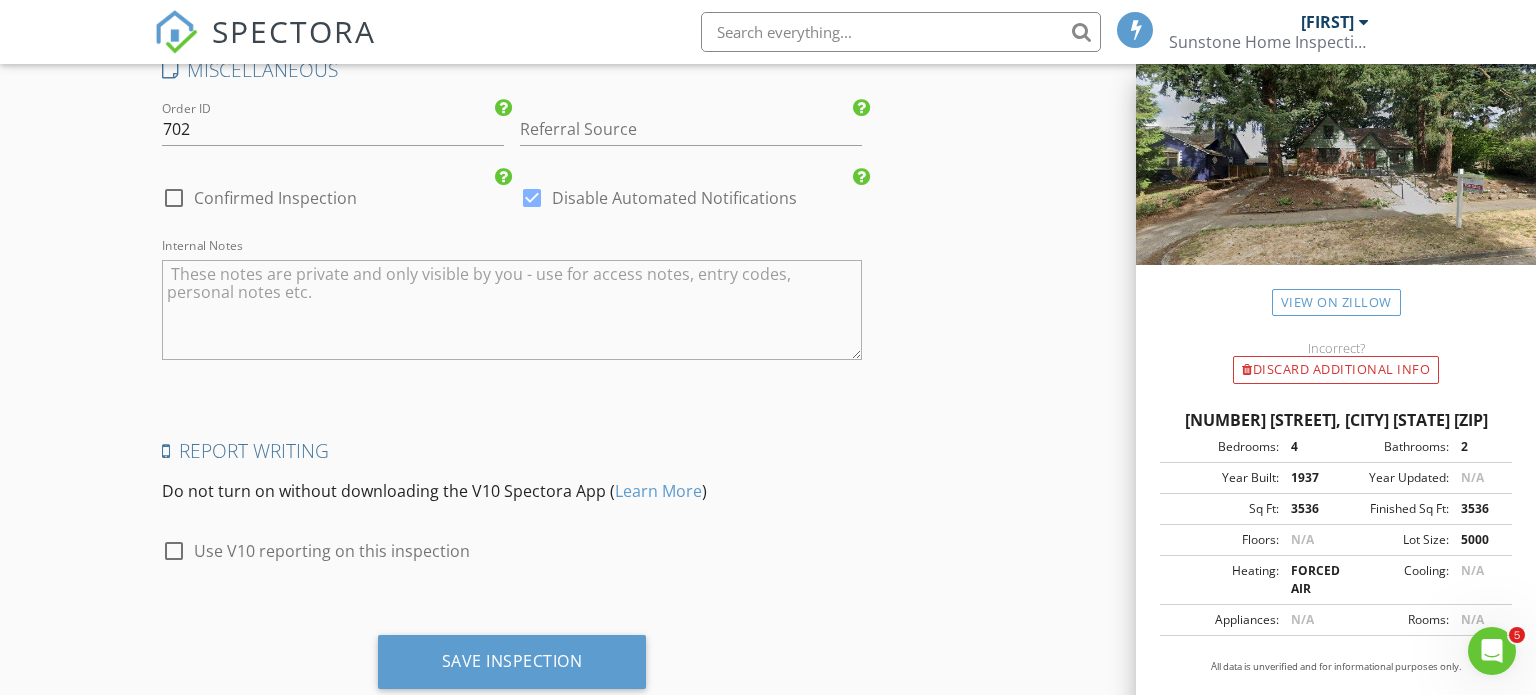 click on "Sunstone Home Inspection LLC" at bounding box center (1269, 42) 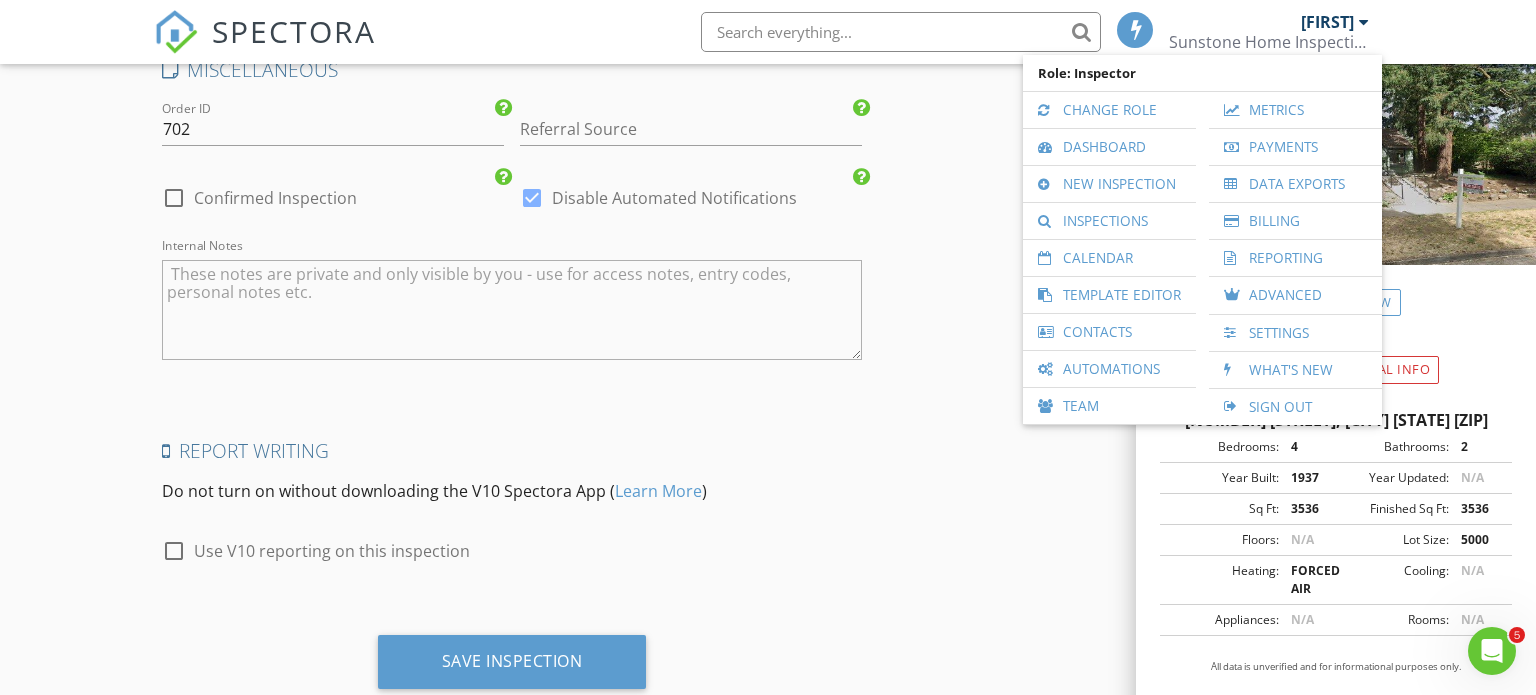 click on "INSPECTOR(S)
check_box   Aaron Doerr   PRIMARY   Aaron Doerr arrow_drop_down   check_box_outline_blank Aaron Doerr specifically requested
Date/Time
08/06/2025 9:00 AM
Location
Address Search       Address 5932 NE 29th Ave   Unit   City Portland   State OR   Zip 97211   County Multnomah     Square Feet 3536   Year Built 1937   Foundation arrow_drop_down     Aaron Doerr     29.1 miles     (an hour)
client
check_box_outline_blank Enable Client CC email for this inspection   Client Search     check_box_outline_blank Client is a Company/Organization     First Name Katherine   Last Name Clayton   Email katclayton@gmail.com   CC Email   Phone 512-413-4612   Address   City   State   Zip       Notes   Private Notes
ADD ADDITIONAL client
SERVICES
check_box   Residential Inspection" at bounding box center (768, -1376) 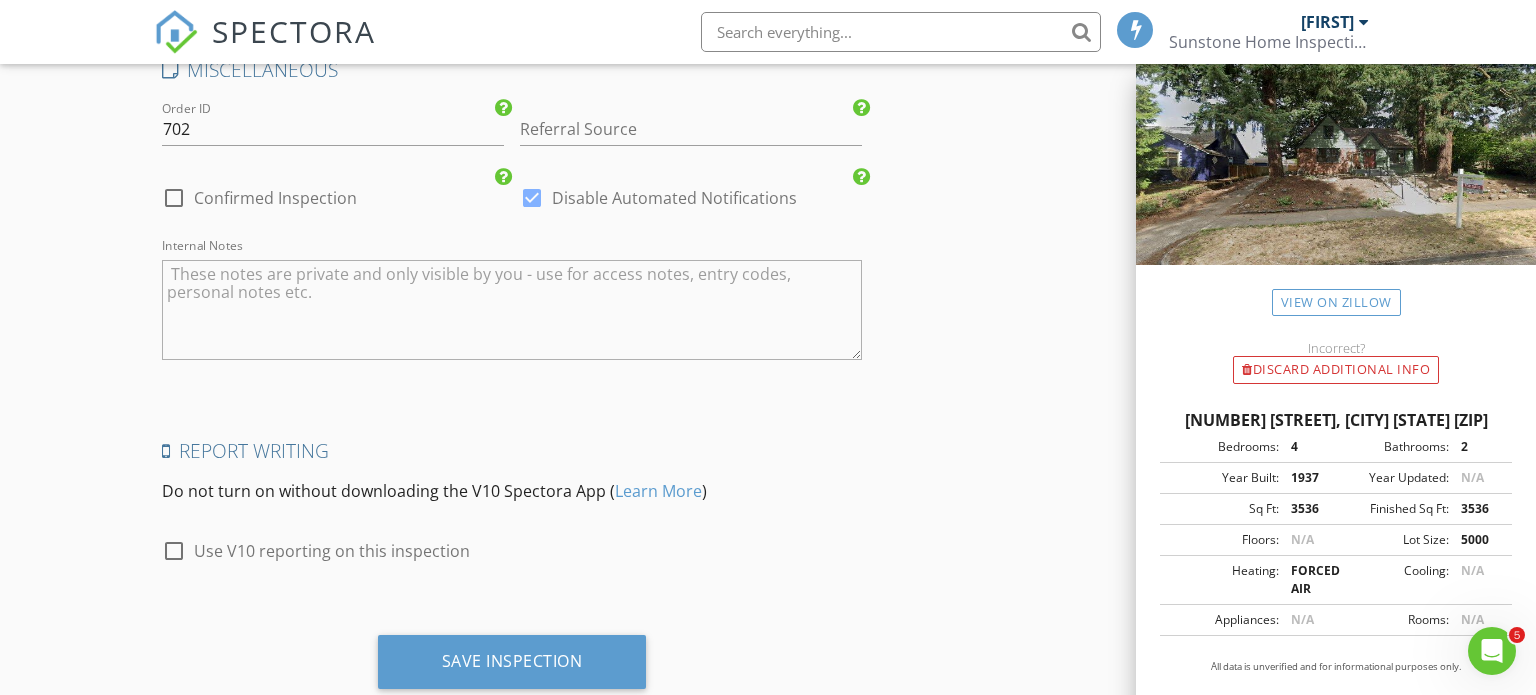 click 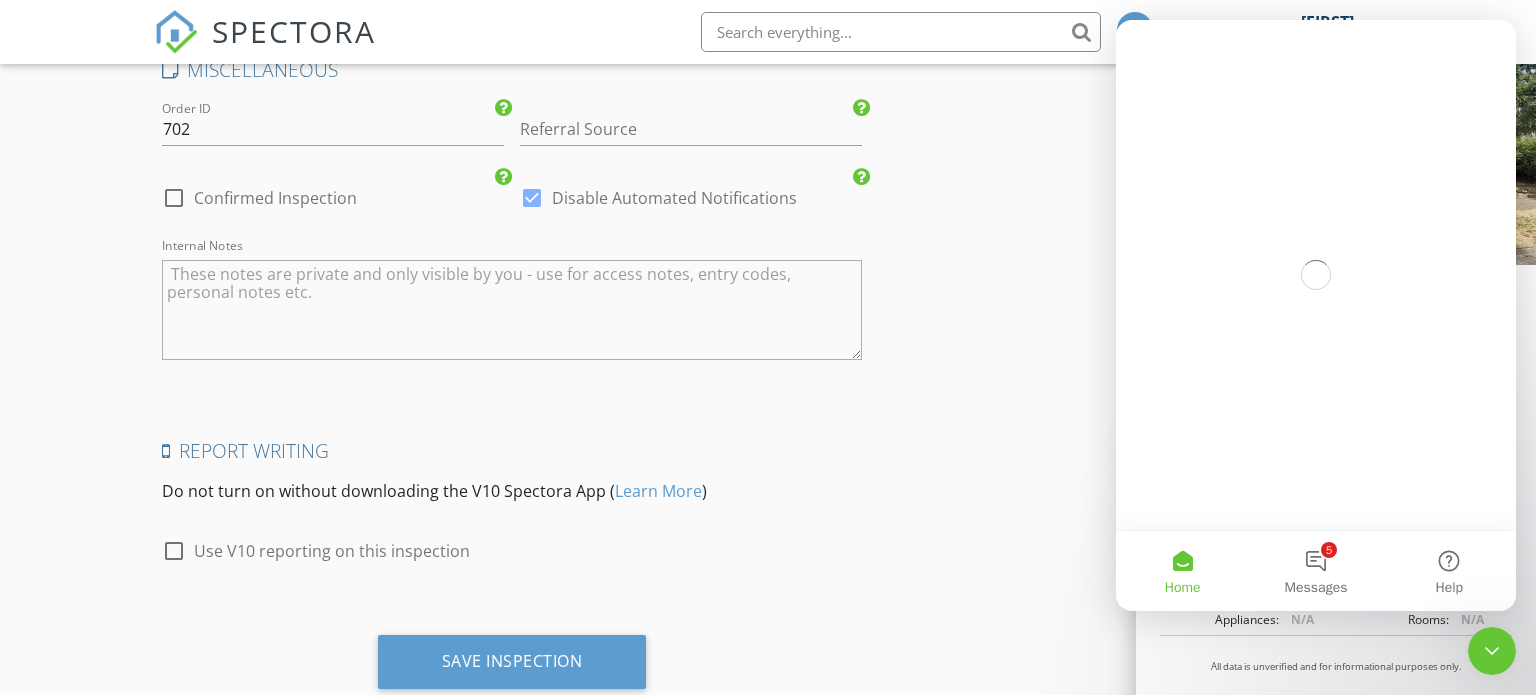 scroll, scrollTop: 0, scrollLeft: 0, axis: both 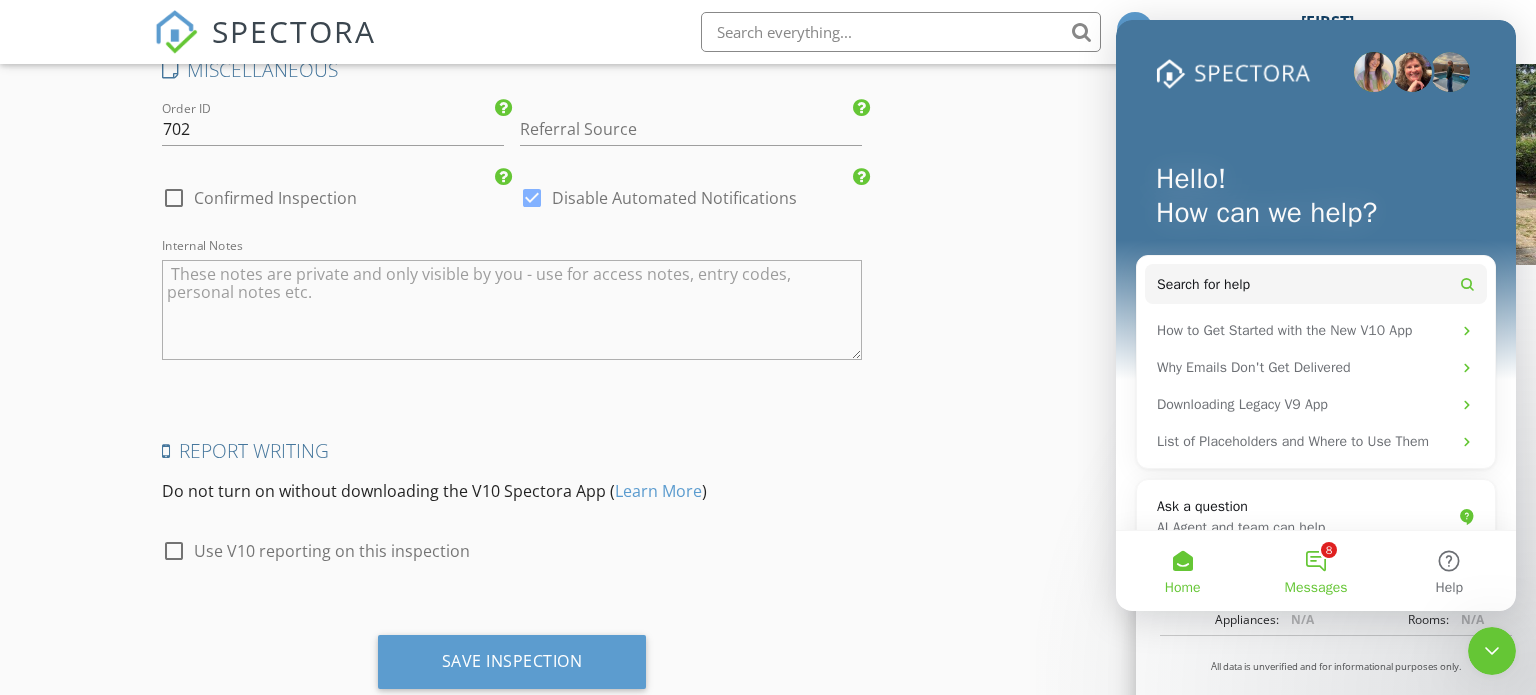 click on "8 Messages" at bounding box center (1315, 571) 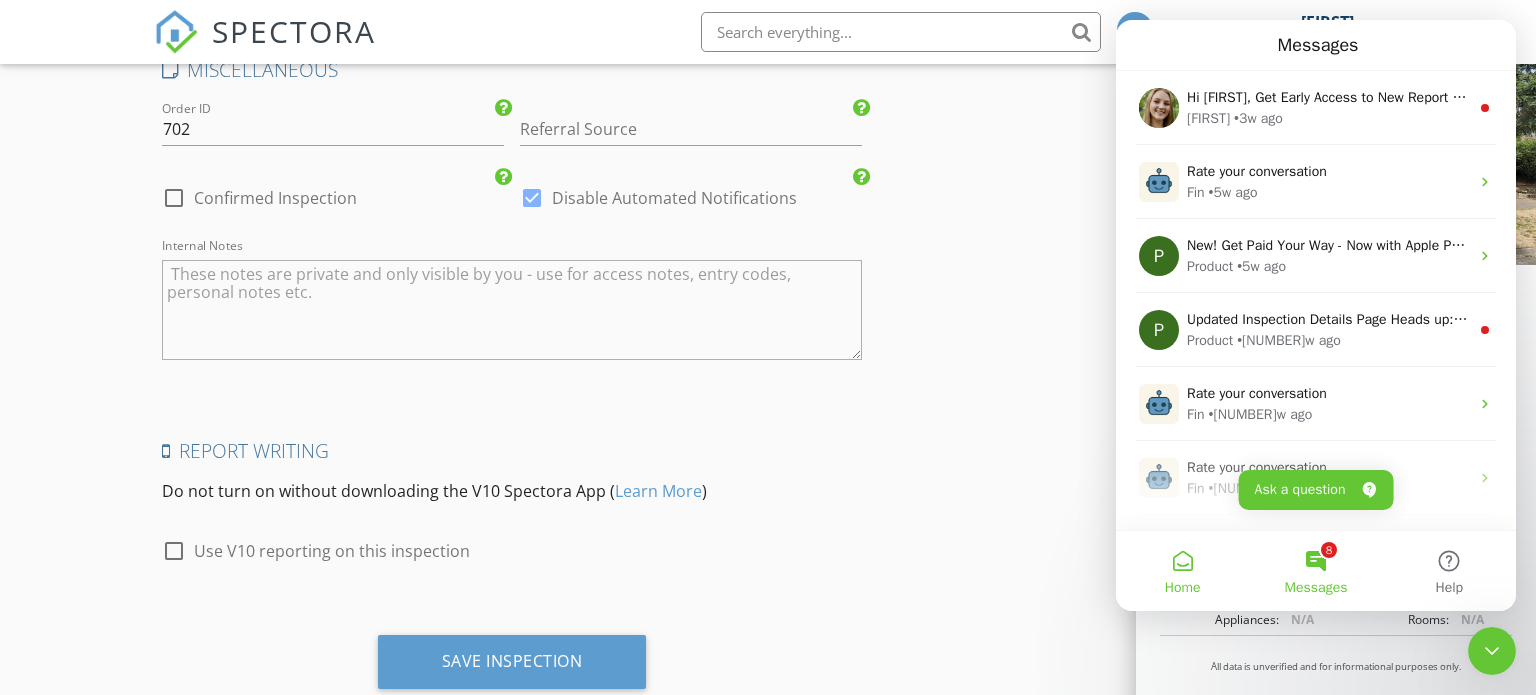 click on "Home" at bounding box center (1182, 571) 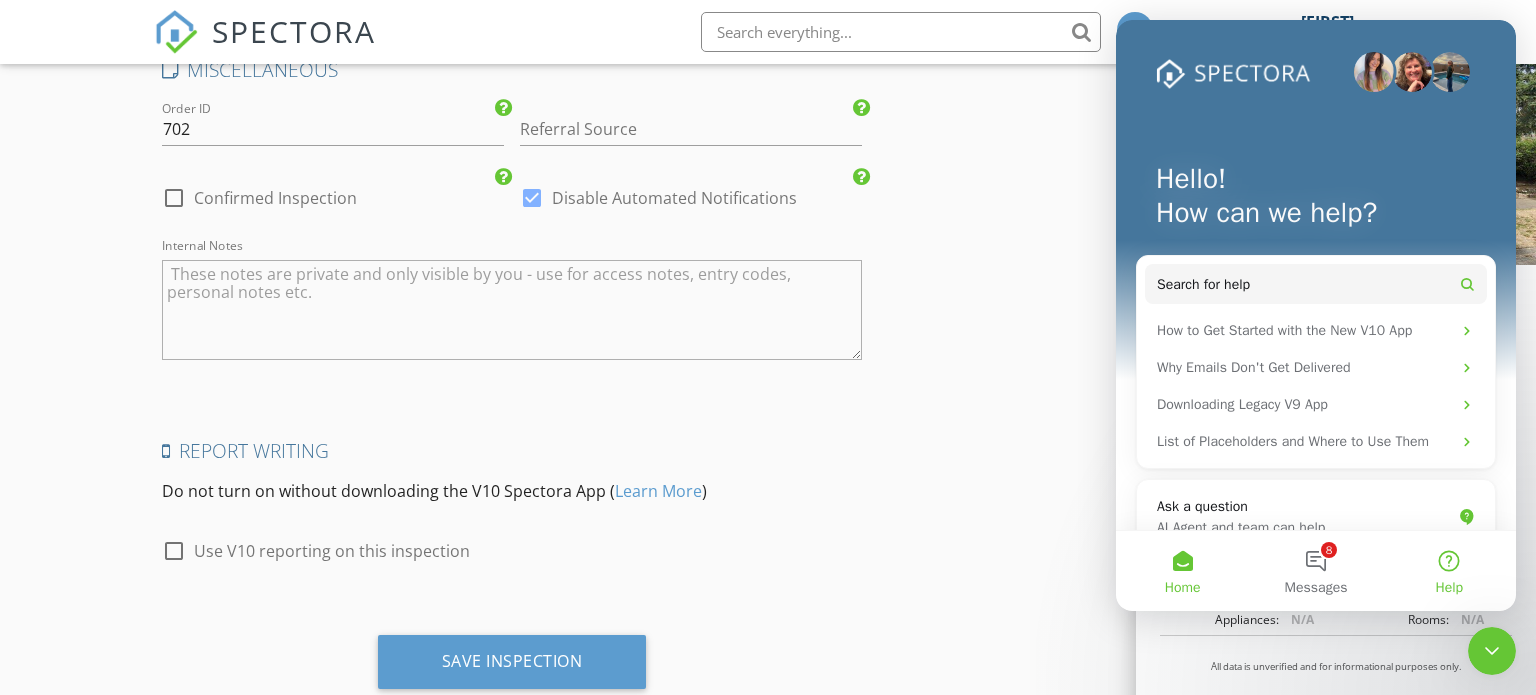 click on "Help" at bounding box center (1449, 571) 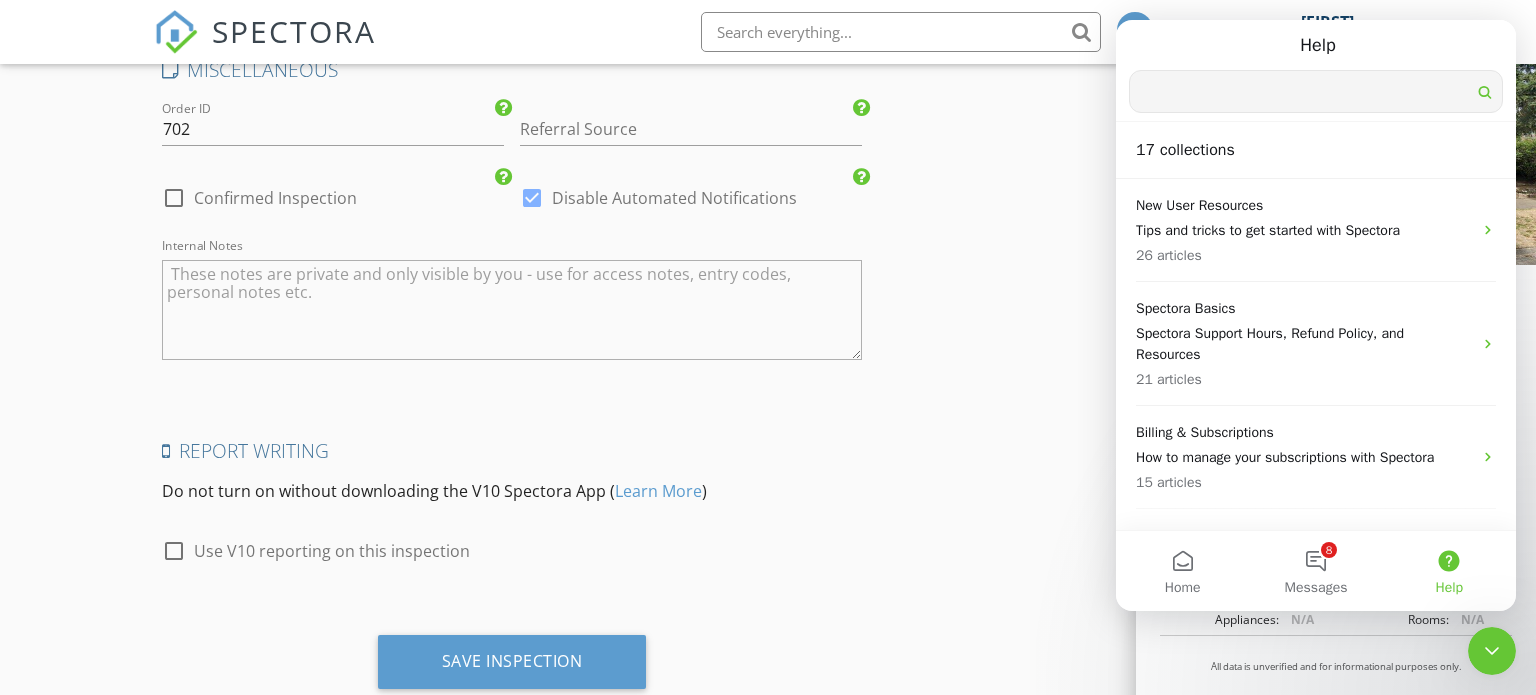 click at bounding box center (1316, 91) 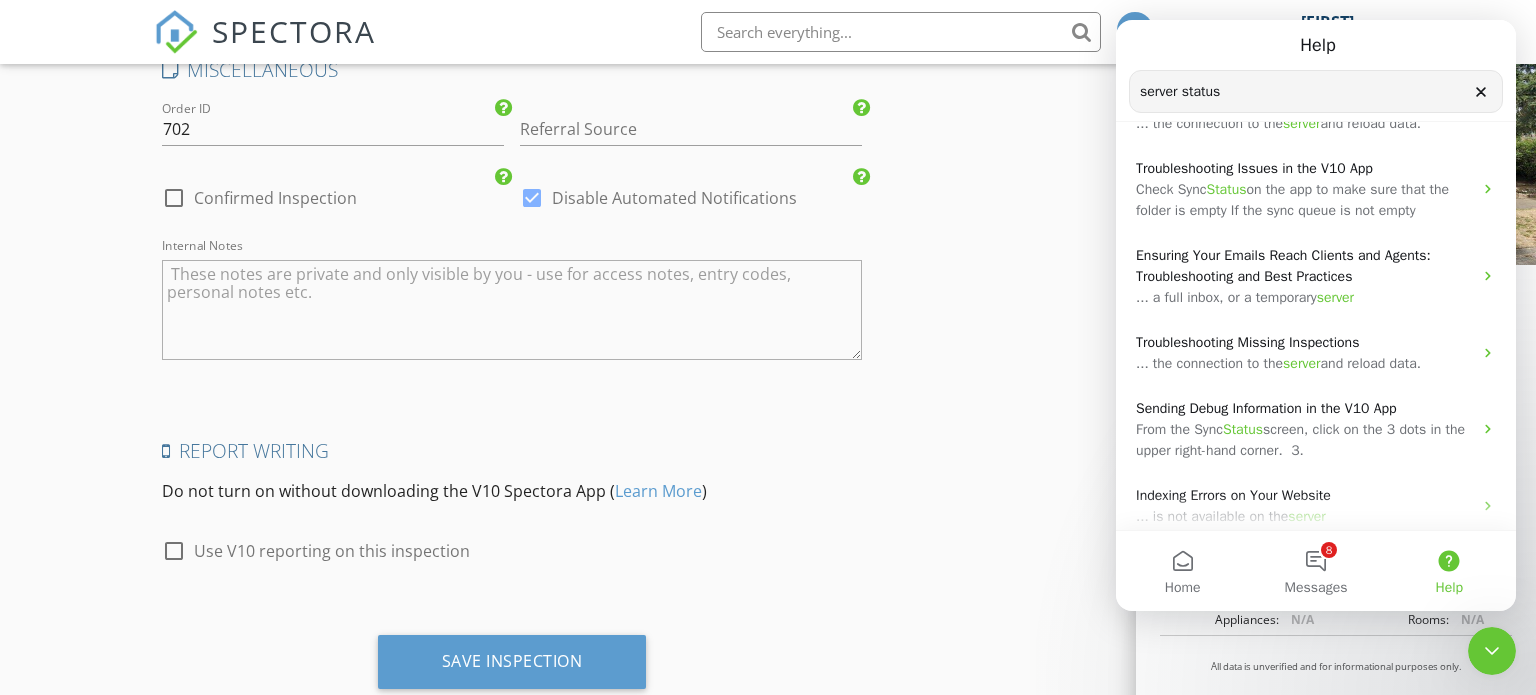 scroll, scrollTop: 368, scrollLeft: 0, axis: vertical 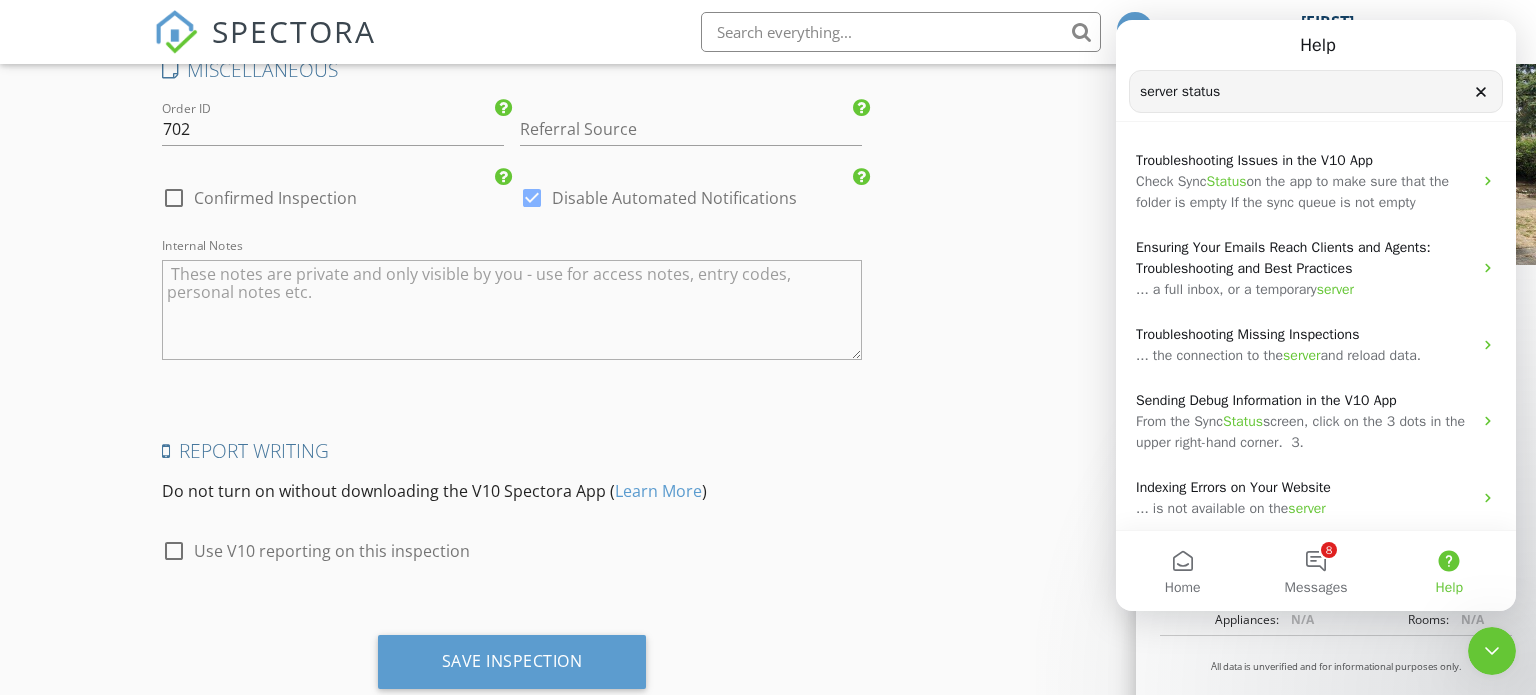 type on "server status" 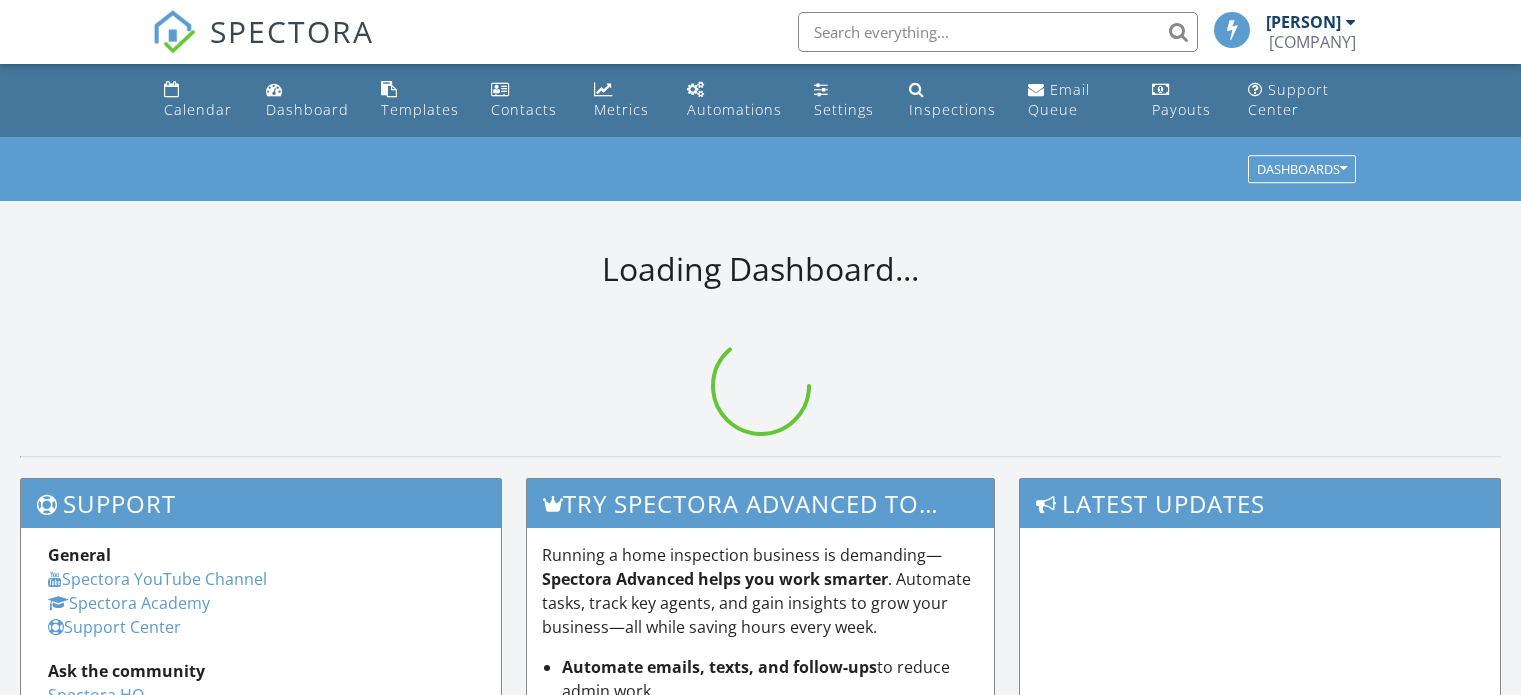 scroll, scrollTop: 0, scrollLeft: 0, axis: both 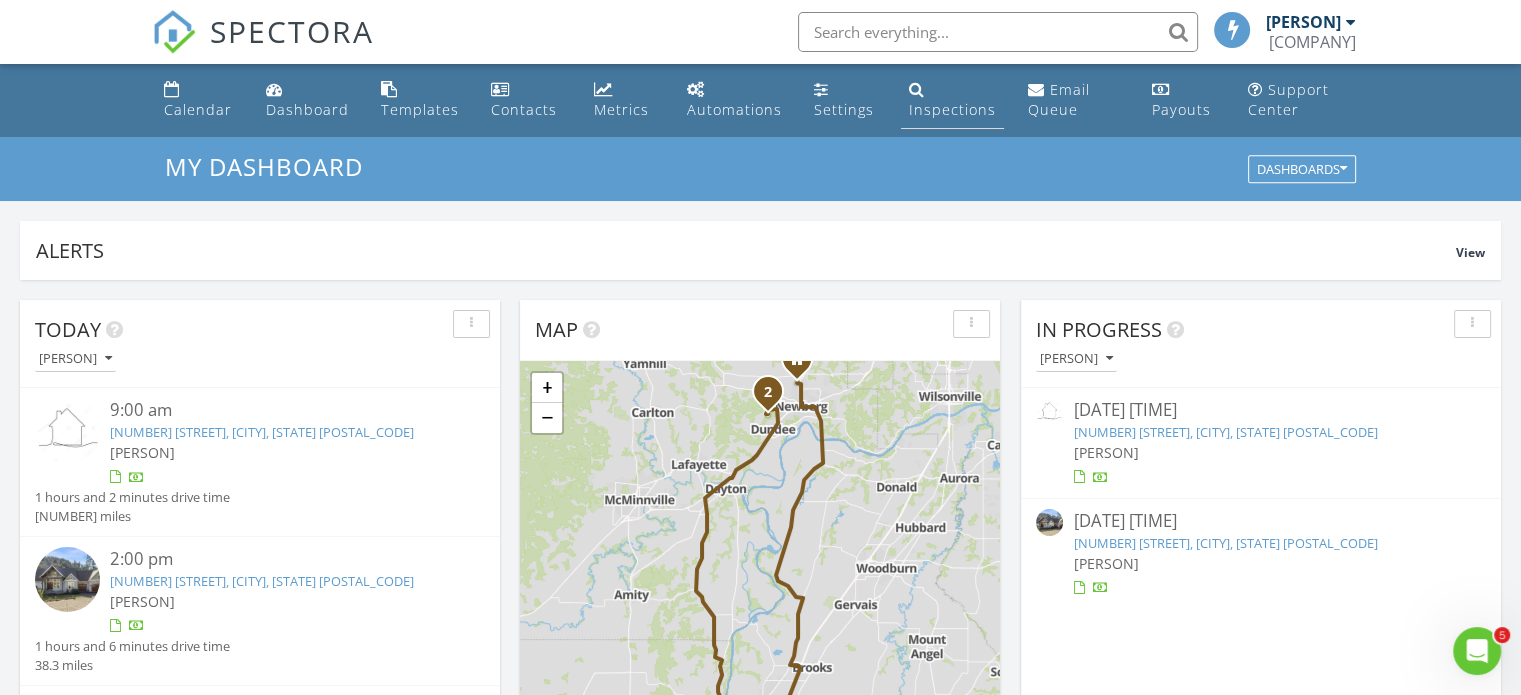 click on "Inspections" at bounding box center (952, 109) 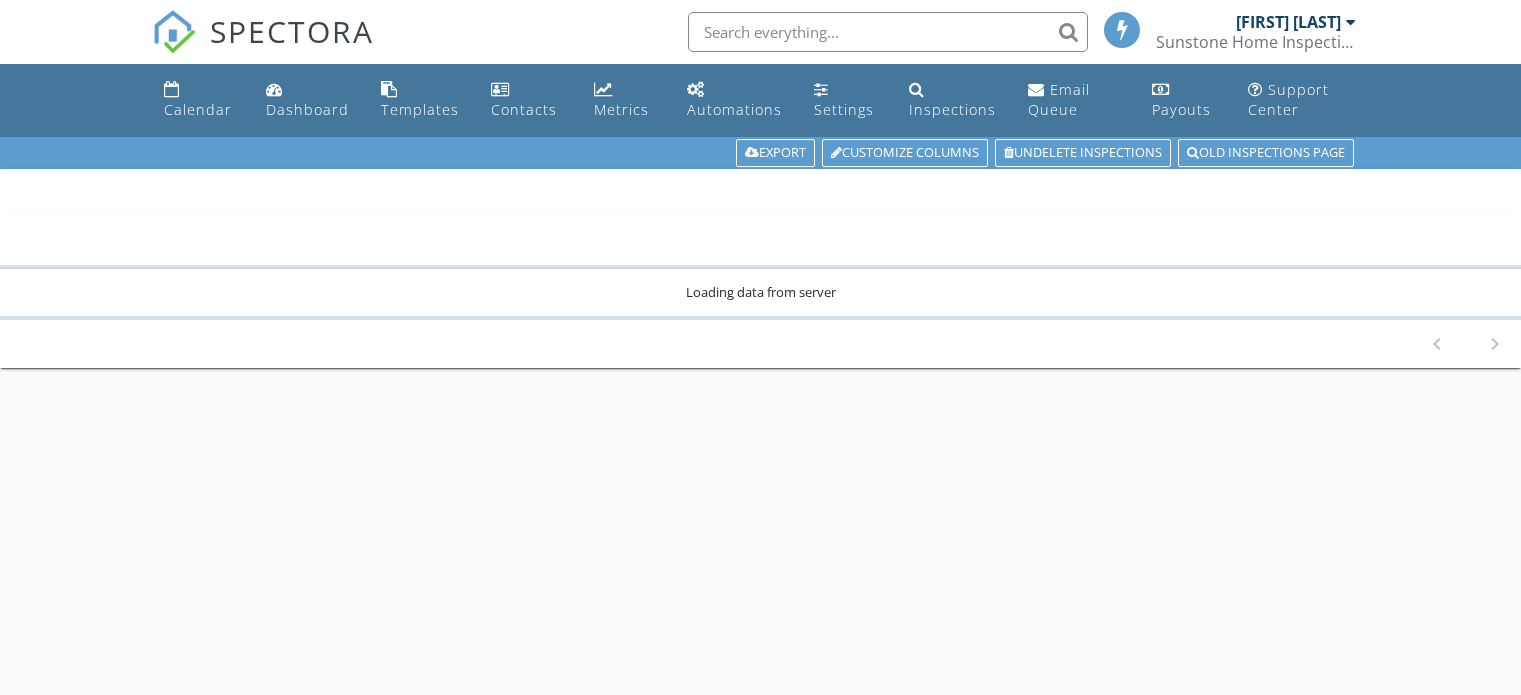 scroll, scrollTop: 0, scrollLeft: 0, axis: both 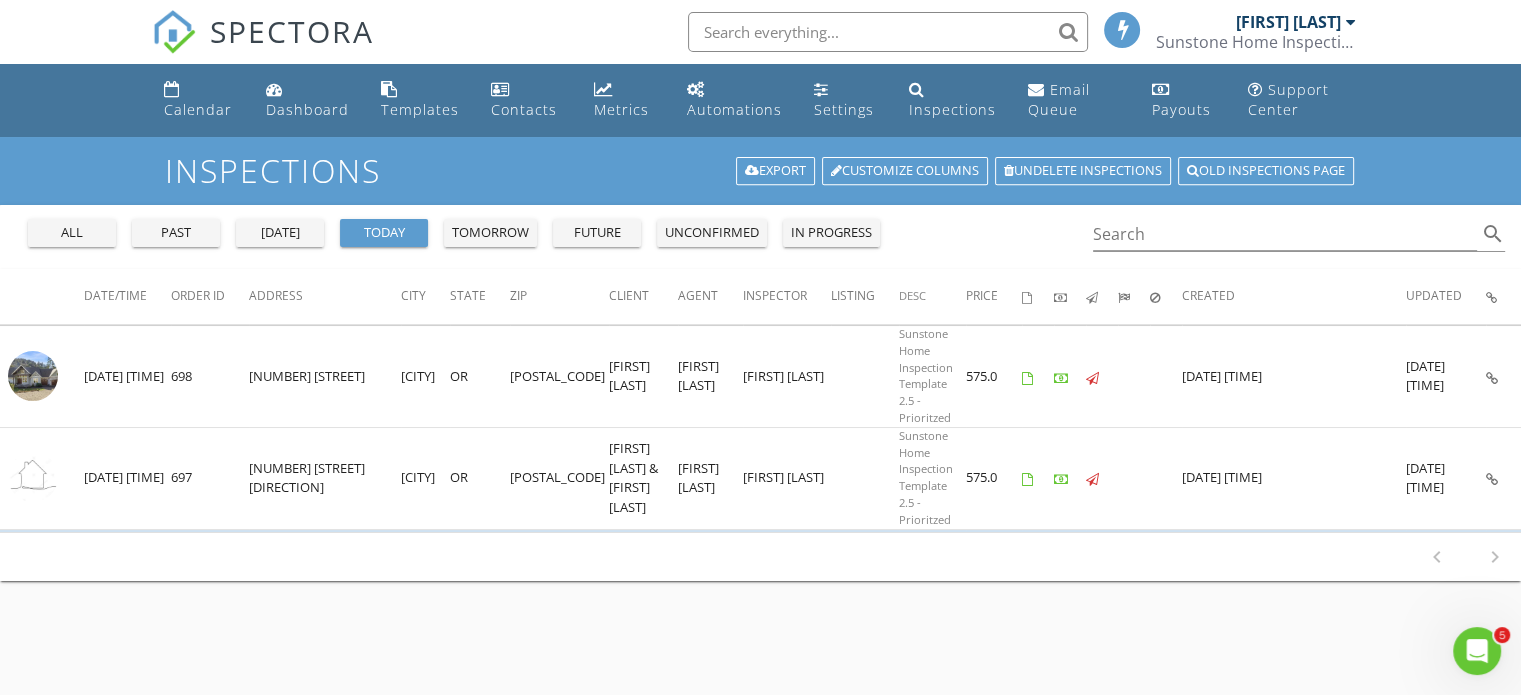 click on "unconfirmed" at bounding box center (712, 233) 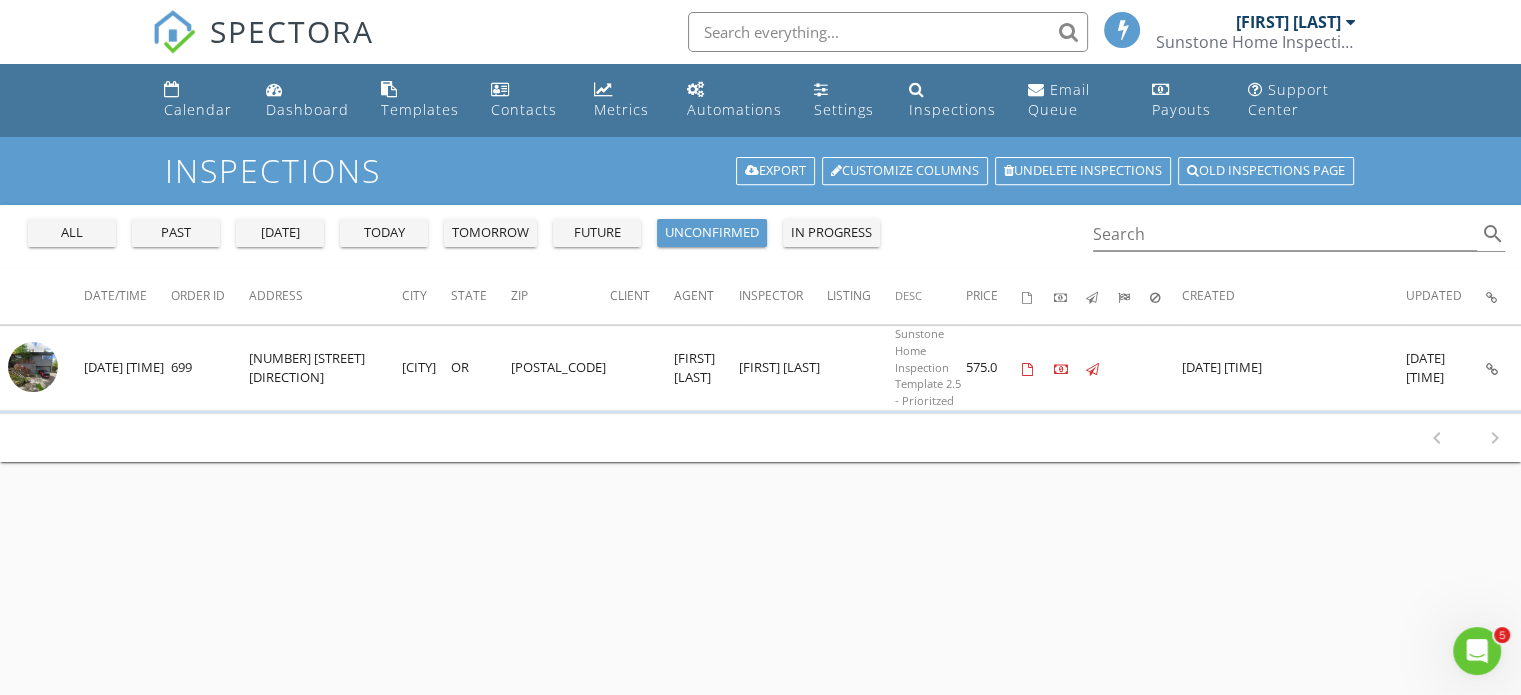 click on "SPECTORA" at bounding box center [292, 31] 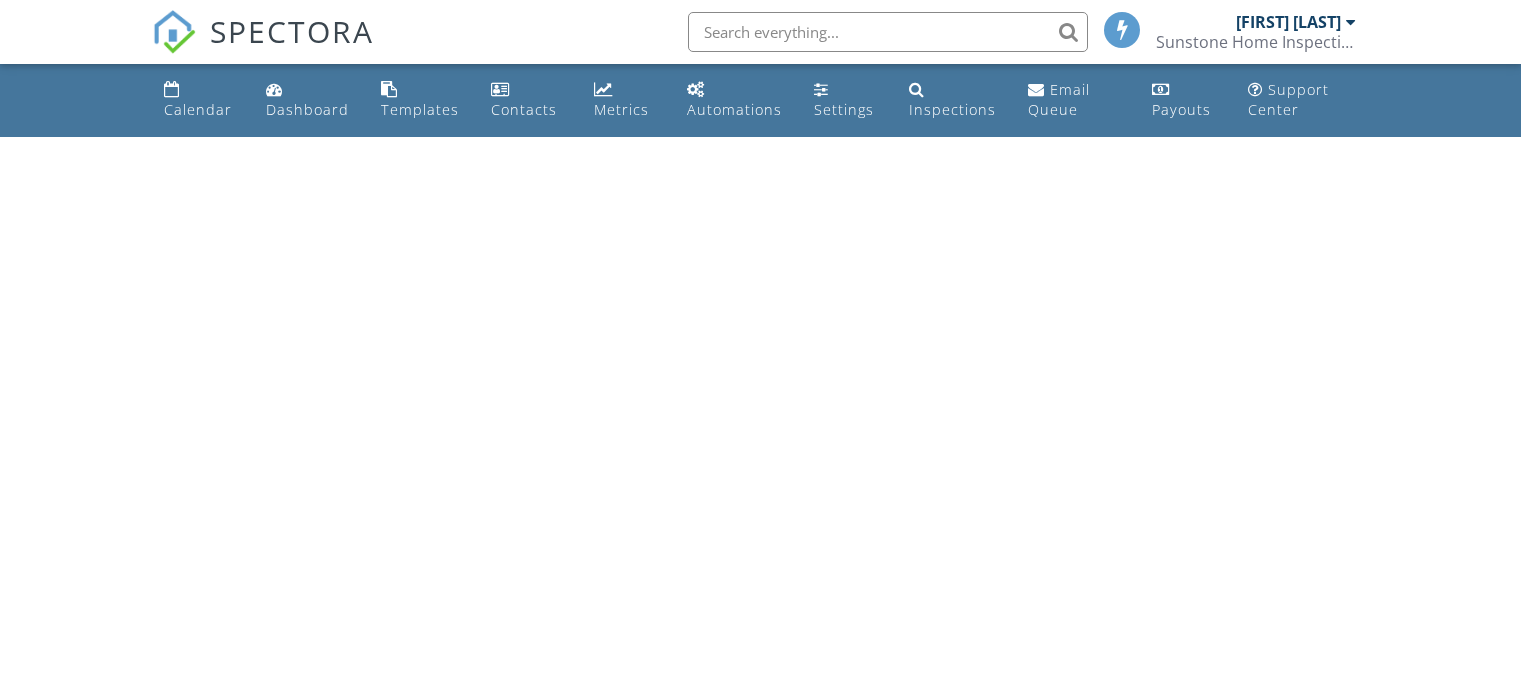 scroll, scrollTop: 0, scrollLeft: 0, axis: both 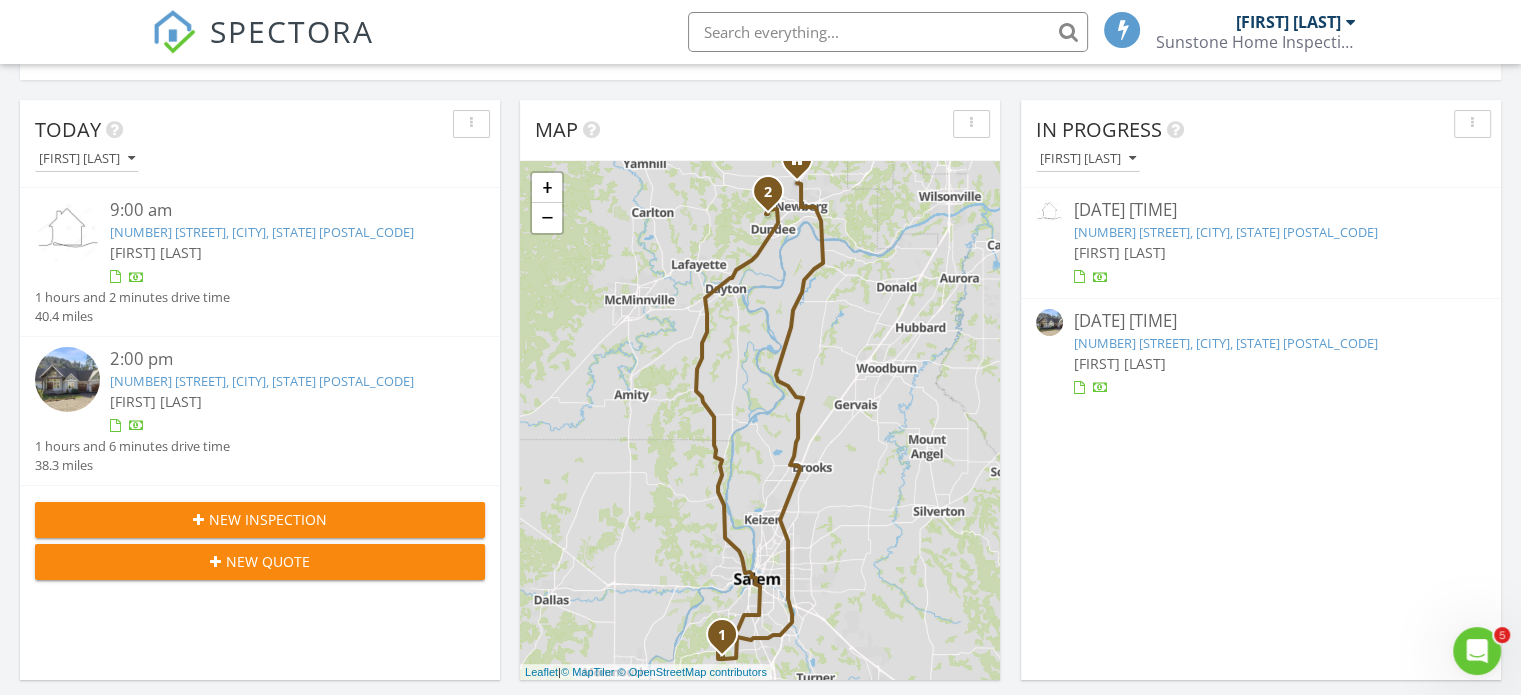 click on "New Inspection" at bounding box center [268, 519] 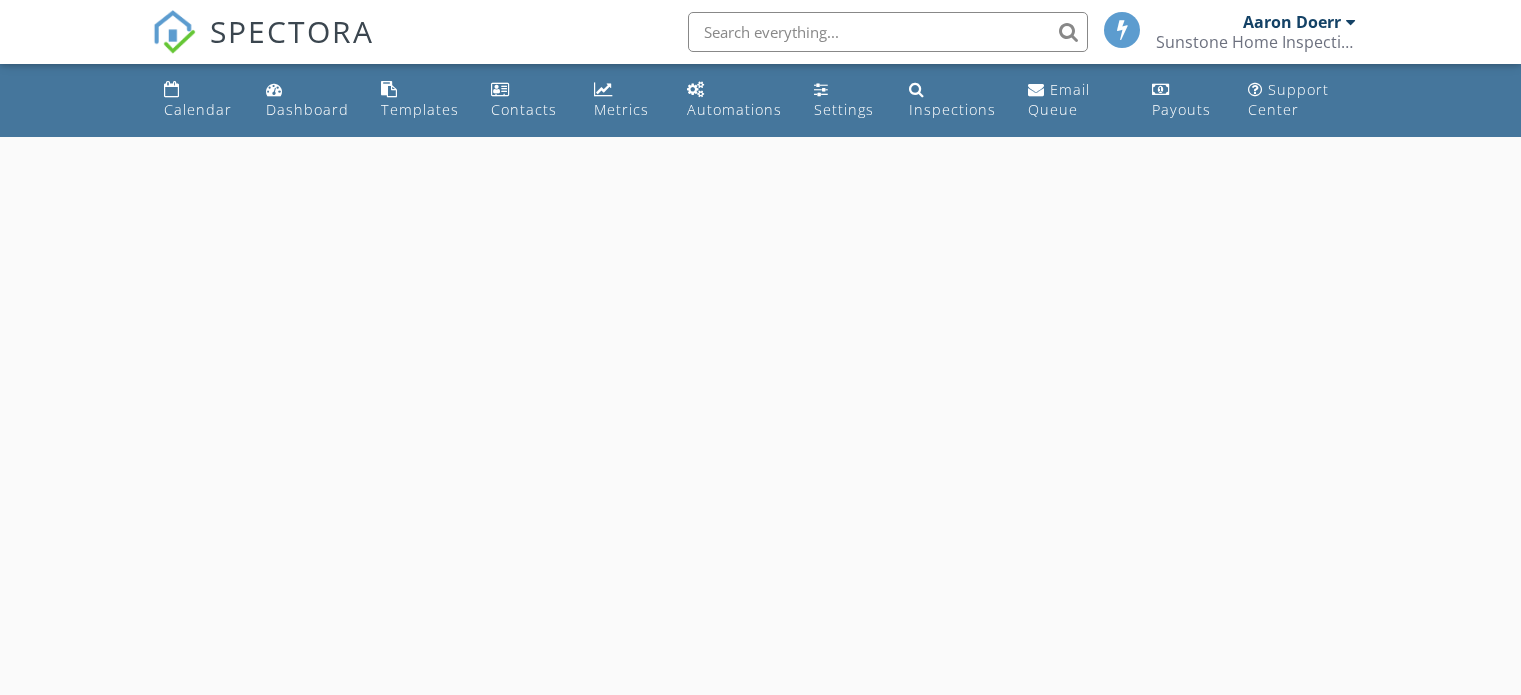 scroll, scrollTop: 0, scrollLeft: 0, axis: both 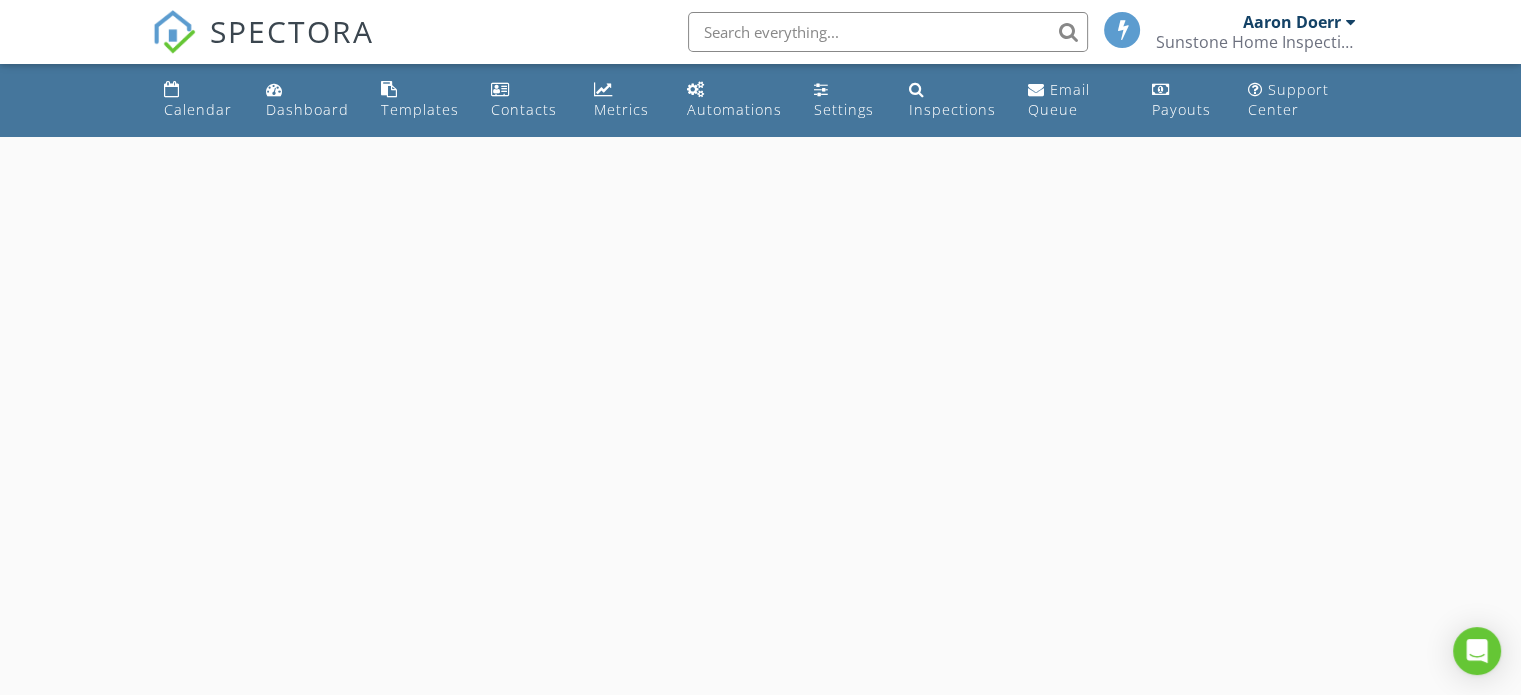 select on "7" 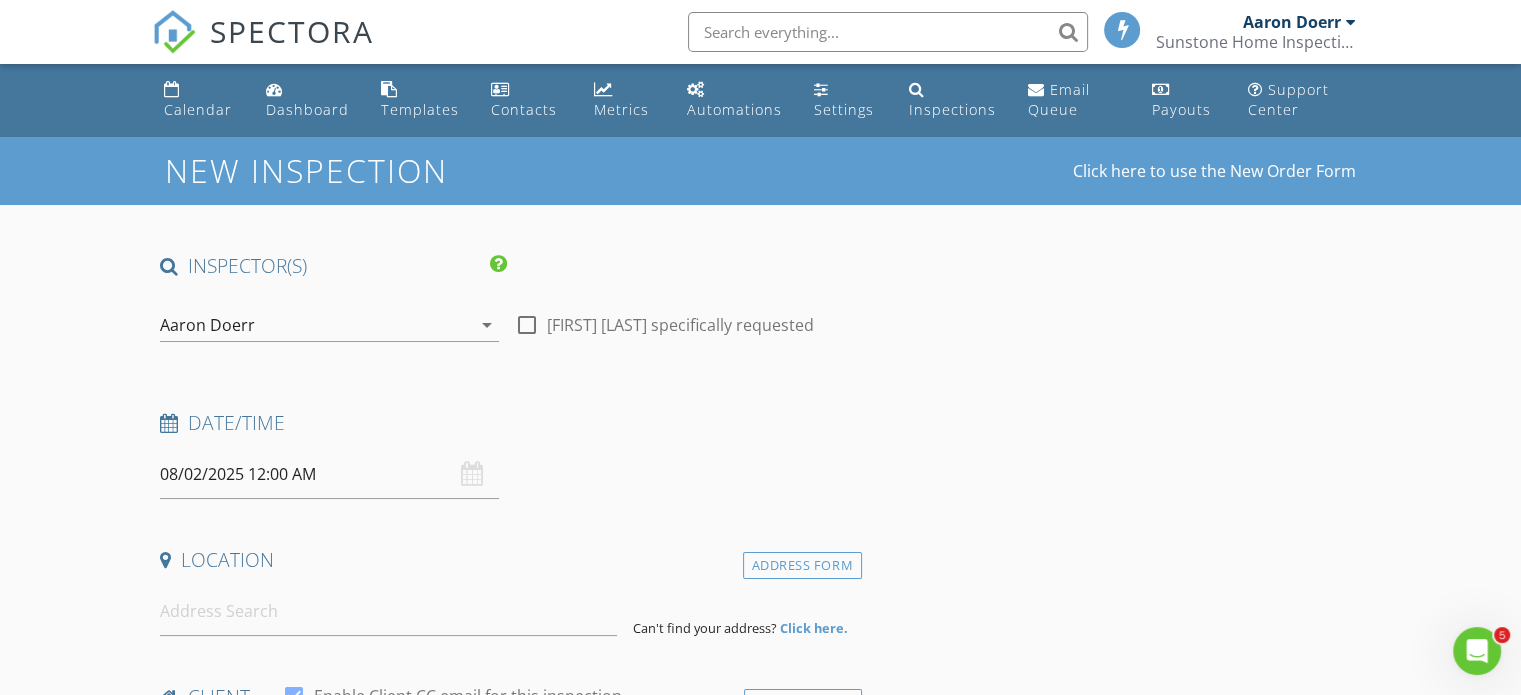 scroll, scrollTop: 0, scrollLeft: 0, axis: both 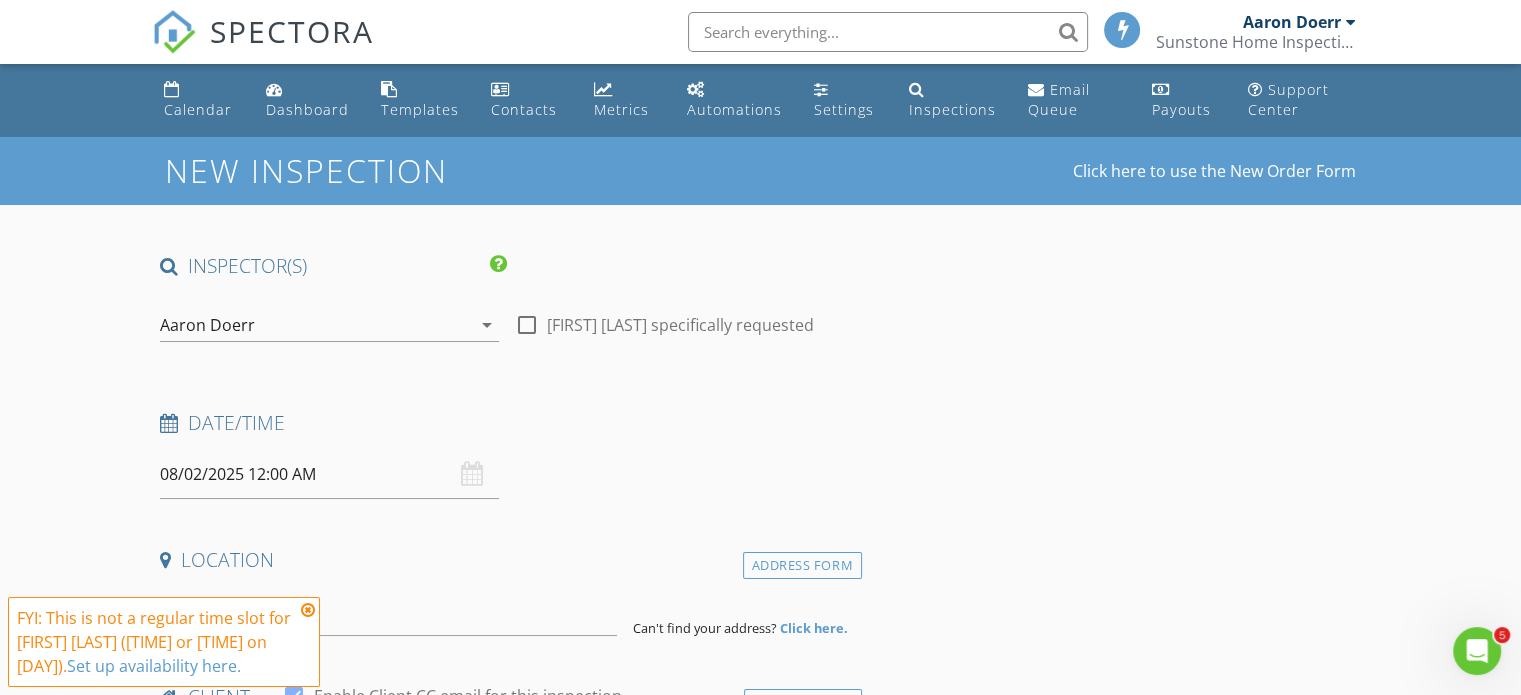 click on "08/02/2025 12:00 AM" at bounding box center (329, 474) 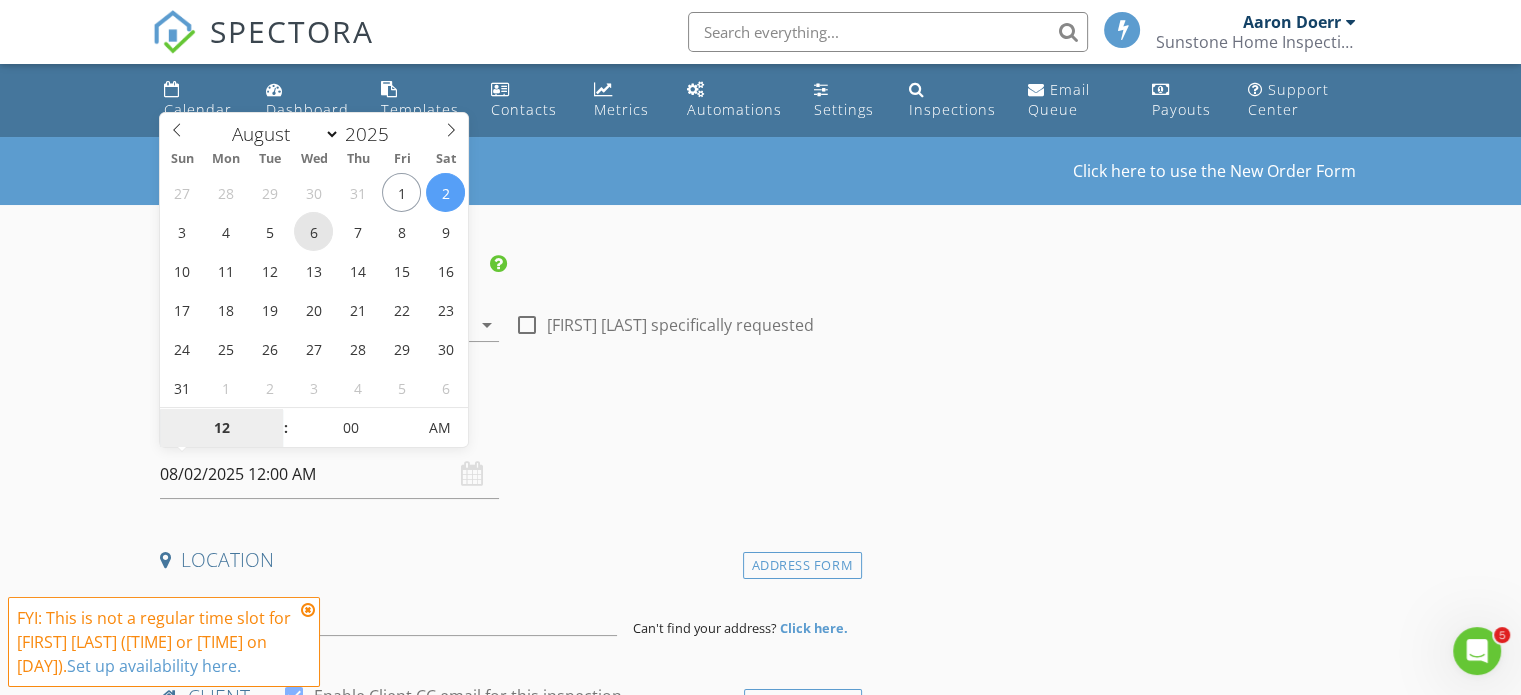 type on "[DATE] [TIME]" 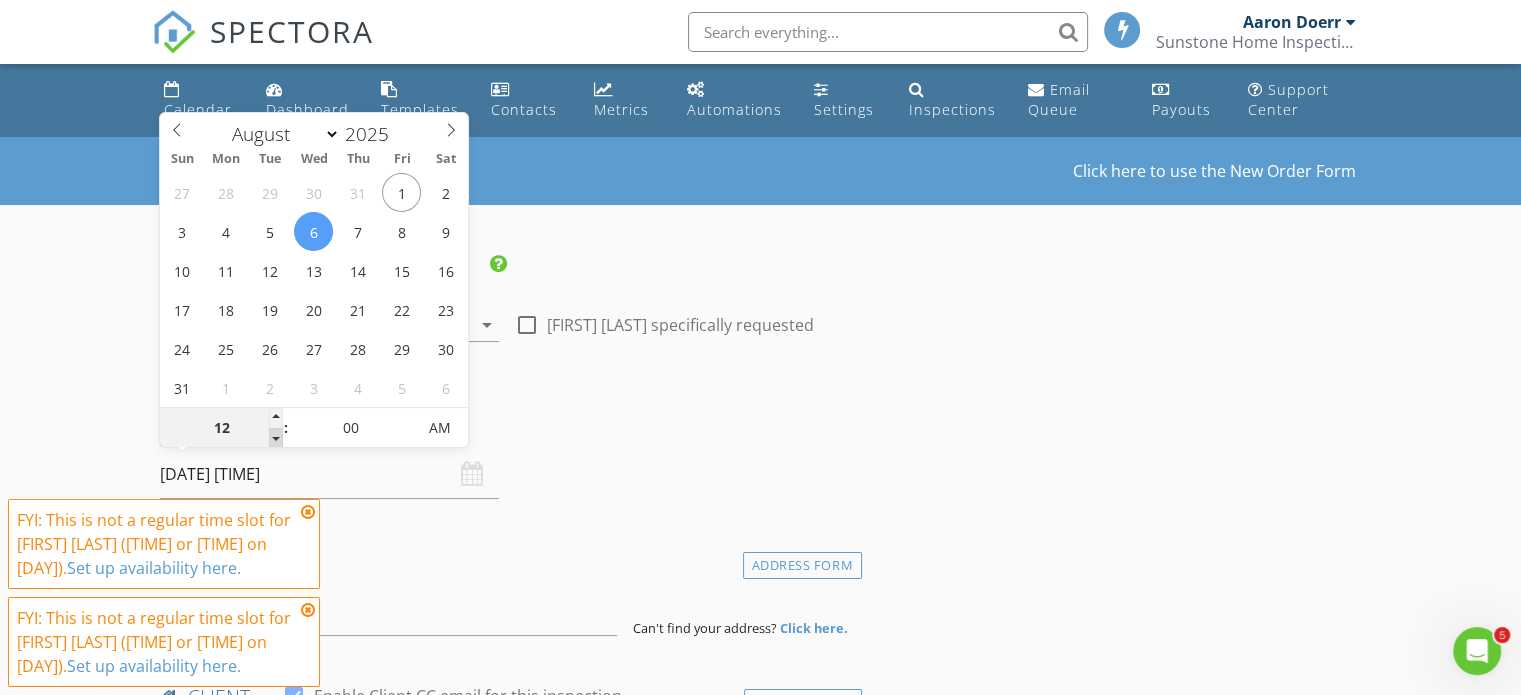 type on "11" 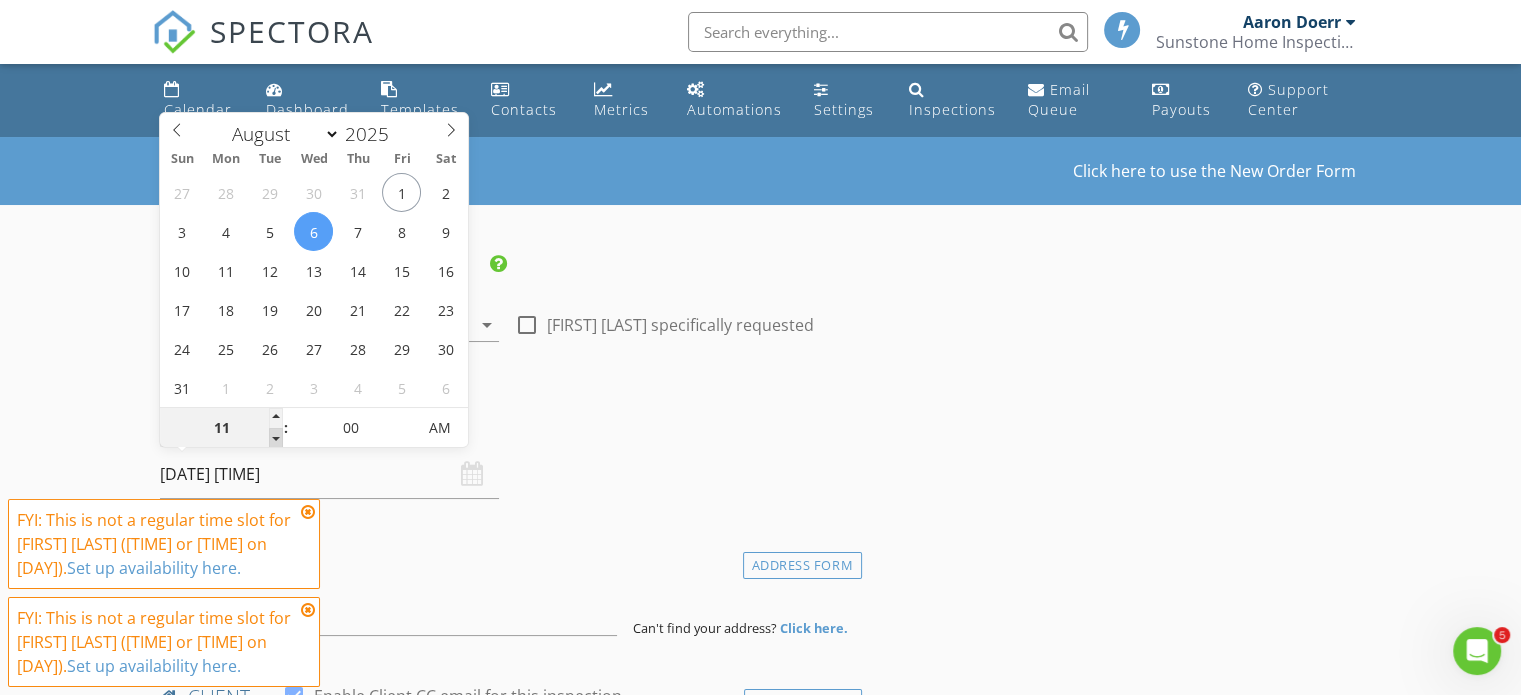 click at bounding box center [276, 438] 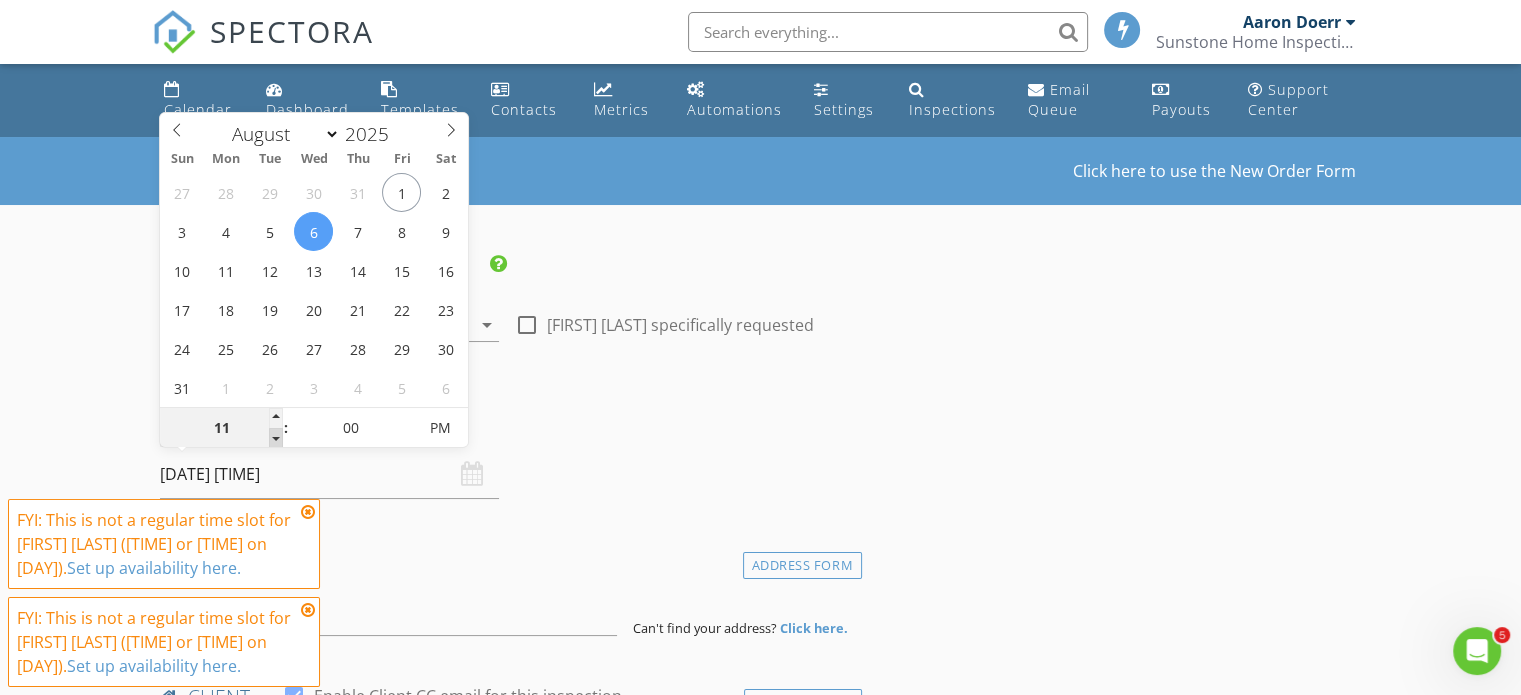 type on "10" 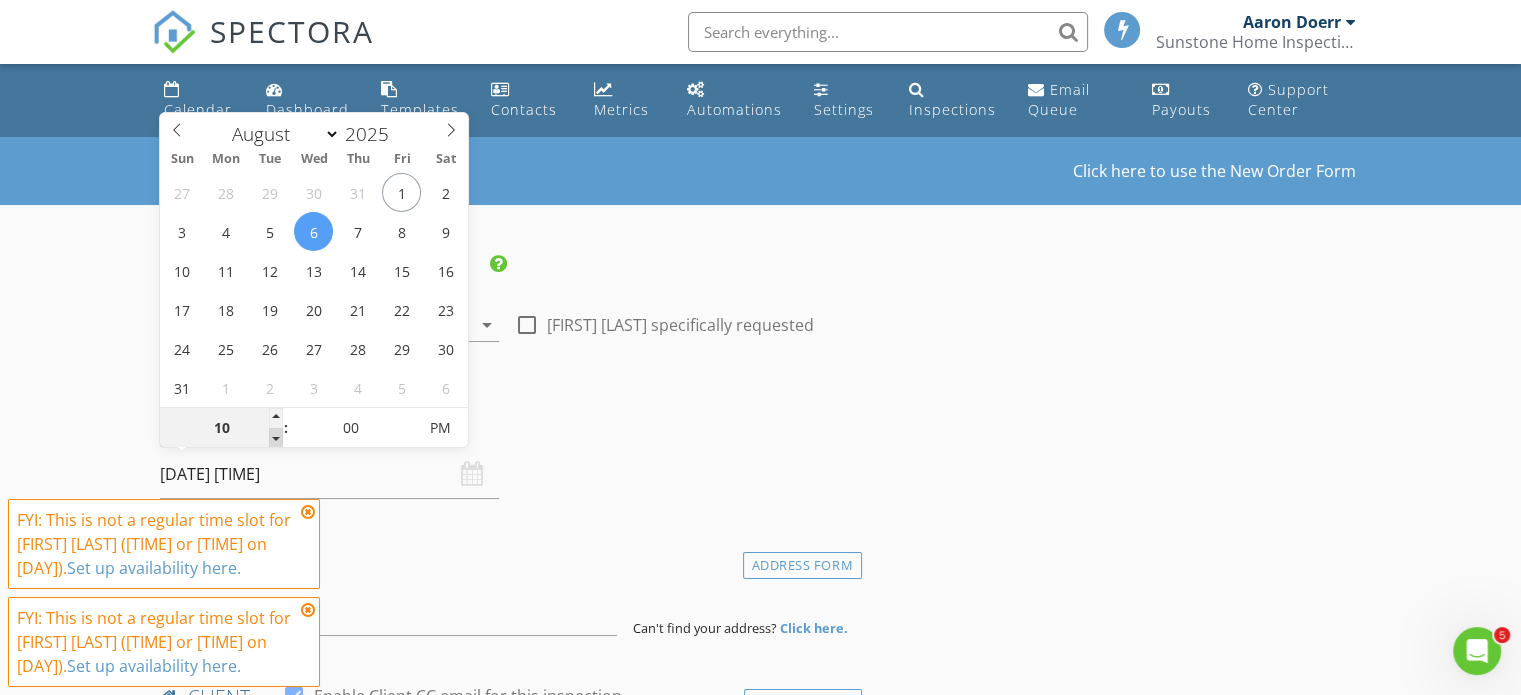 click at bounding box center [276, 438] 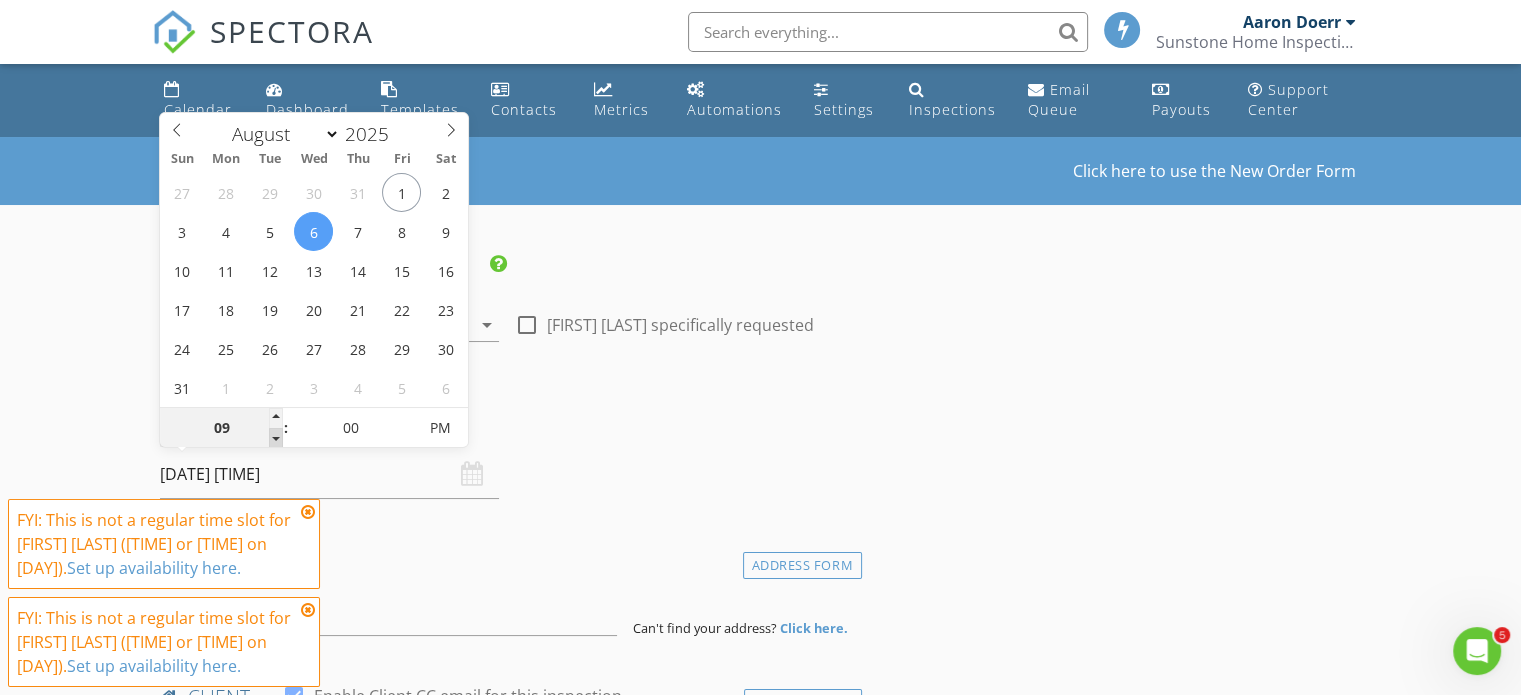 click at bounding box center (276, 438) 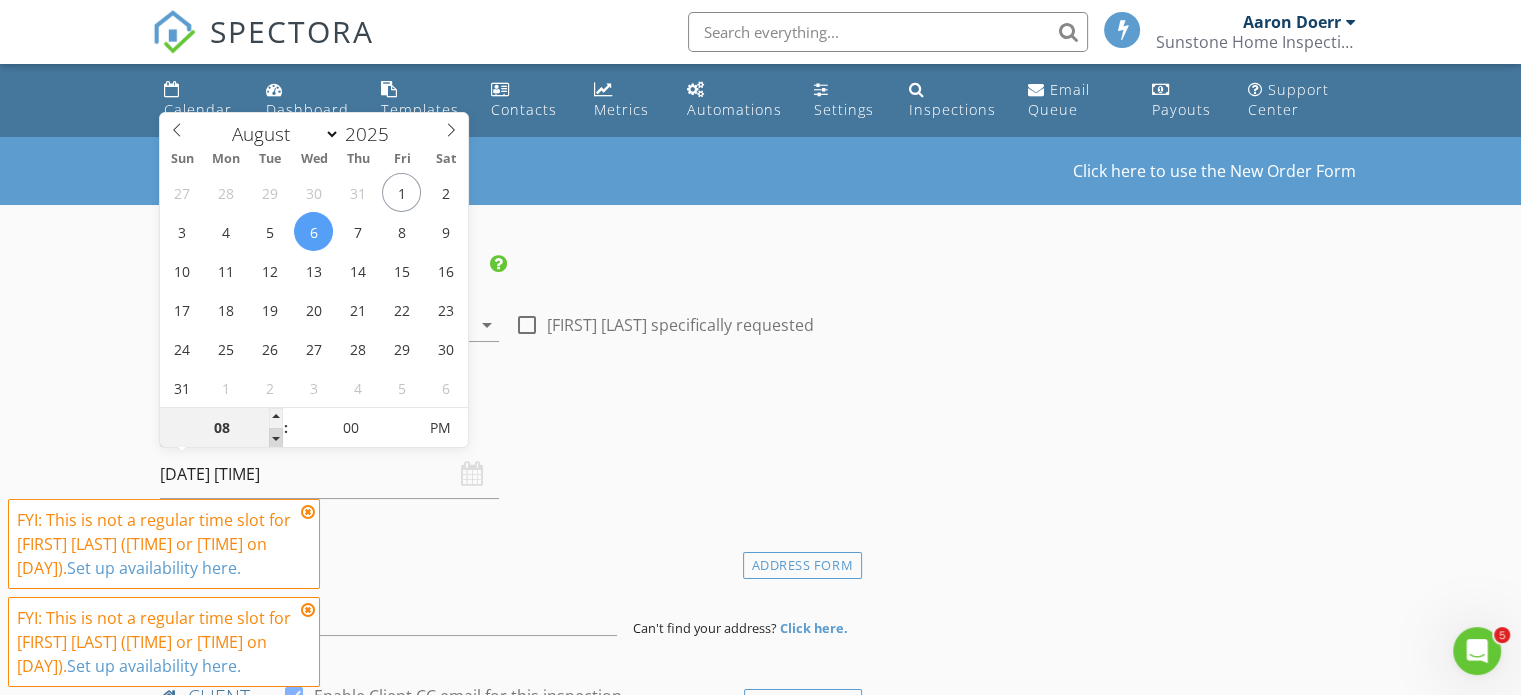 type on "08/06/2025 8:00 PM" 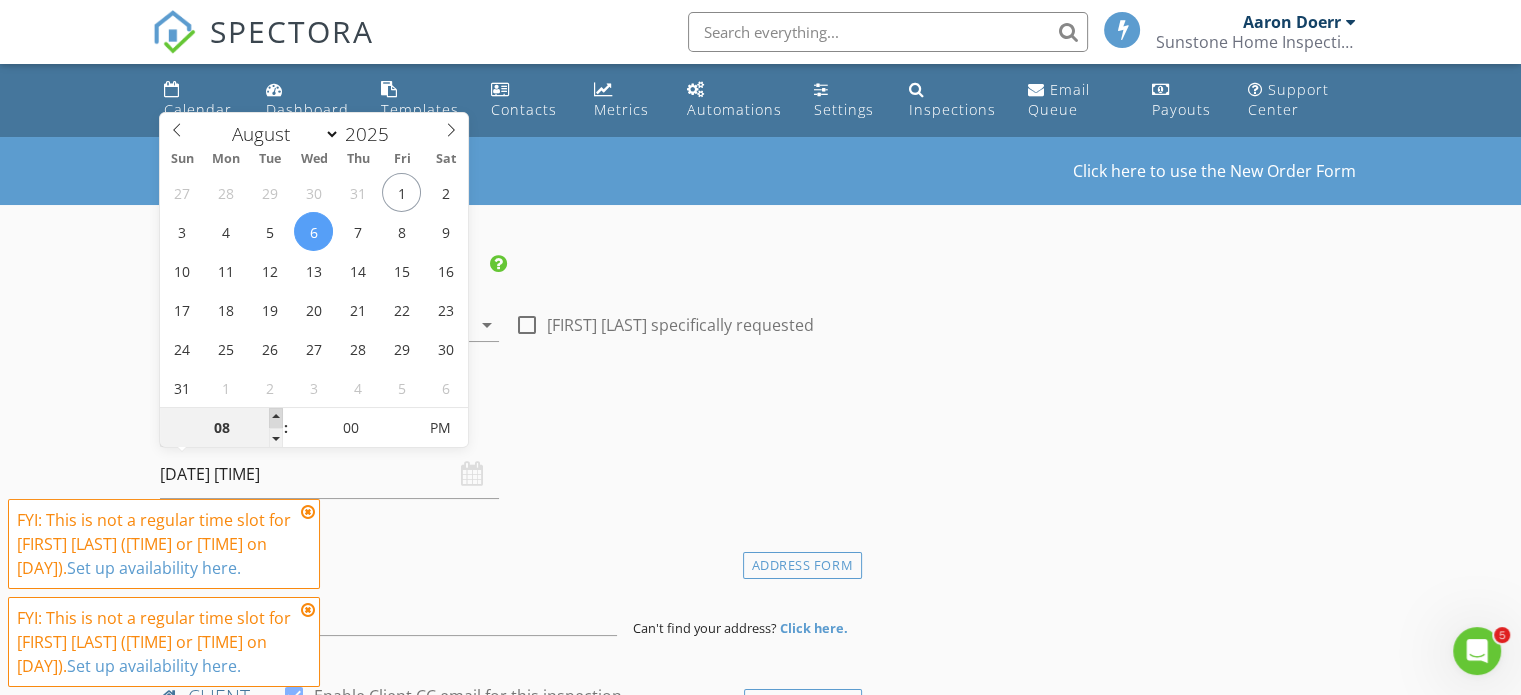type on "09" 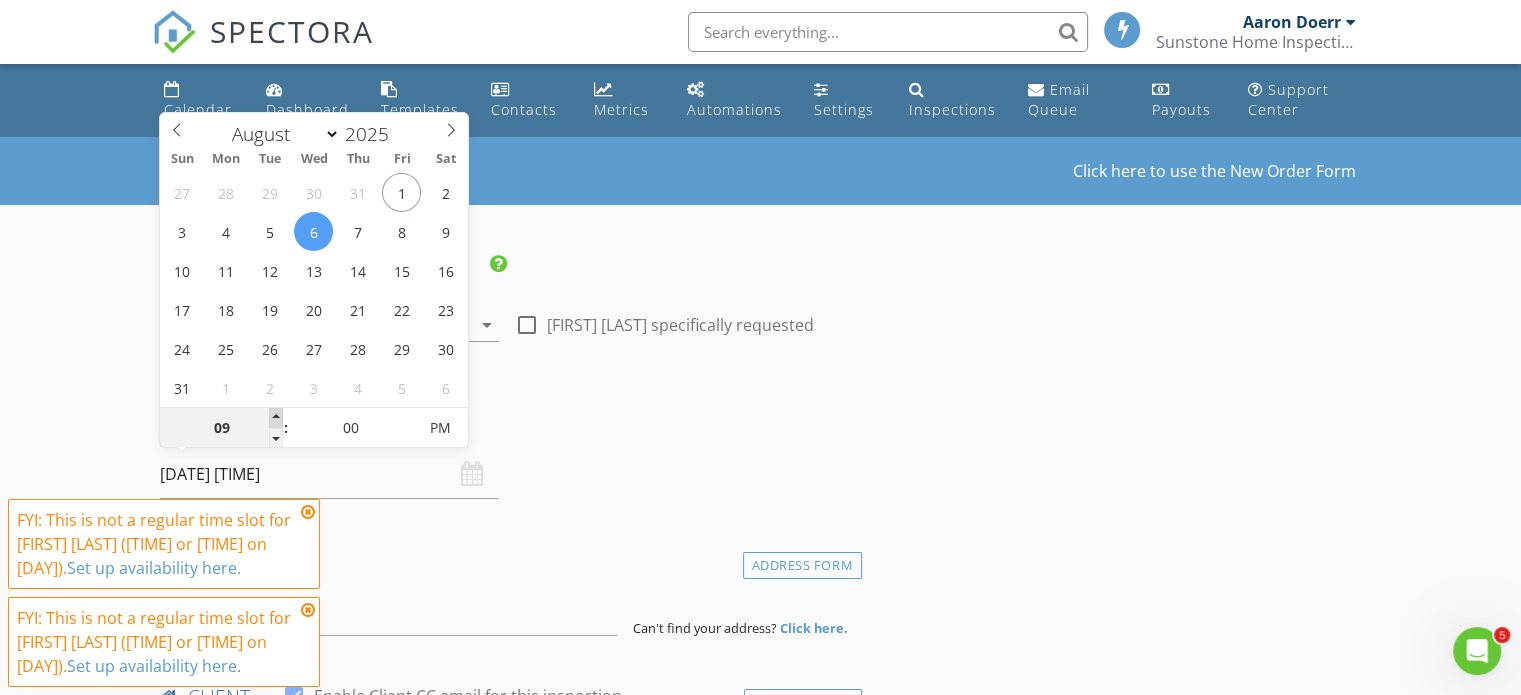 click at bounding box center [276, 418] 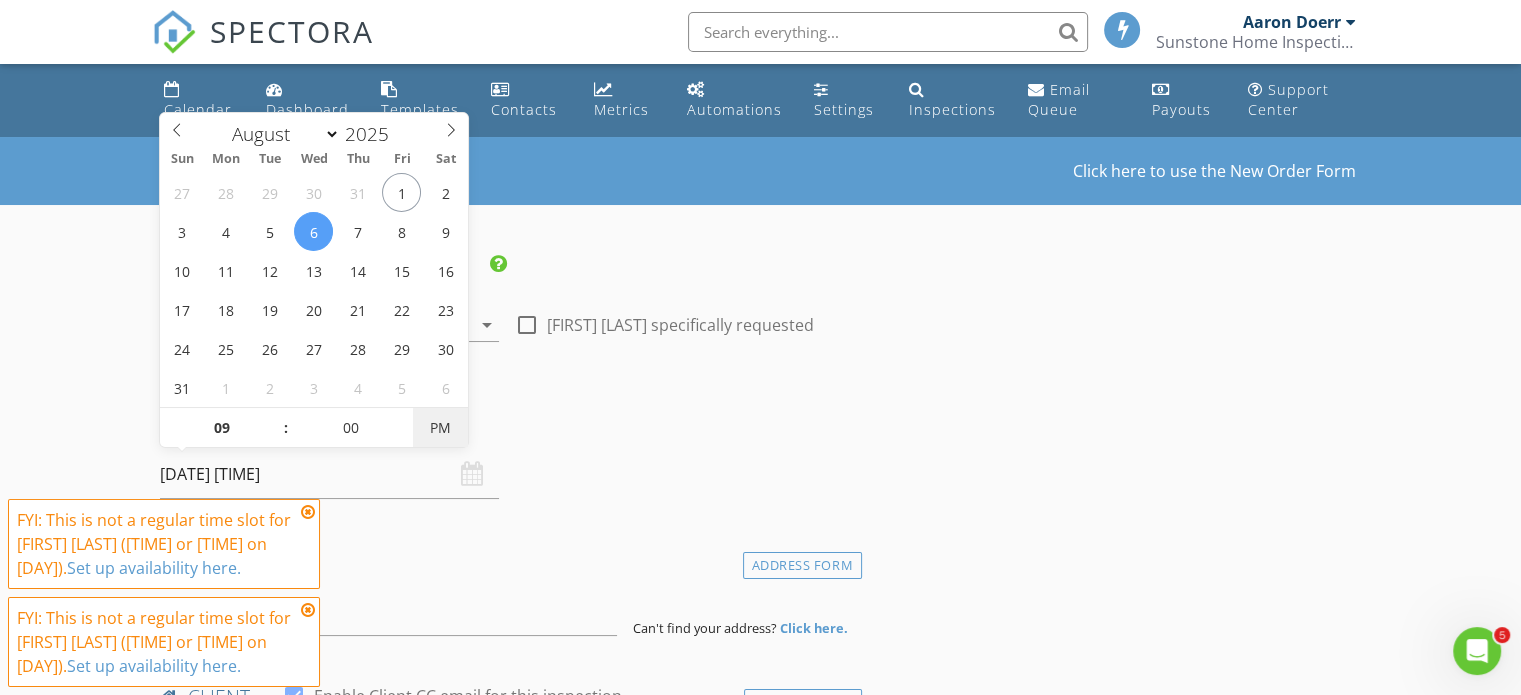 type on "08/06/2025 9:00 AM" 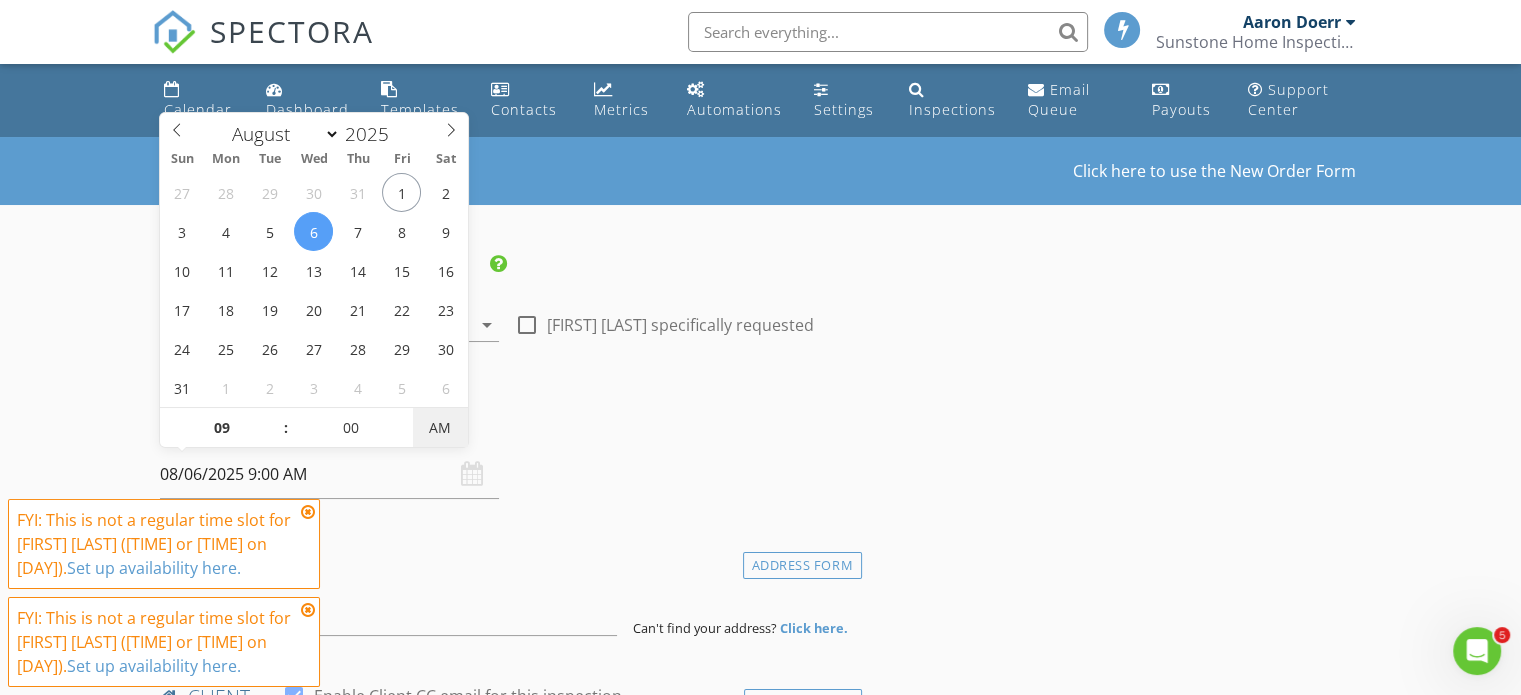 click on "AM" at bounding box center [440, 428] 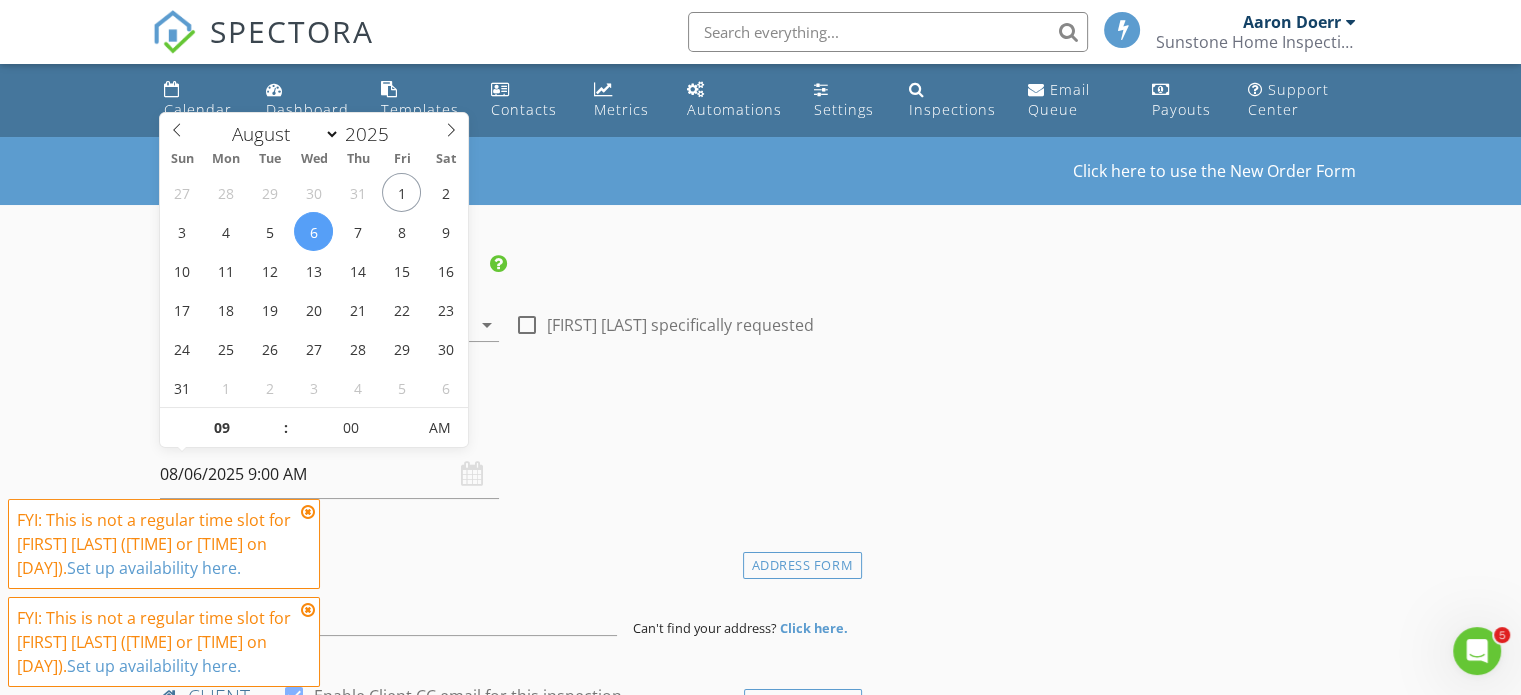 click at bounding box center (308, 512) 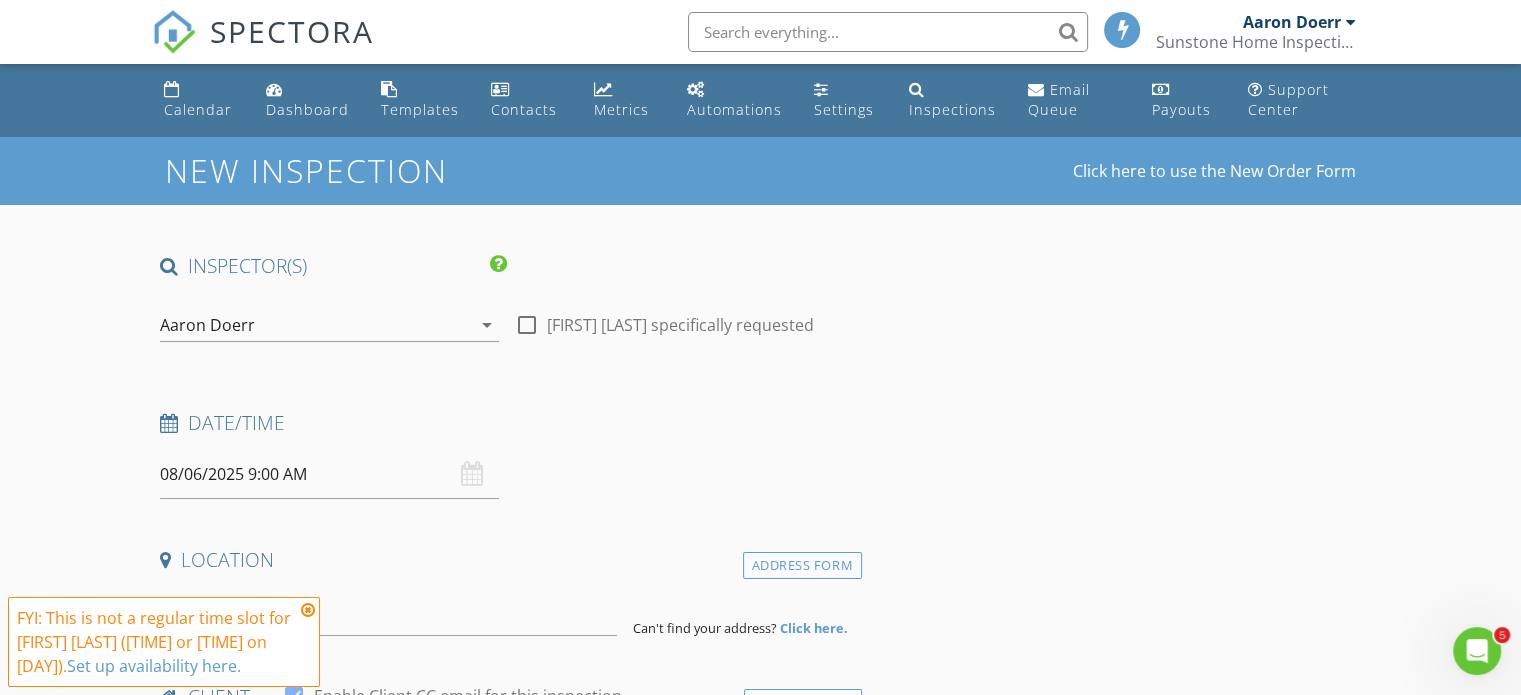 click at bounding box center [308, 610] 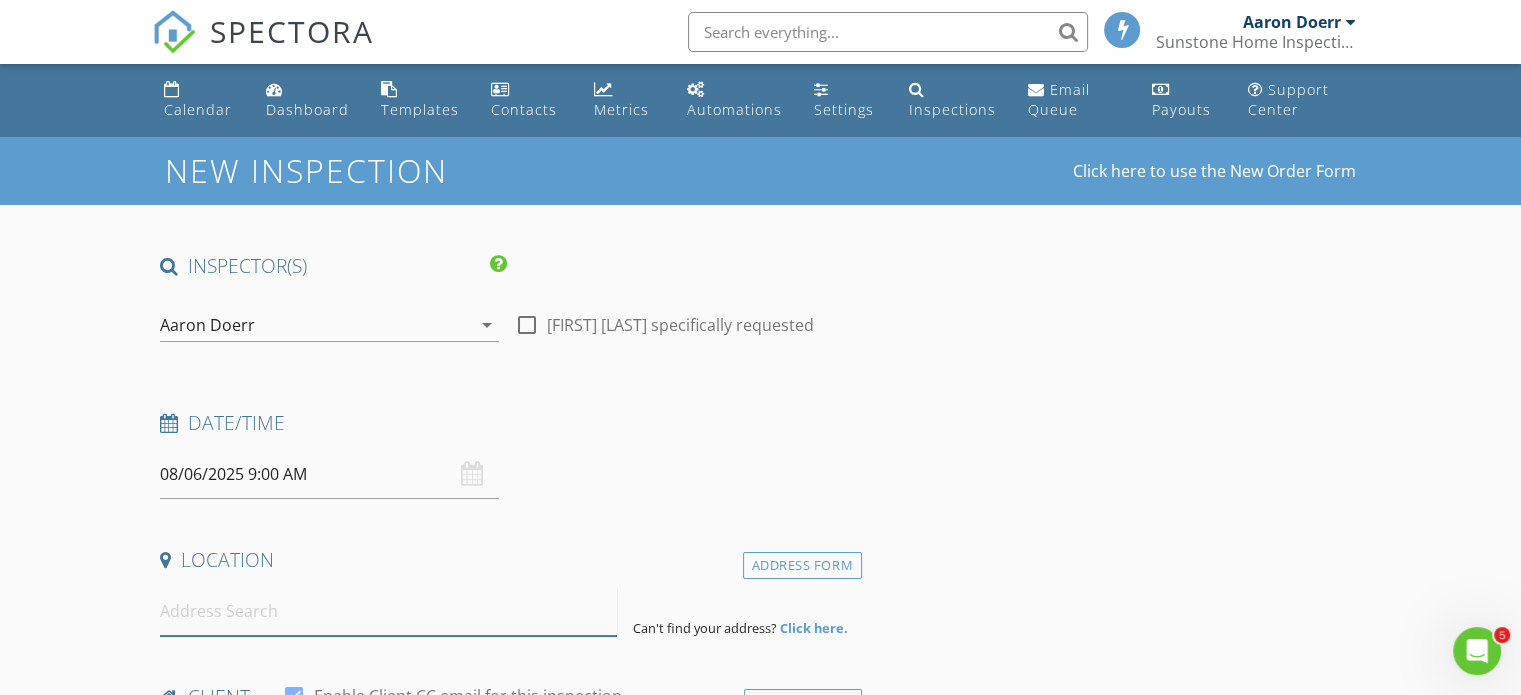 click at bounding box center (388, 611) 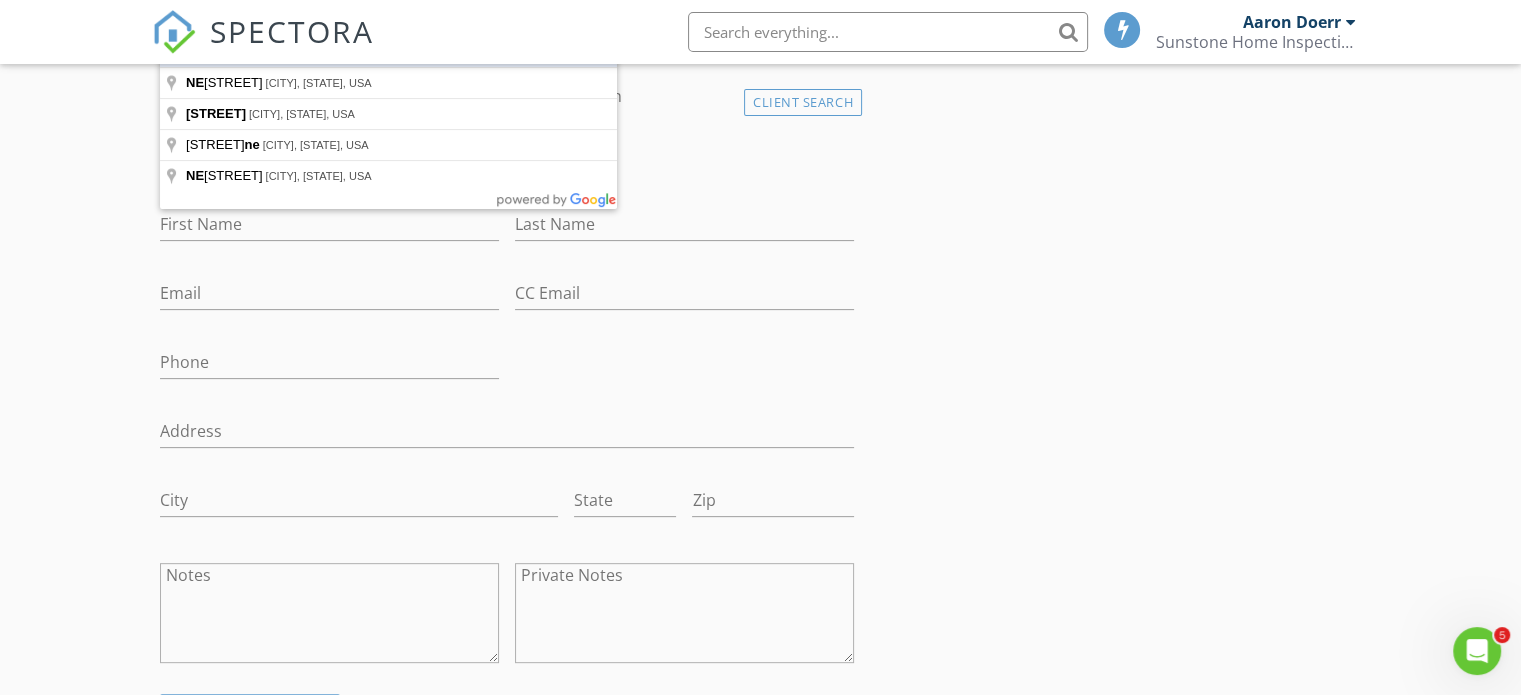 scroll, scrollTop: 0, scrollLeft: 0, axis: both 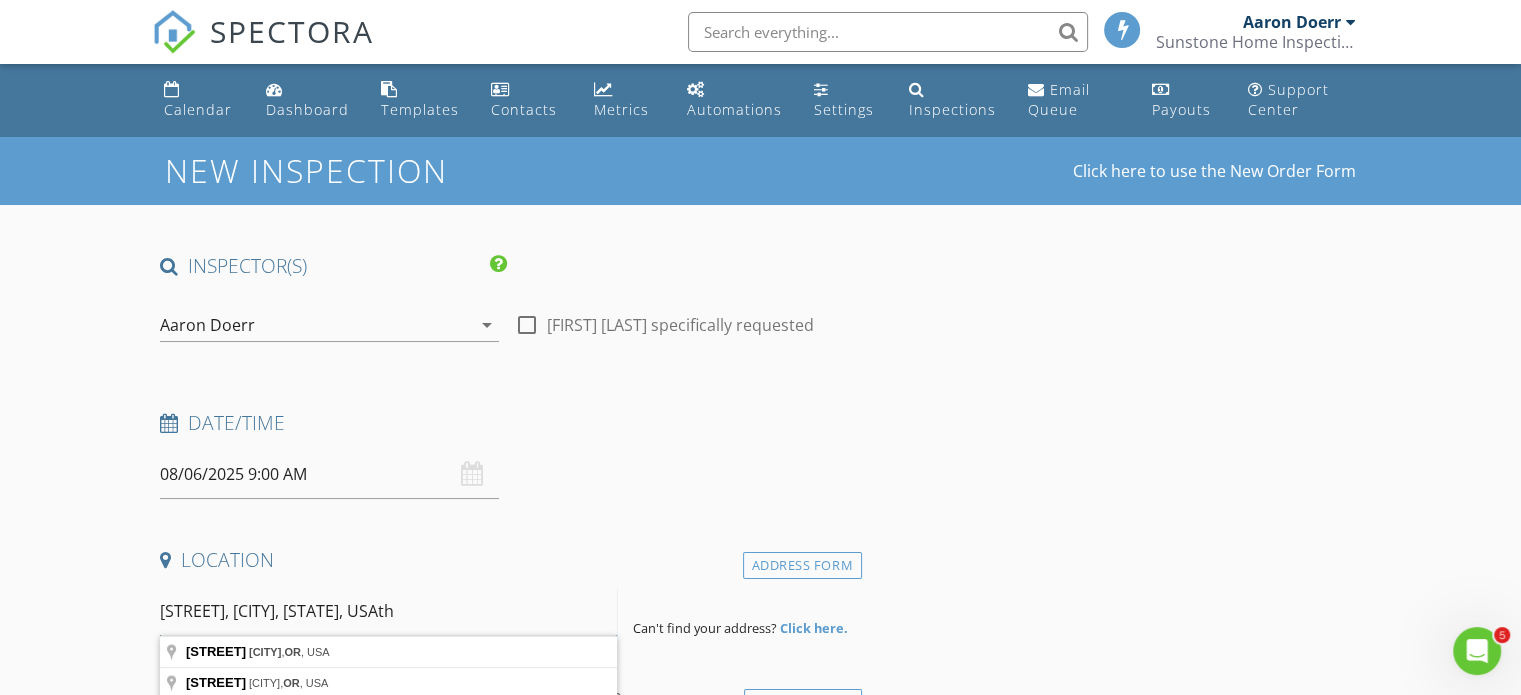 drag, startPoint x: 515, startPoint y: 619, endPoint x: 0, endPoint y: 595, distance: 515.5589 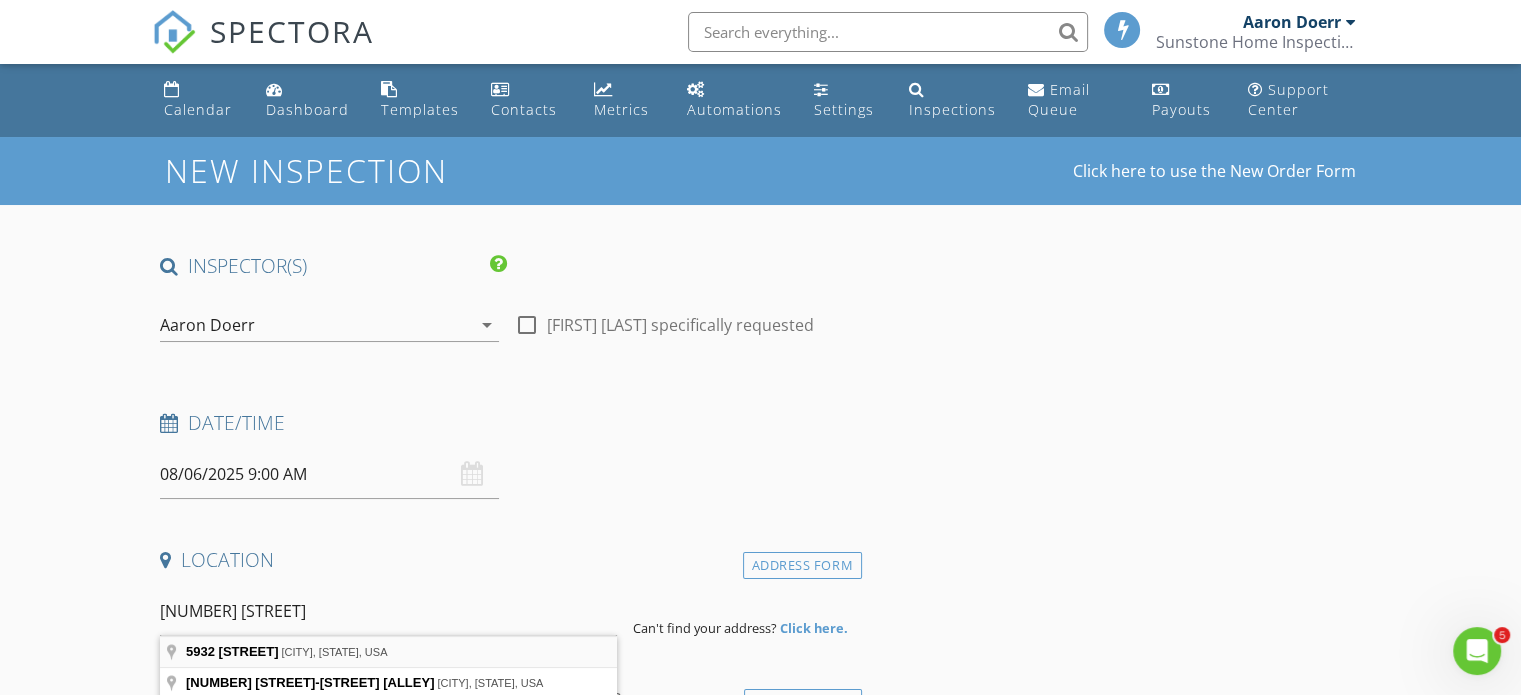 type on "5932 Northeast 29th Avenue, Portland, OR, USA" 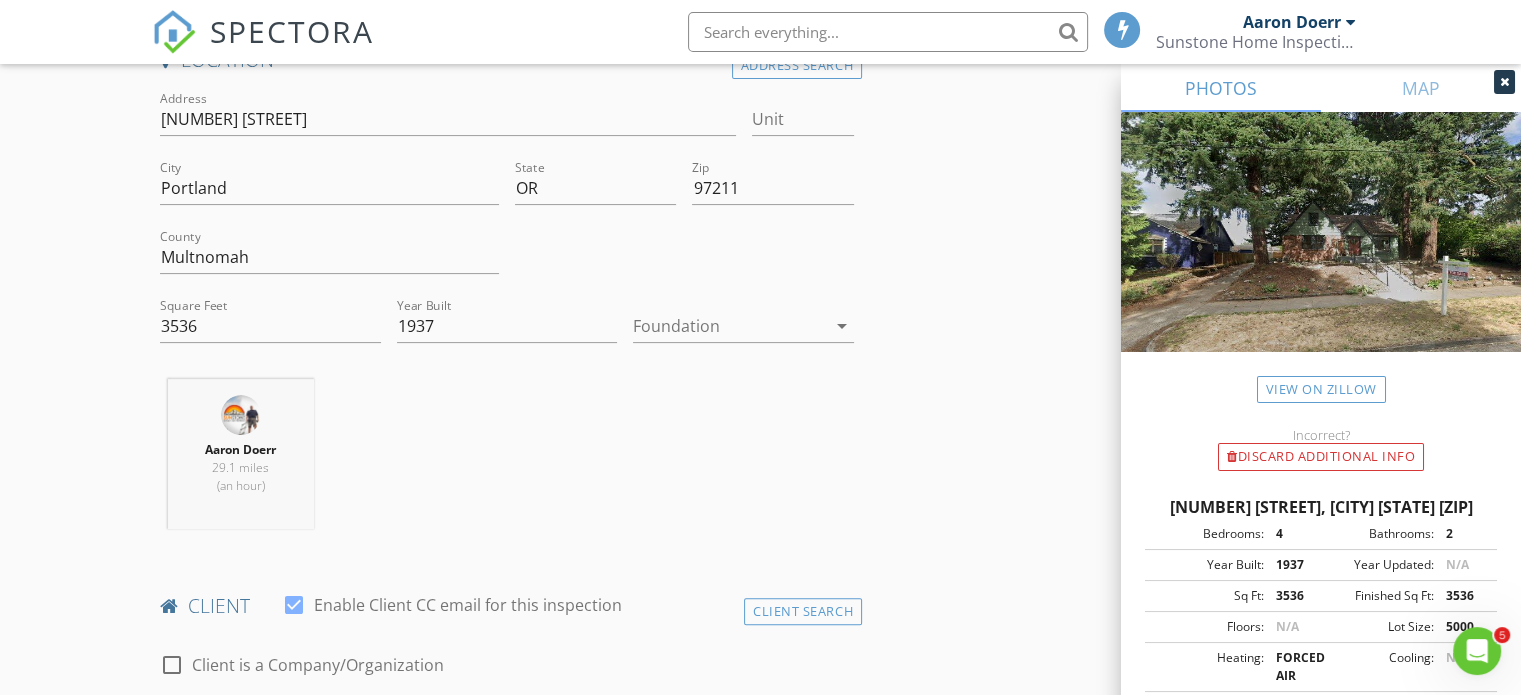 scroll, scrollTop: 600, scrollLeft: 0, axis: vertical 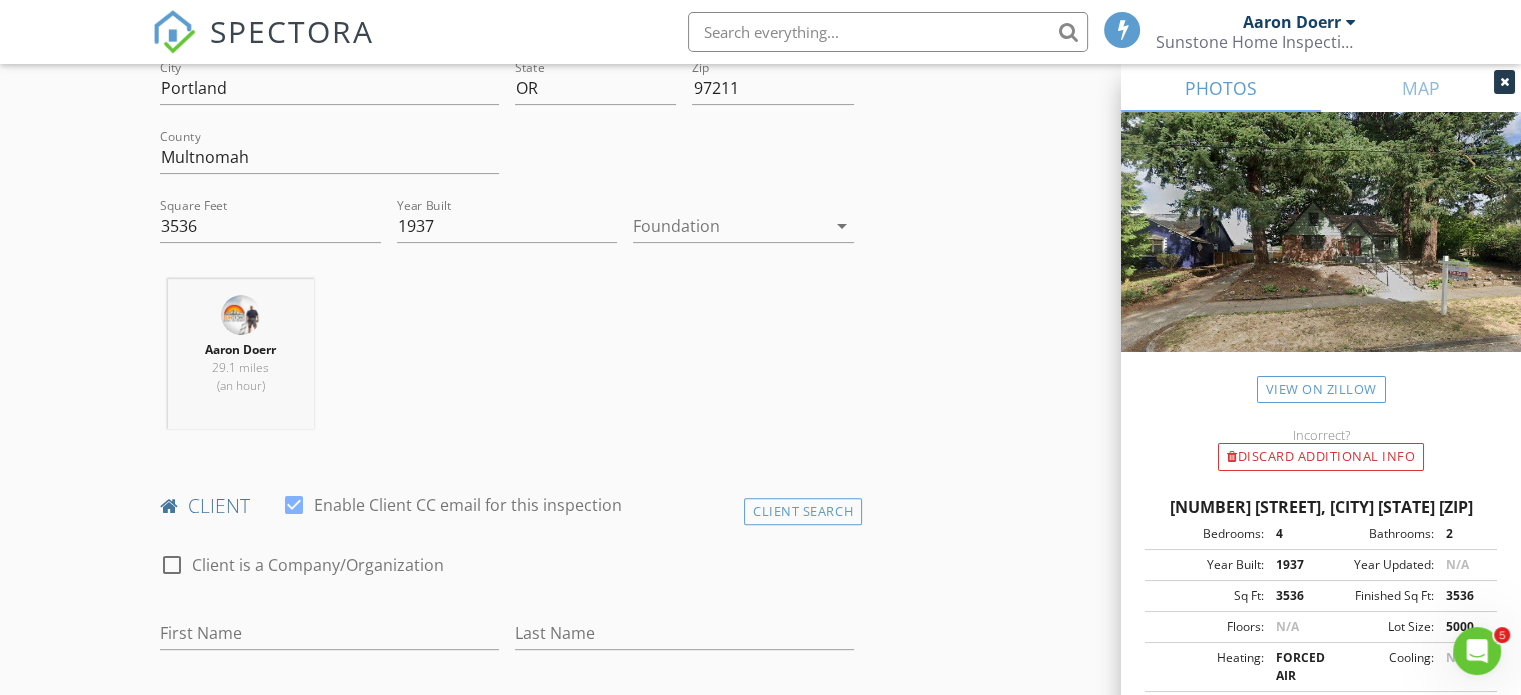 click at bounding box center [294, 505] 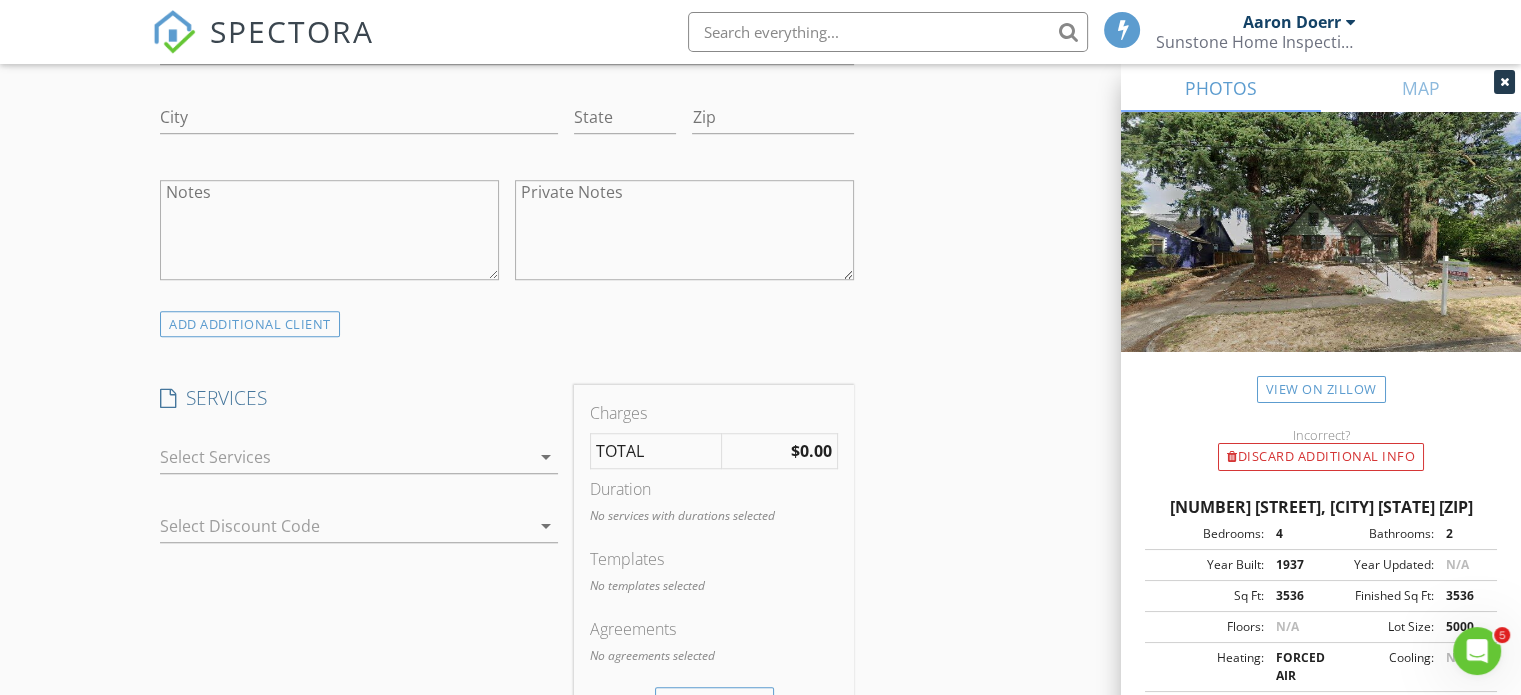 scroll, scrollTop: 1400, scrollLeft: 0, axis: vertical 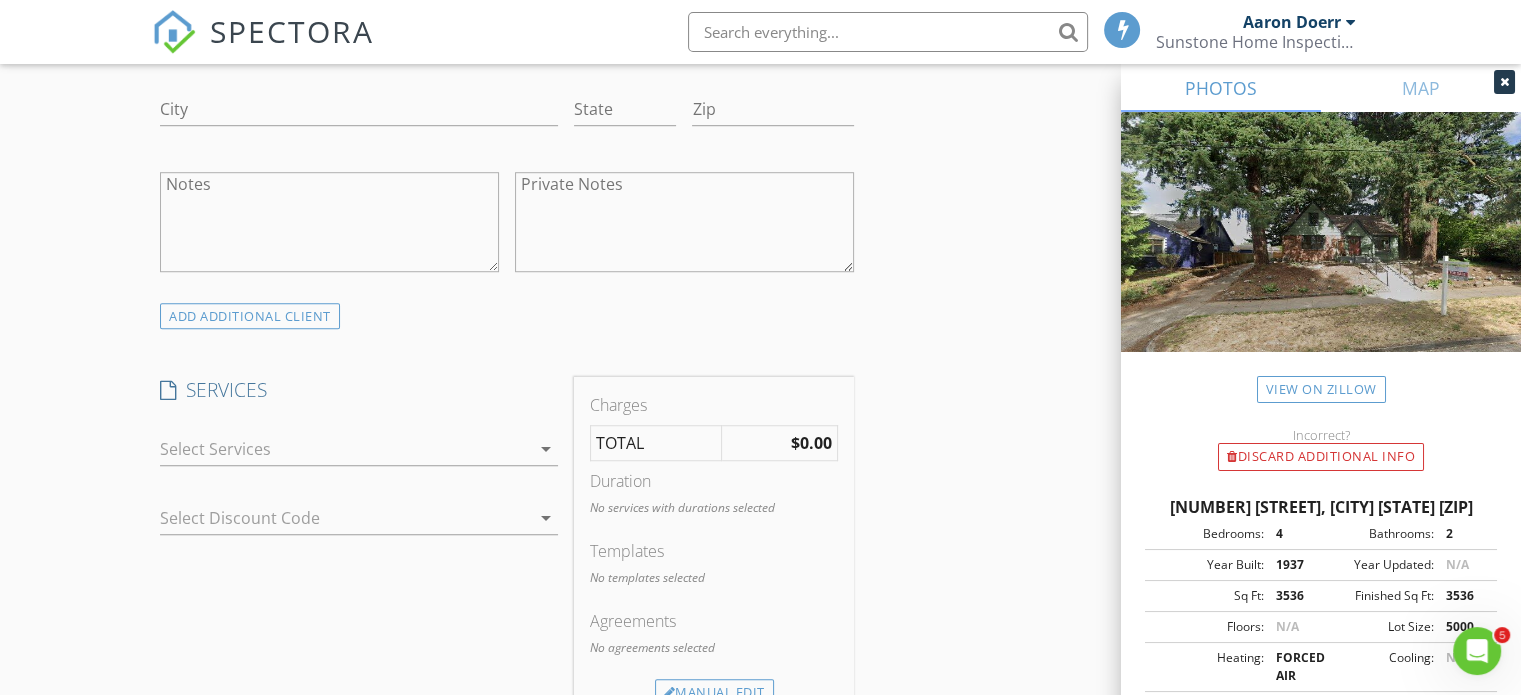 click at bounding box center (345, 449) 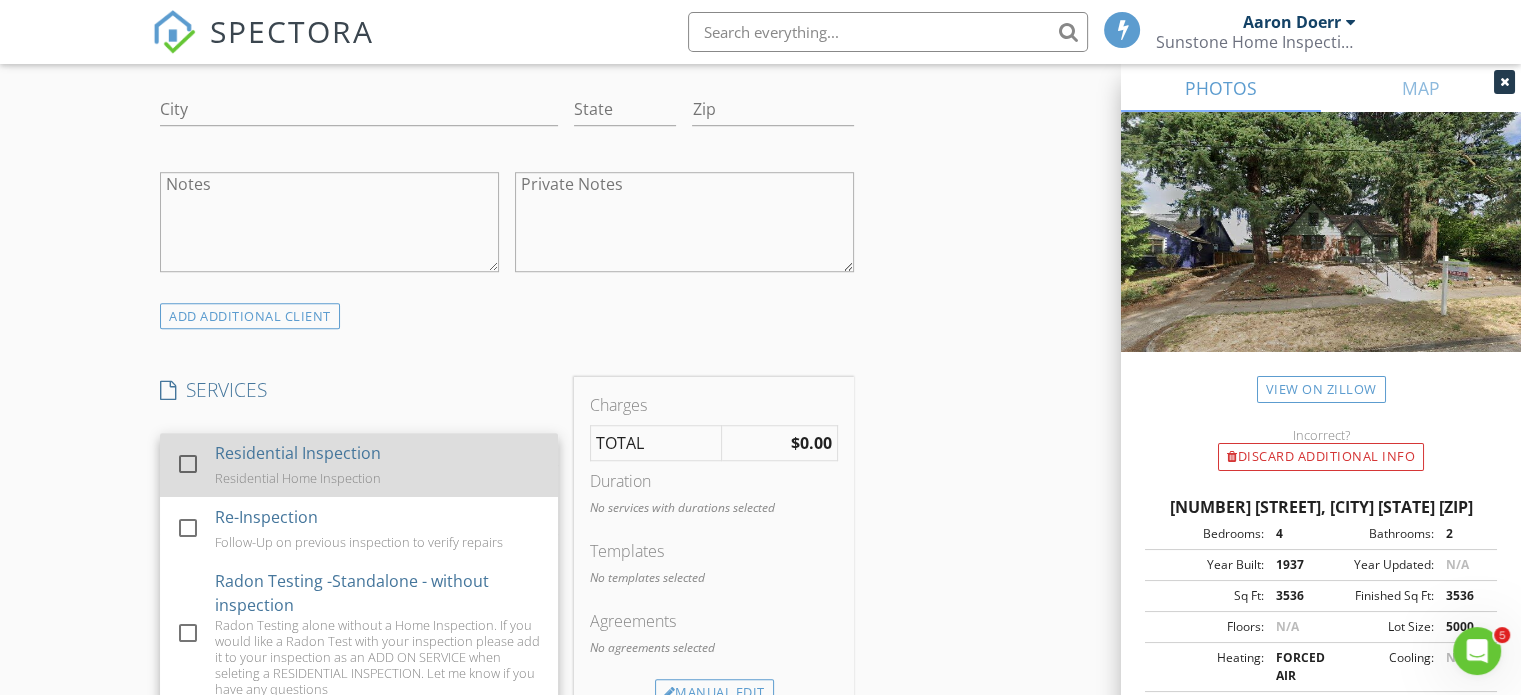 click on "Residential Home Inspection" at bounding box center [298, 478] 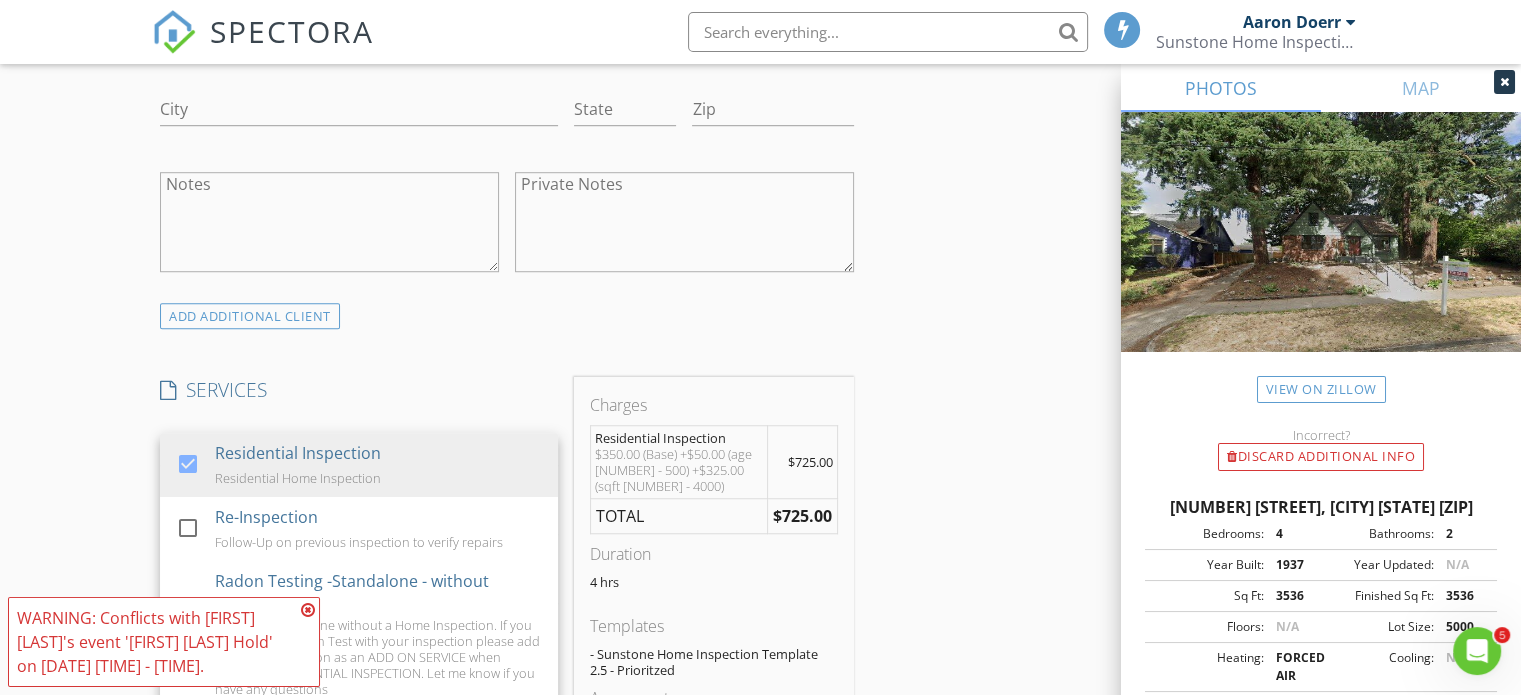click at bounding box center (308, 610) 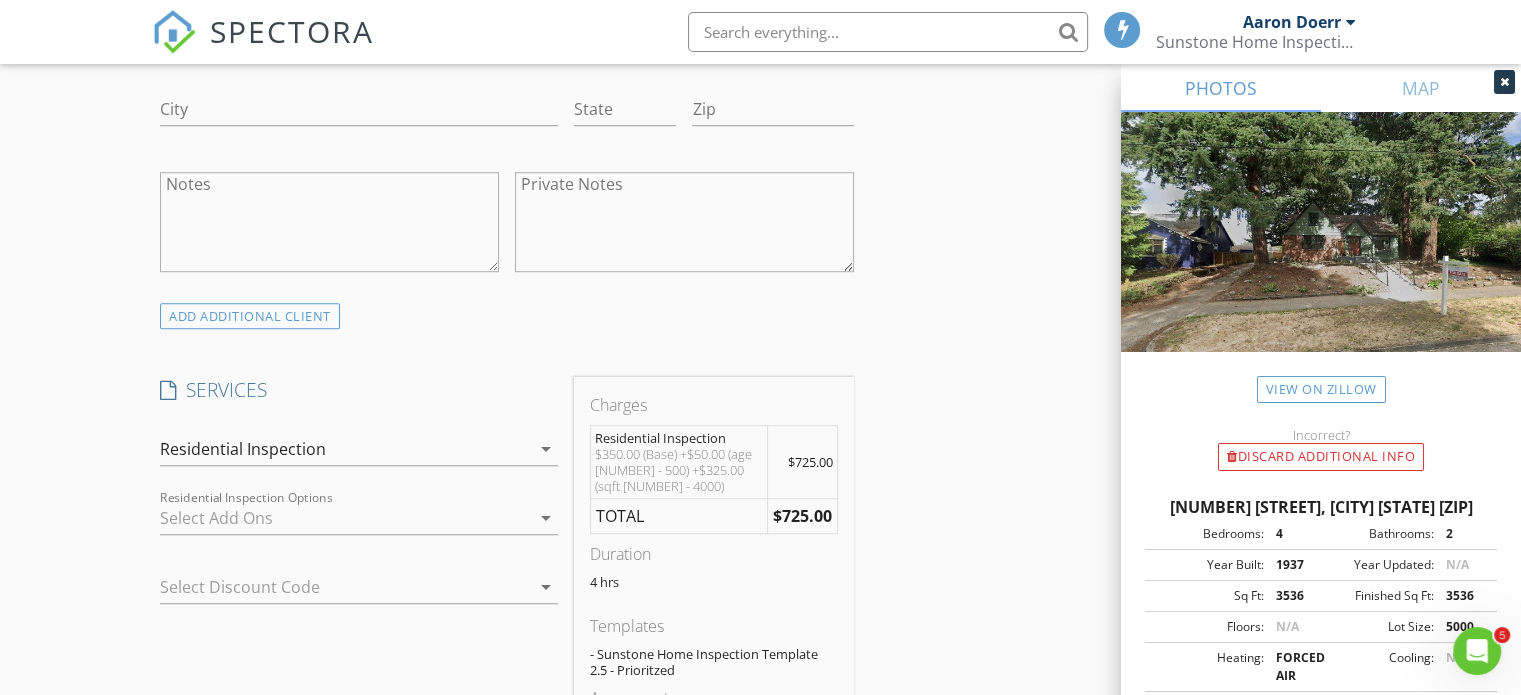 click at bounding box center (345, 518) 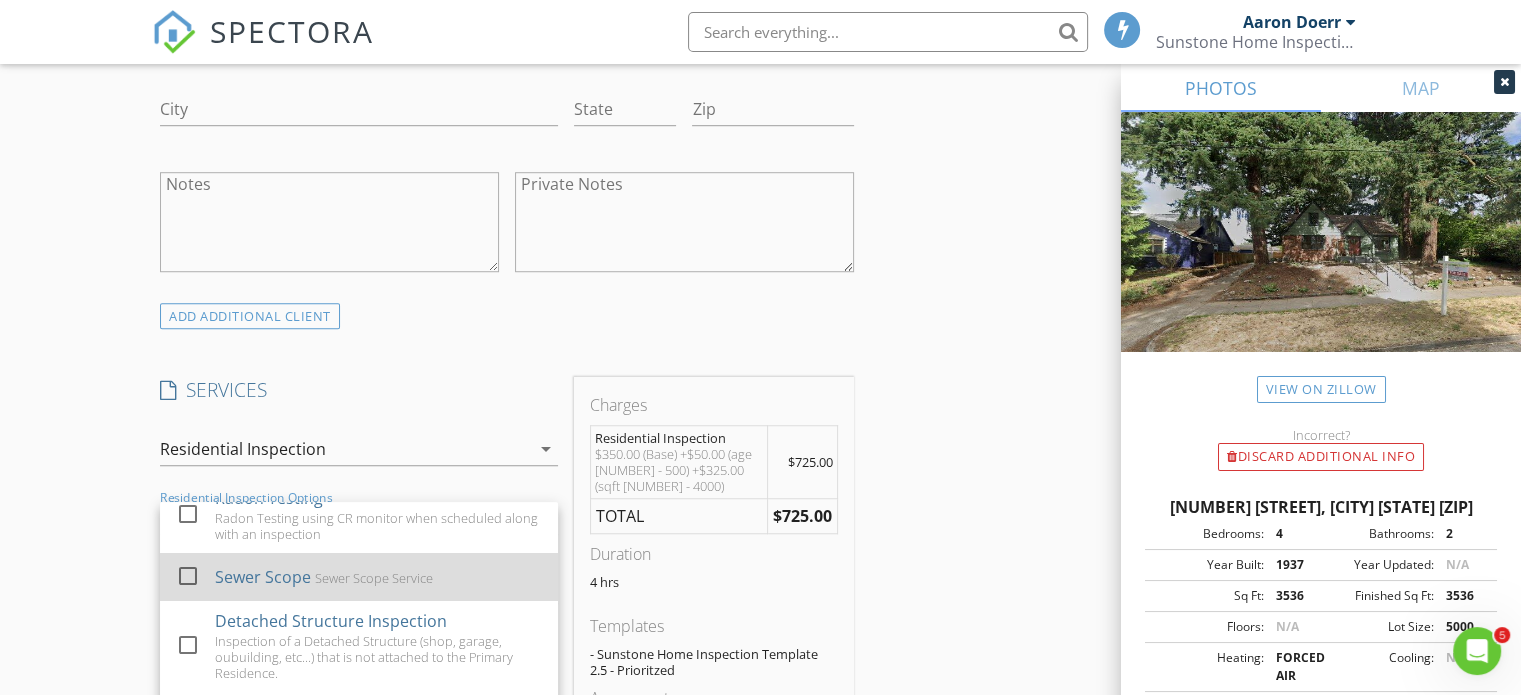 scroll, scrollTop: 0, scrollLeft: 0, axis: both 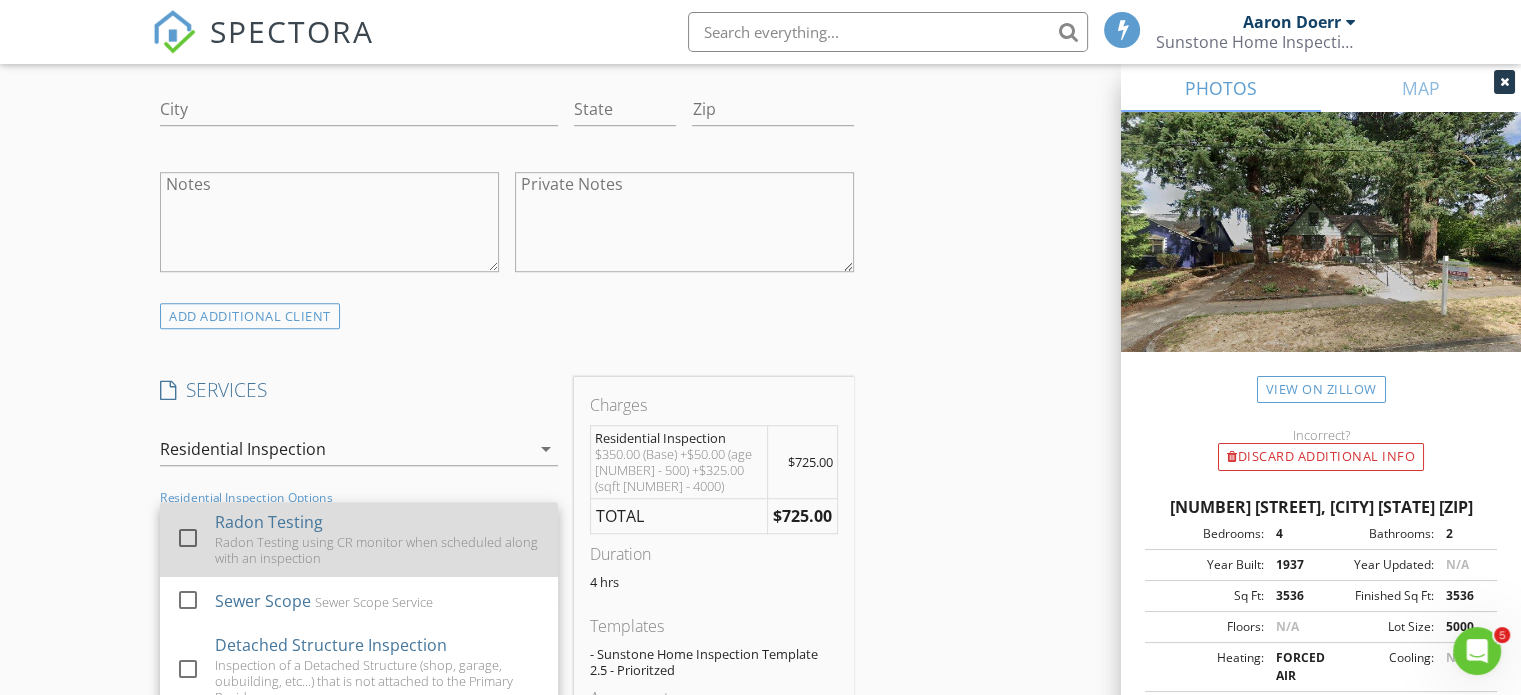 click on "Radon Testing using CR monitor when scheduled along with an inspection" at bounding box center [379, 550] 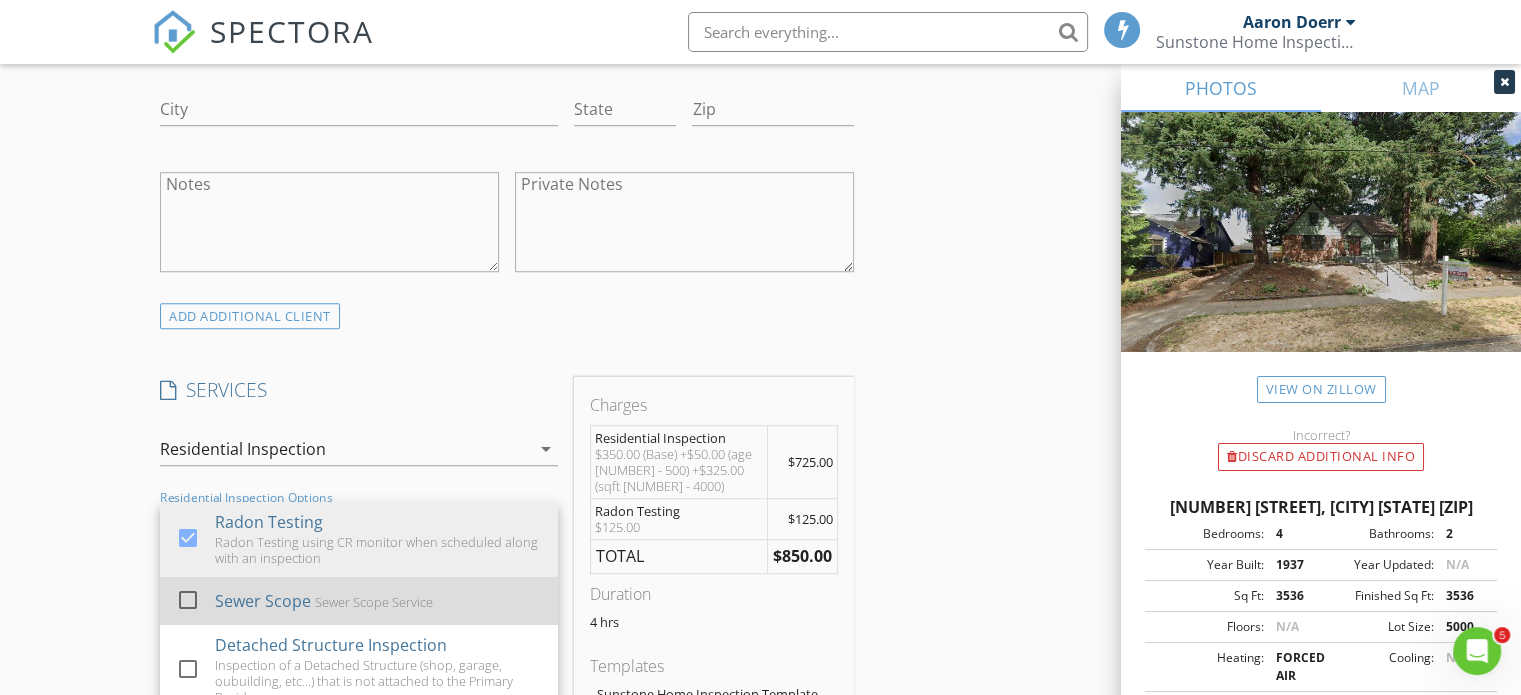 click on "Sewer Scope Service" at bounding box center (374, 602) 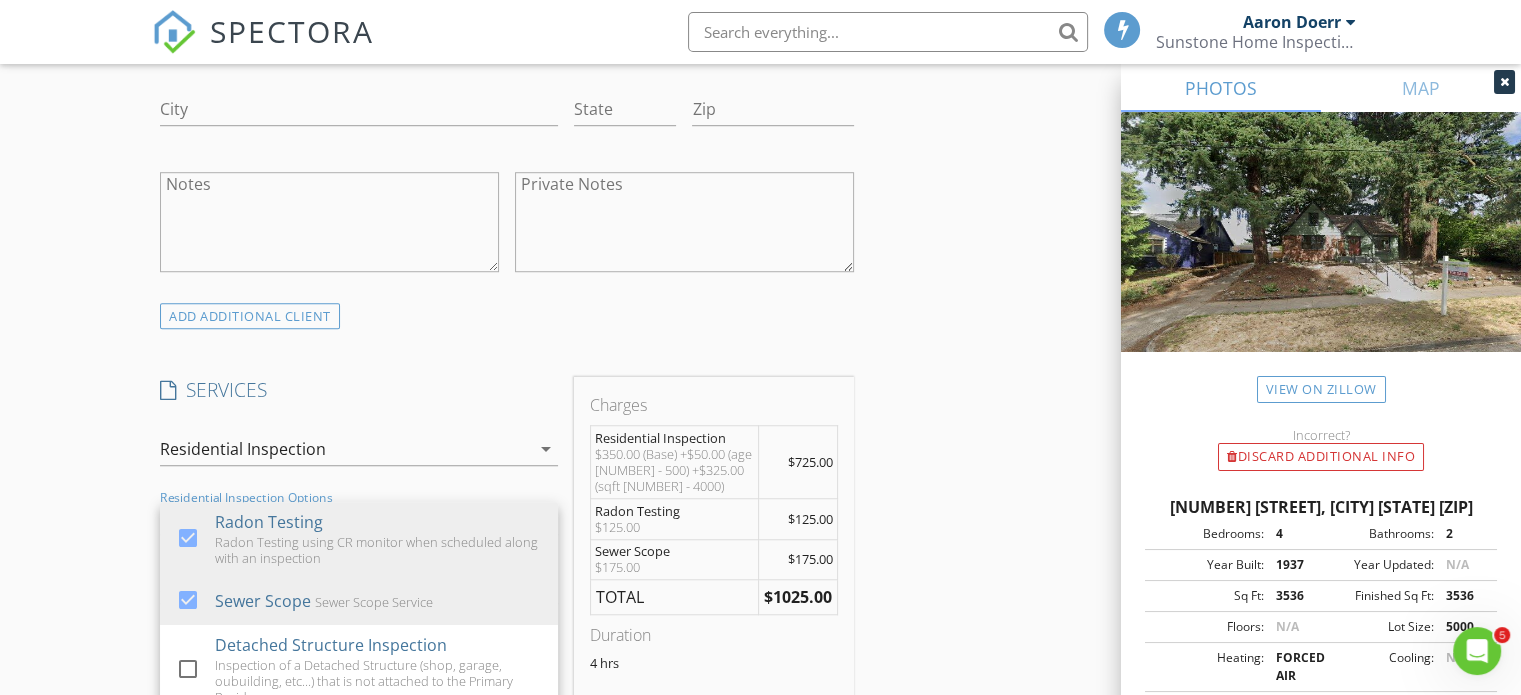 click on "INSPECTOR(S)
check_box   Aaron Doerr   PRIMARY   Aaron Doerr arrow_drop_down   check_box_outline_blank Aaron Doerr specifically requested
Date/Time
08/06/2025 9:00 AM
Location
Address Search       Address 5932 NE 29th Ave   Unit   City Portland   State OR   Zip 97211   County Multnomah     Square Feet 3536   Year Built 1937   Foundation arrow_drop_down     Aaron Doerr     29.1 miles     (an hour)
client
check_box_outline_blank Enable Client CC email for this inspection   Client Search     check_box_outline_blank Client is a Company/Organization     First Name   Last Name   Email   CC Email   Phone   Address   City   State   Zip       Notes   Private Notes
ADD ADDITIONAL client
SERVICES
check_box   Residential Inspection   Residential Home Inspection check_box_outline_blank" at bounding box center [760, 613] 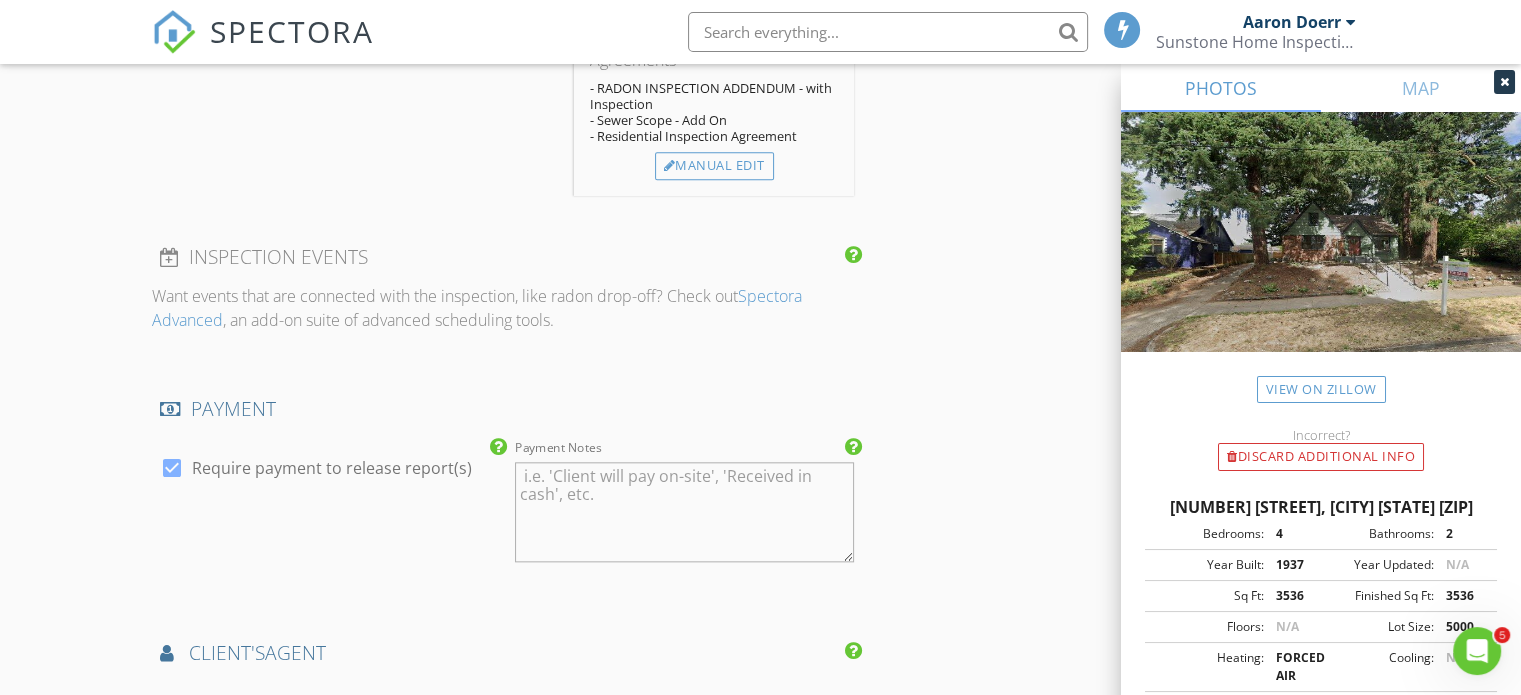 scroll, scrollTop: 2200, scrollLeft: 0, axis: vertical 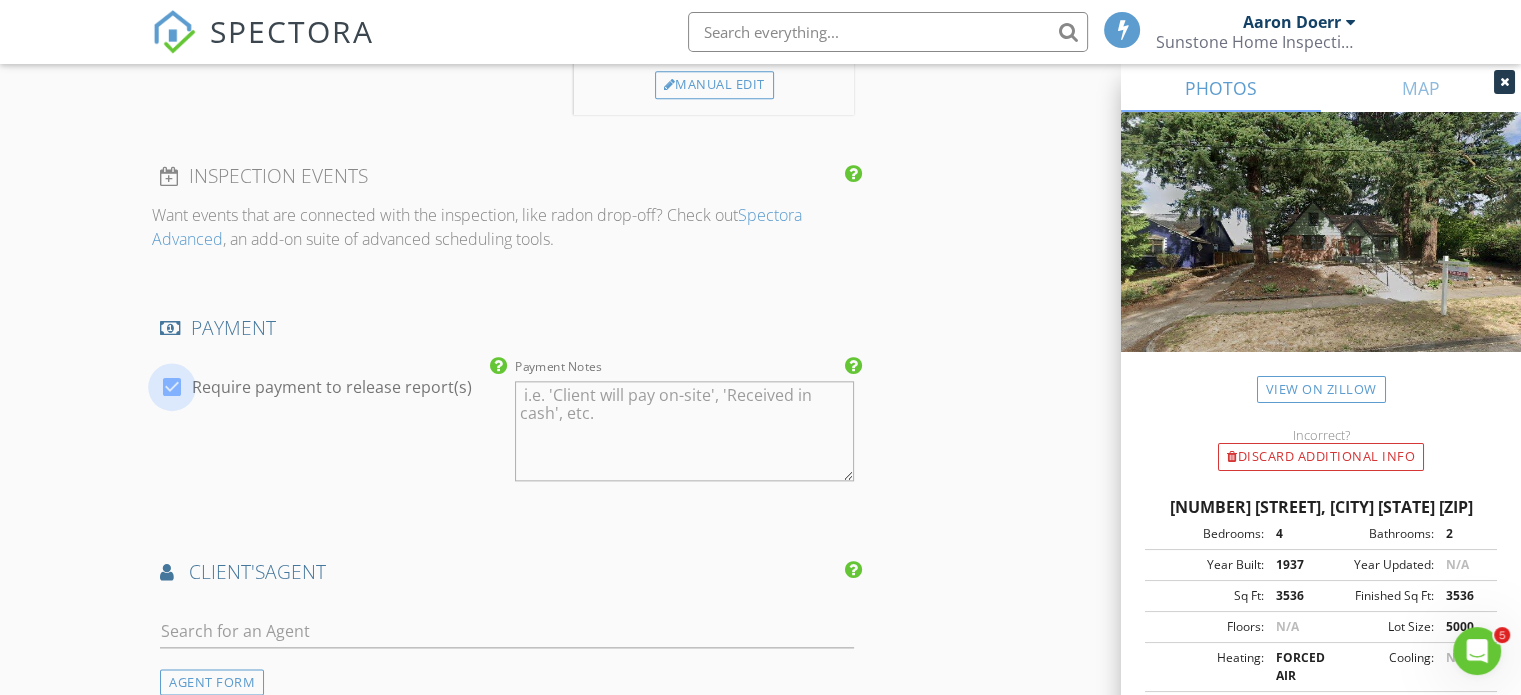 click at bounding box center (172, 387) 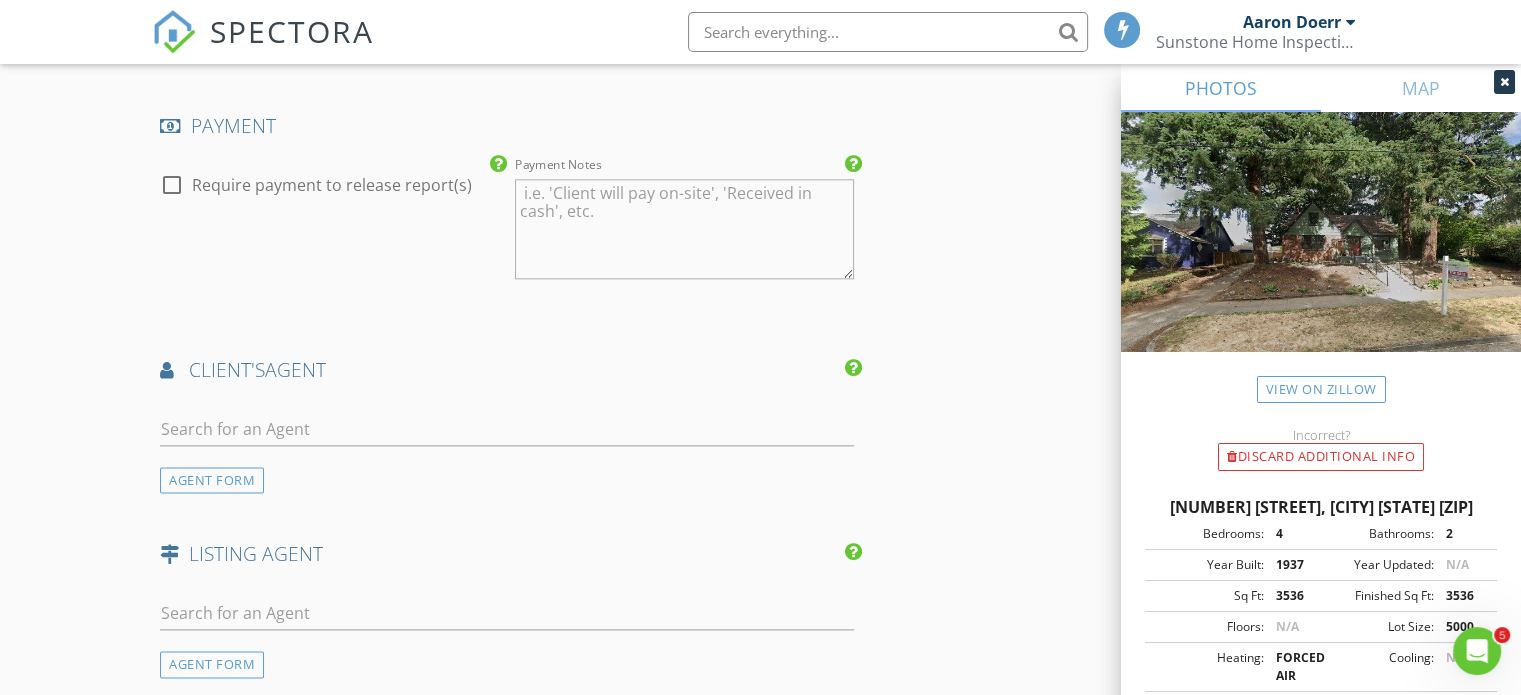 scroll, scrollTop: 2400, scrollLeft: 0, axis: vertical 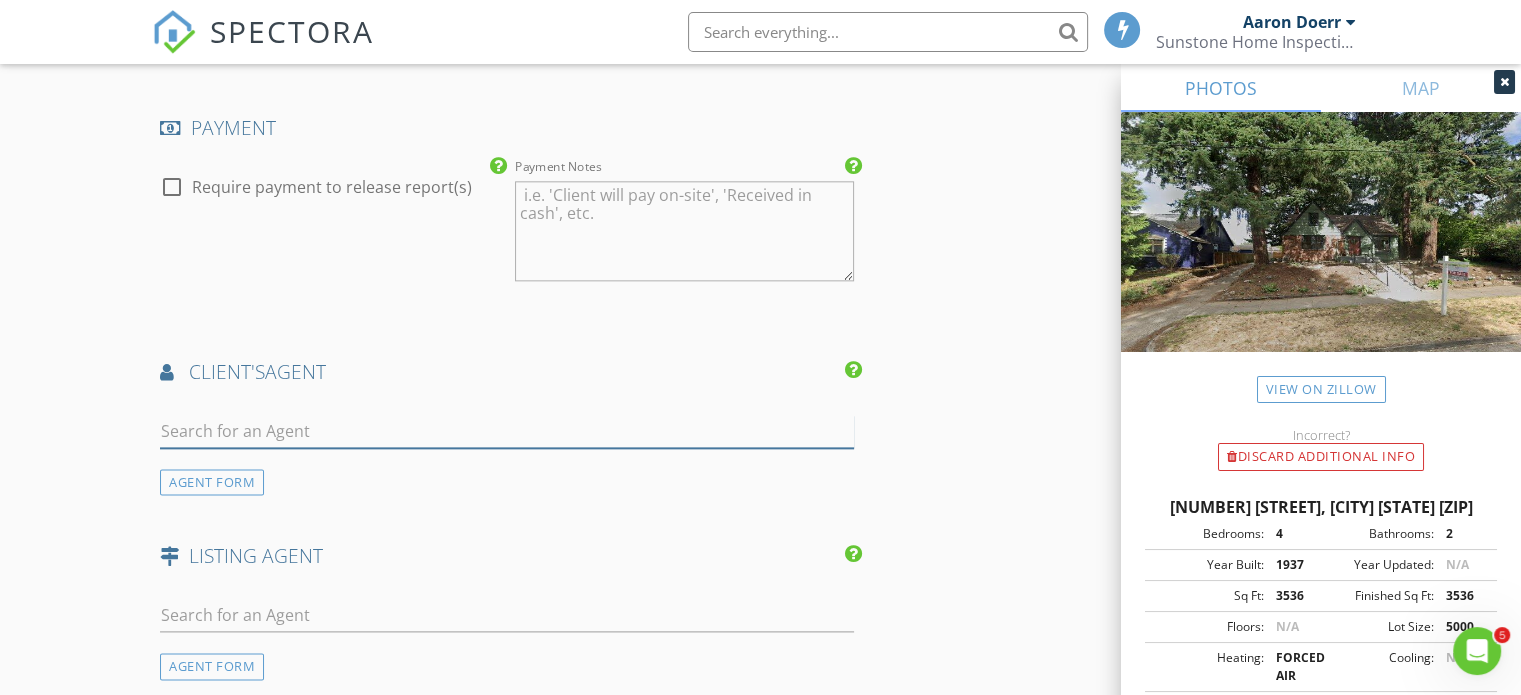 click at bounding box center (507, 431) 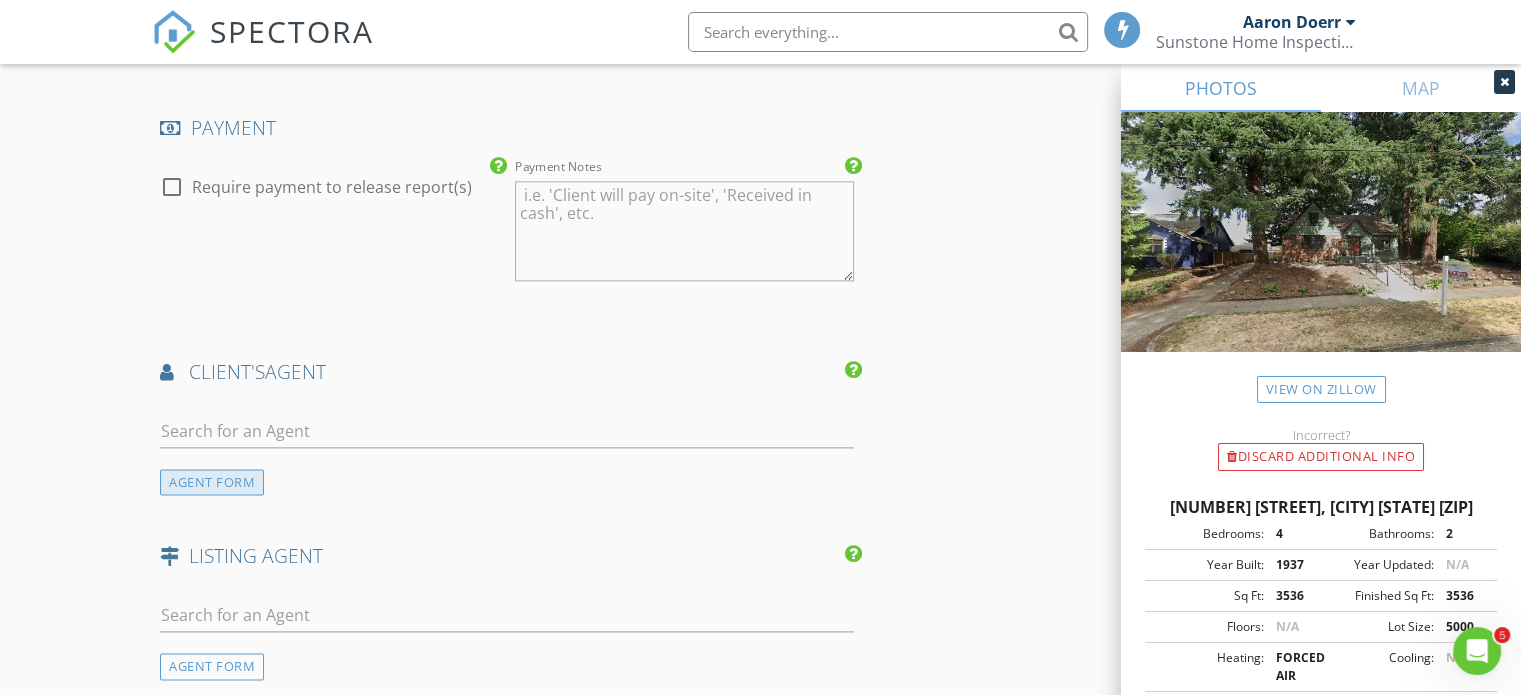 click on "AGENT FORM" at bounding box center [212, 482] 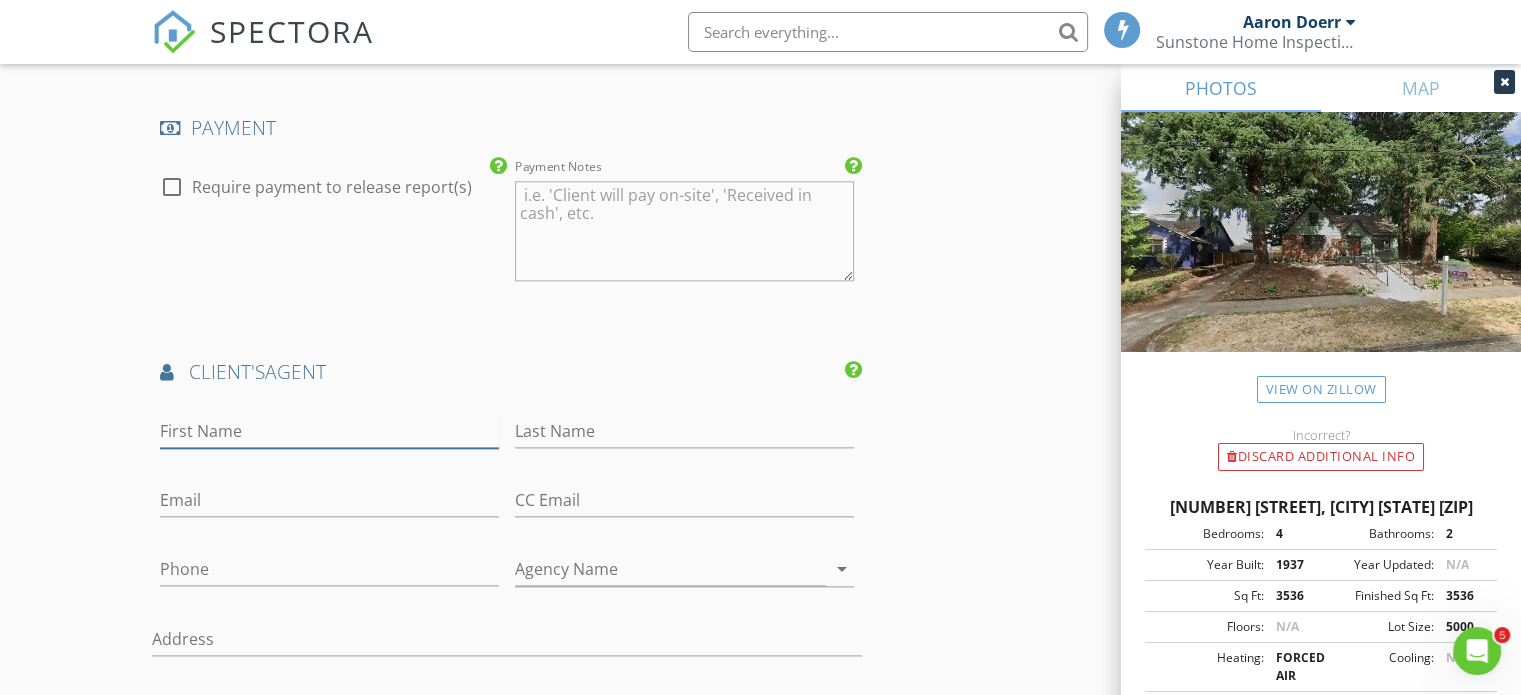 click on "First Name" at bounding box center (329, 431) 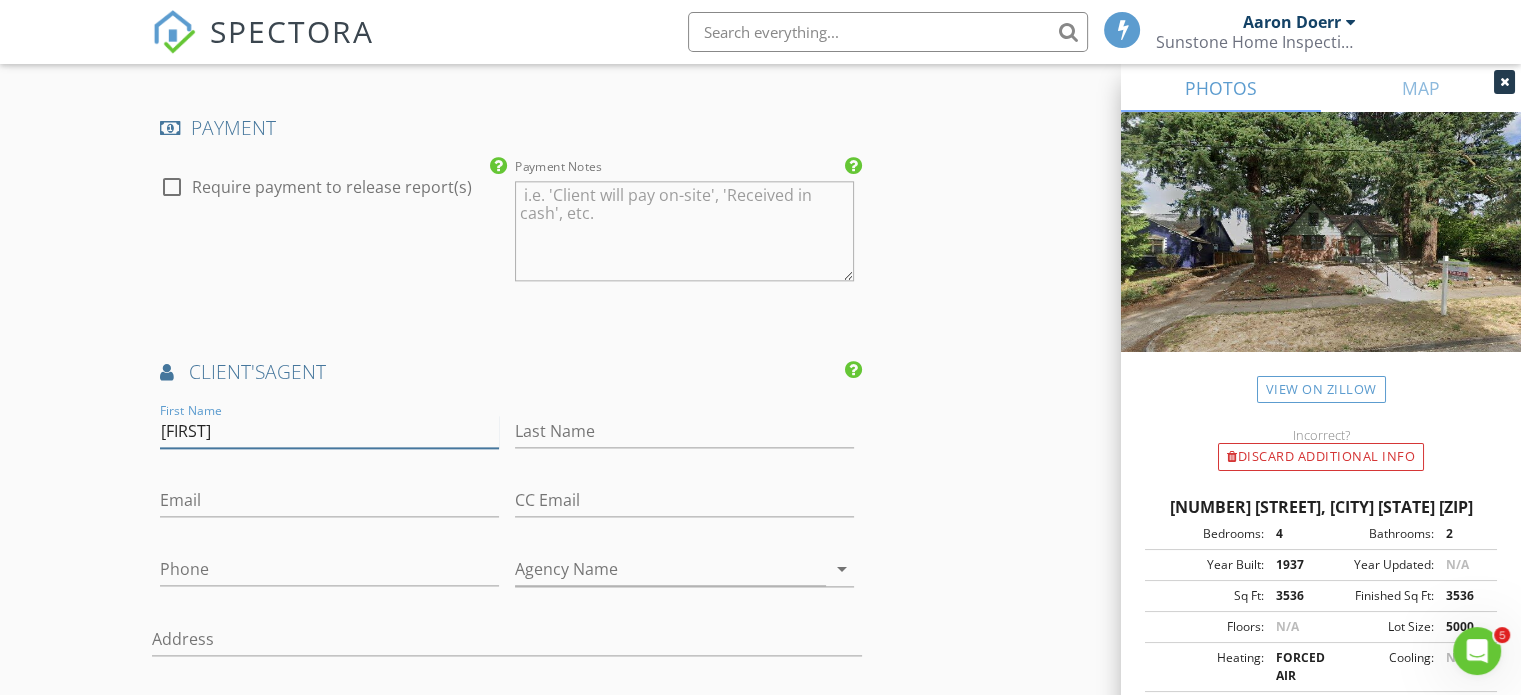 type on "[FIRST]" 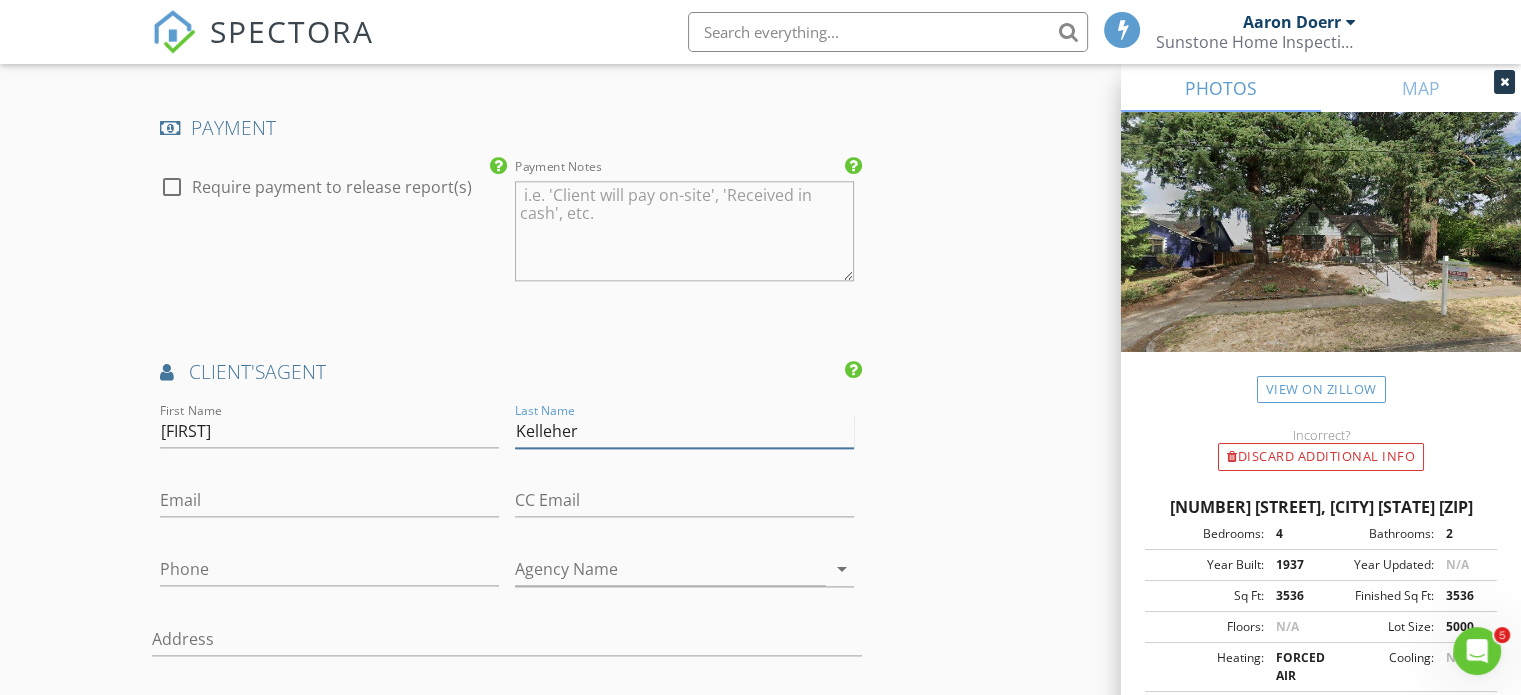 type on "Kelleher" 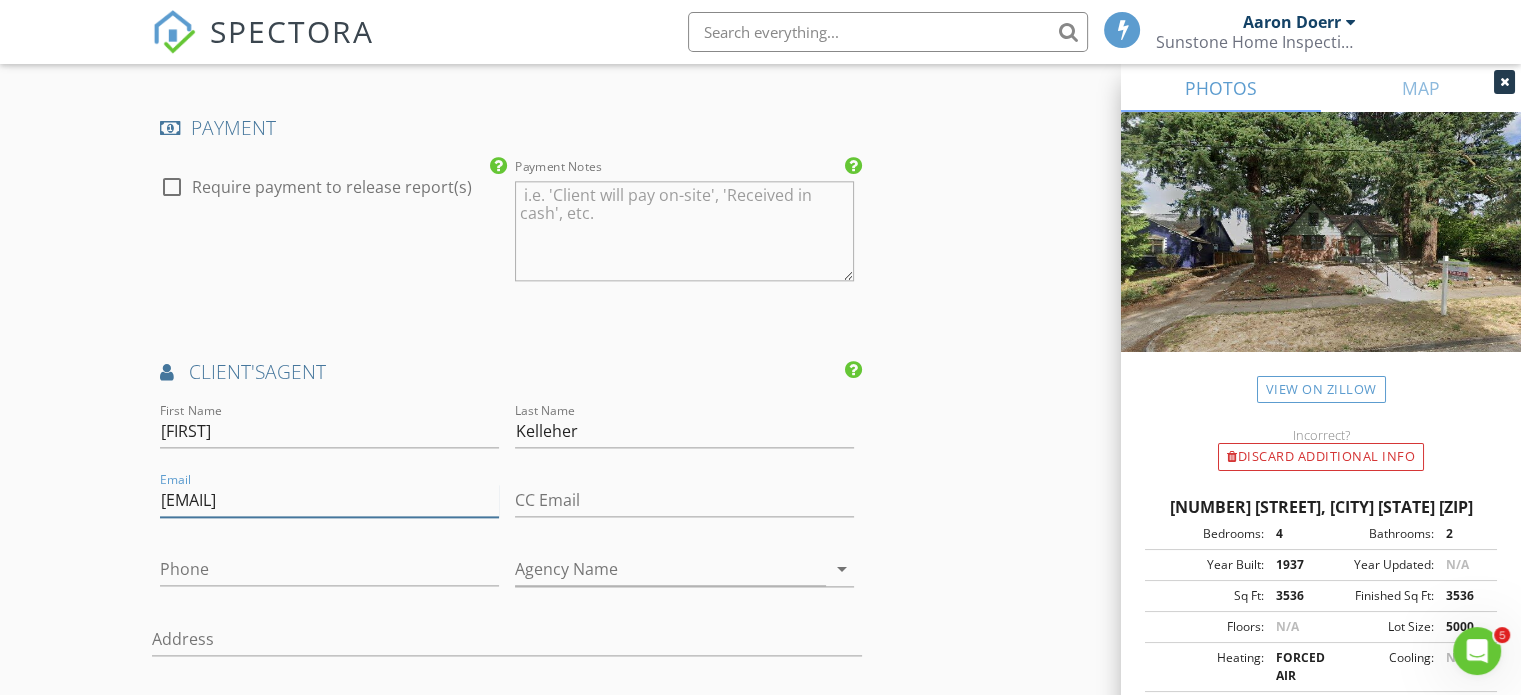 type on "[EMAIL]" 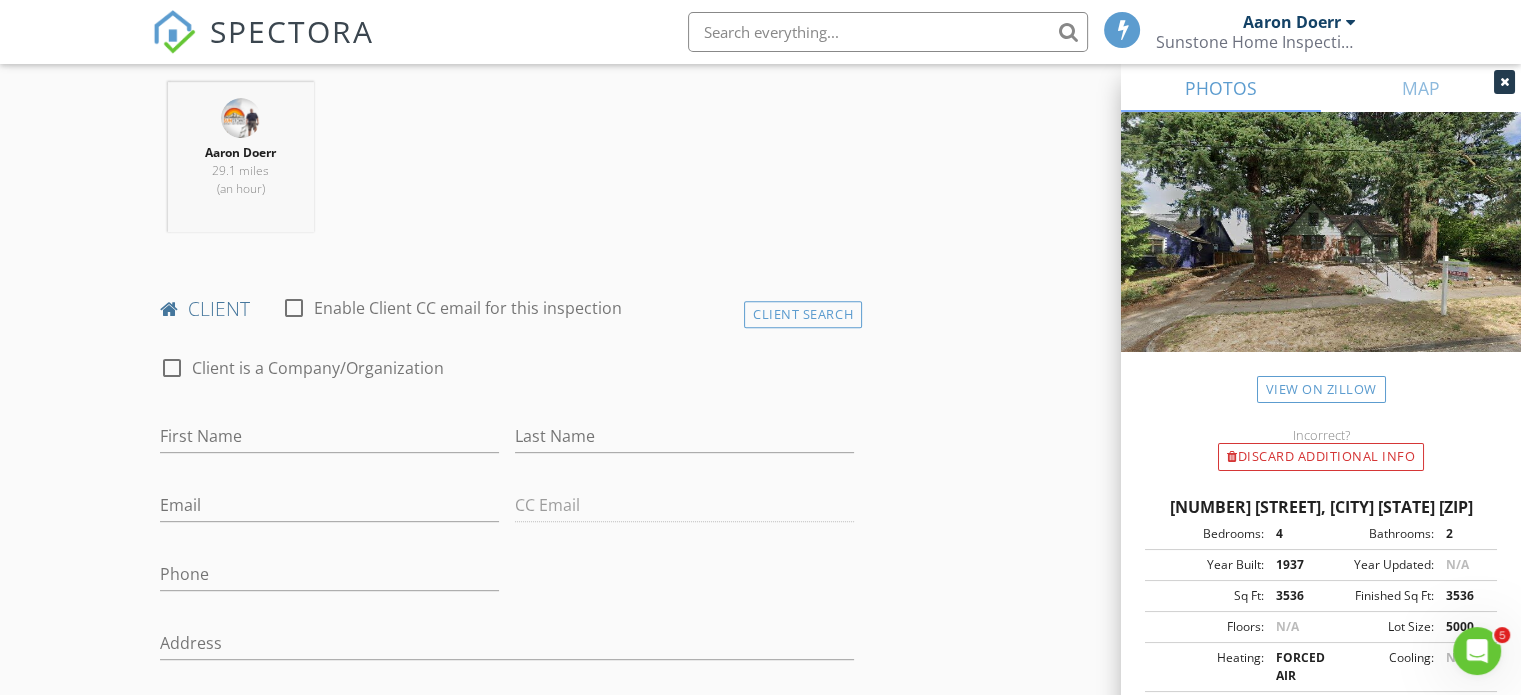 scroll, scrollTop: 800, scrollLeft: 0, axis: vertical 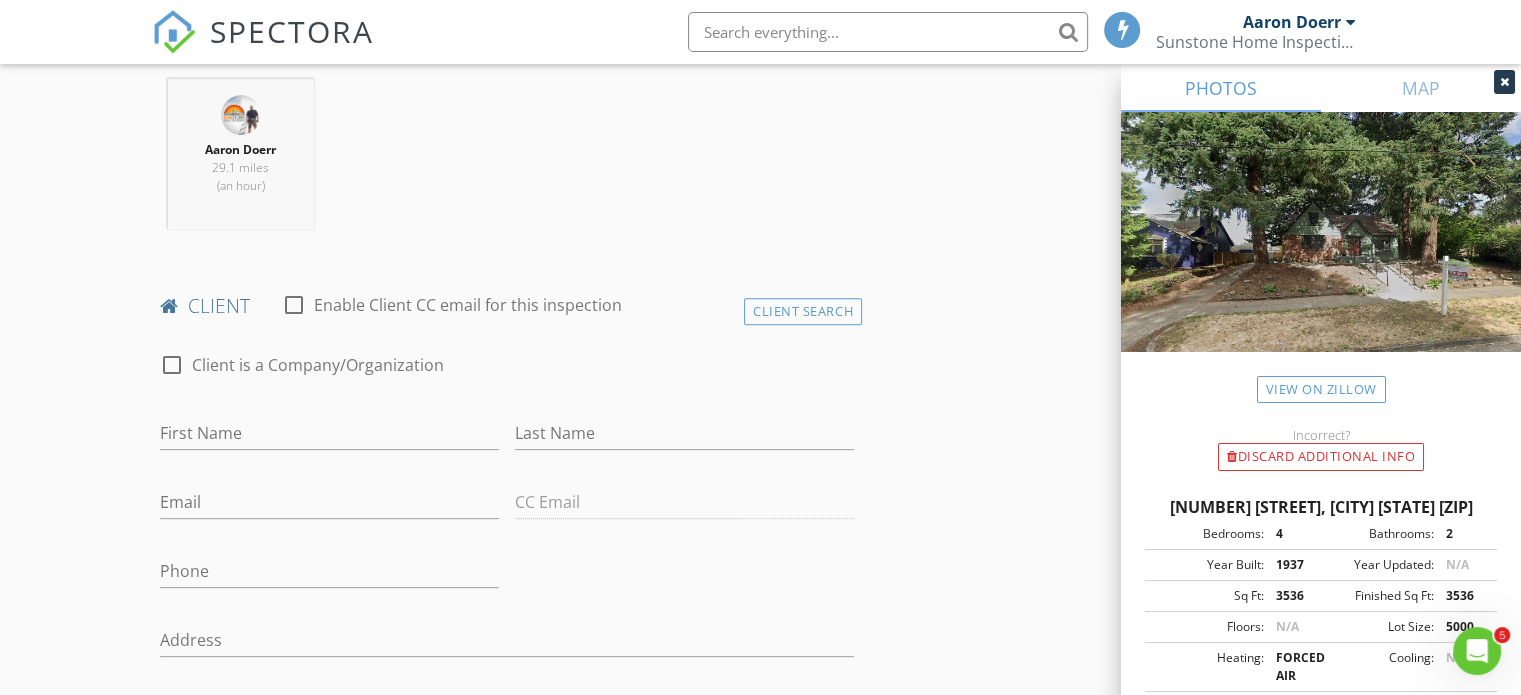 type on "[PHONE]" 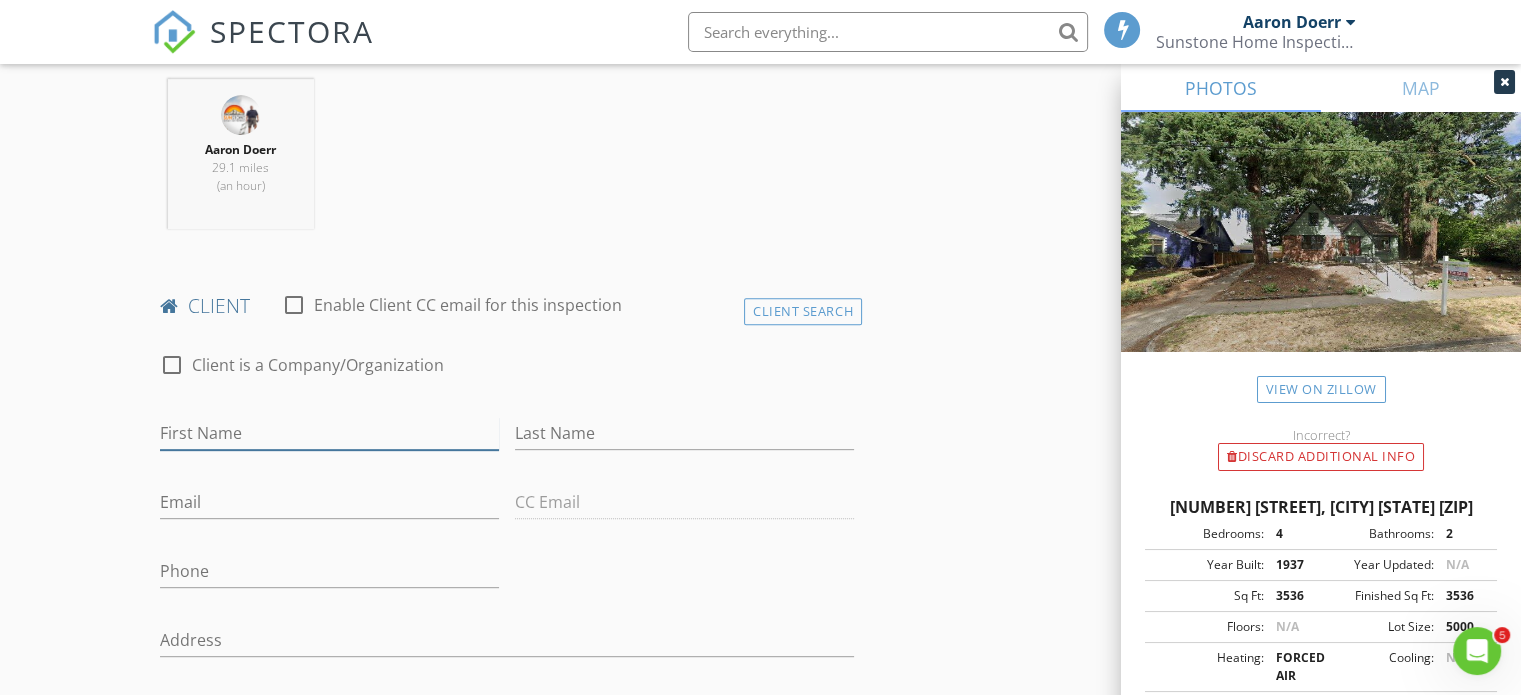 click on "First Name" at bounding box center (329, 433) 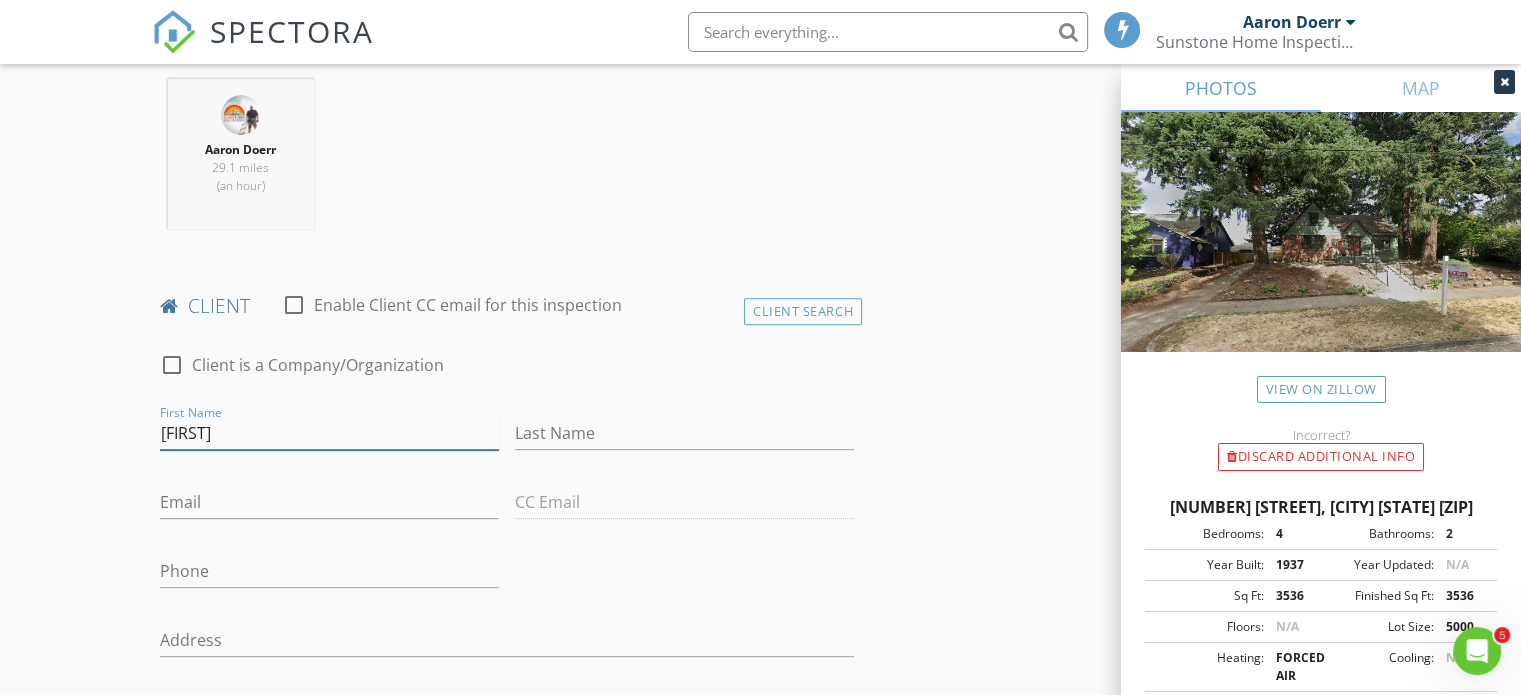 type on "[FIRST]" 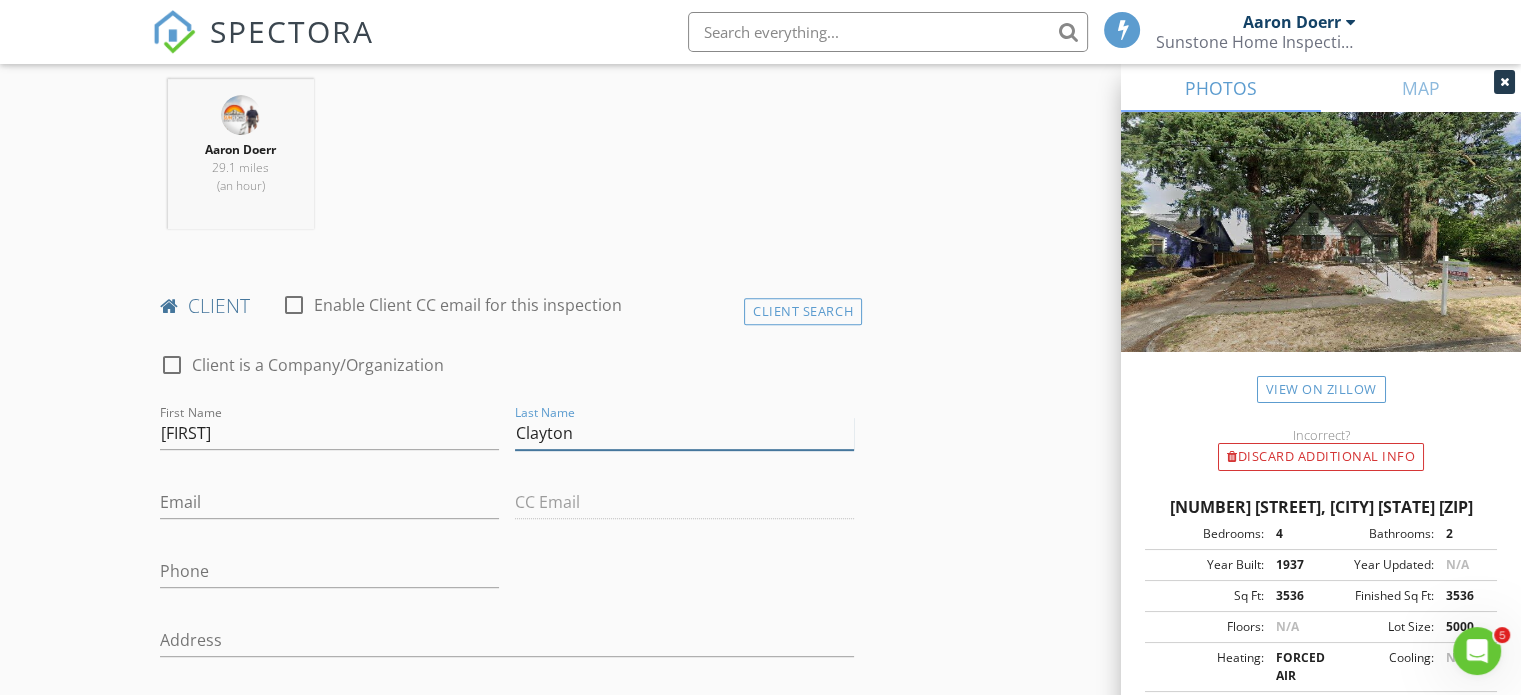 type on "Clayton" 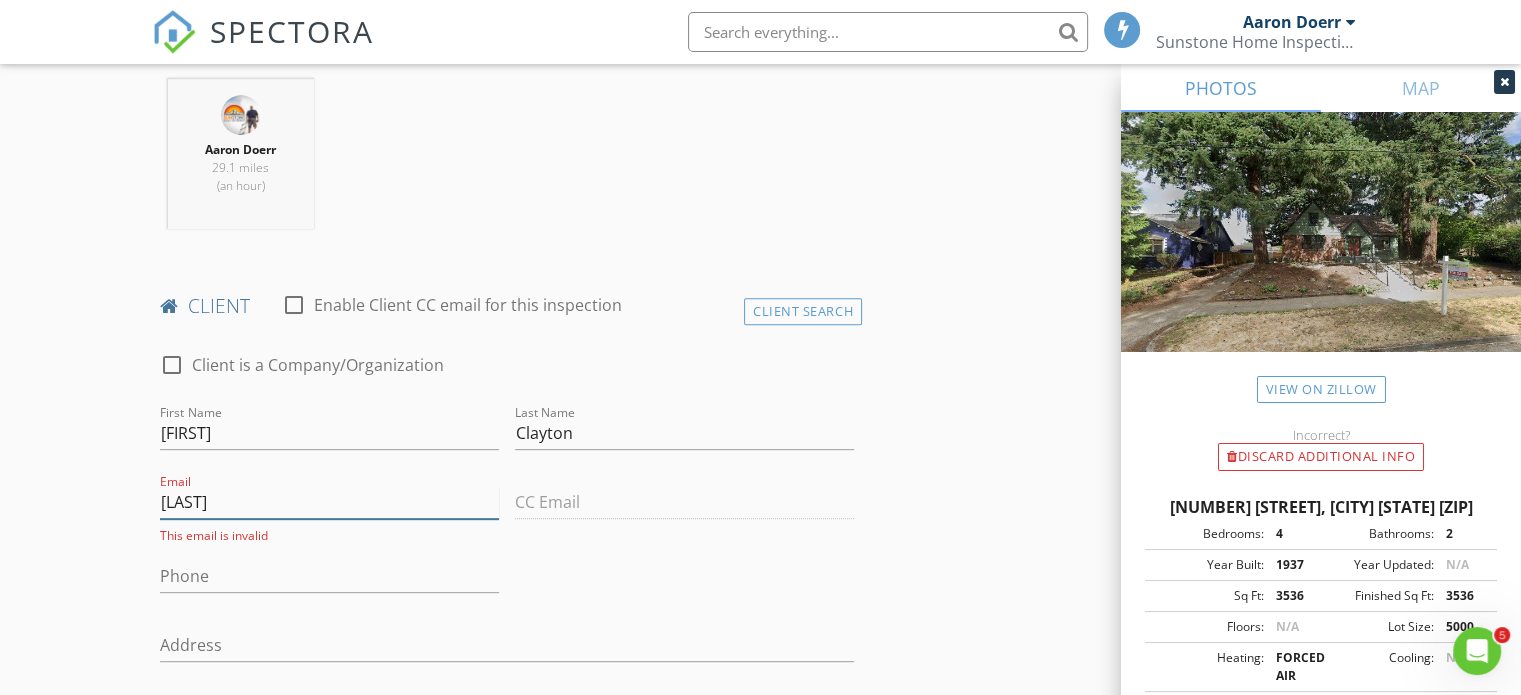 type on "[EMAIL]" 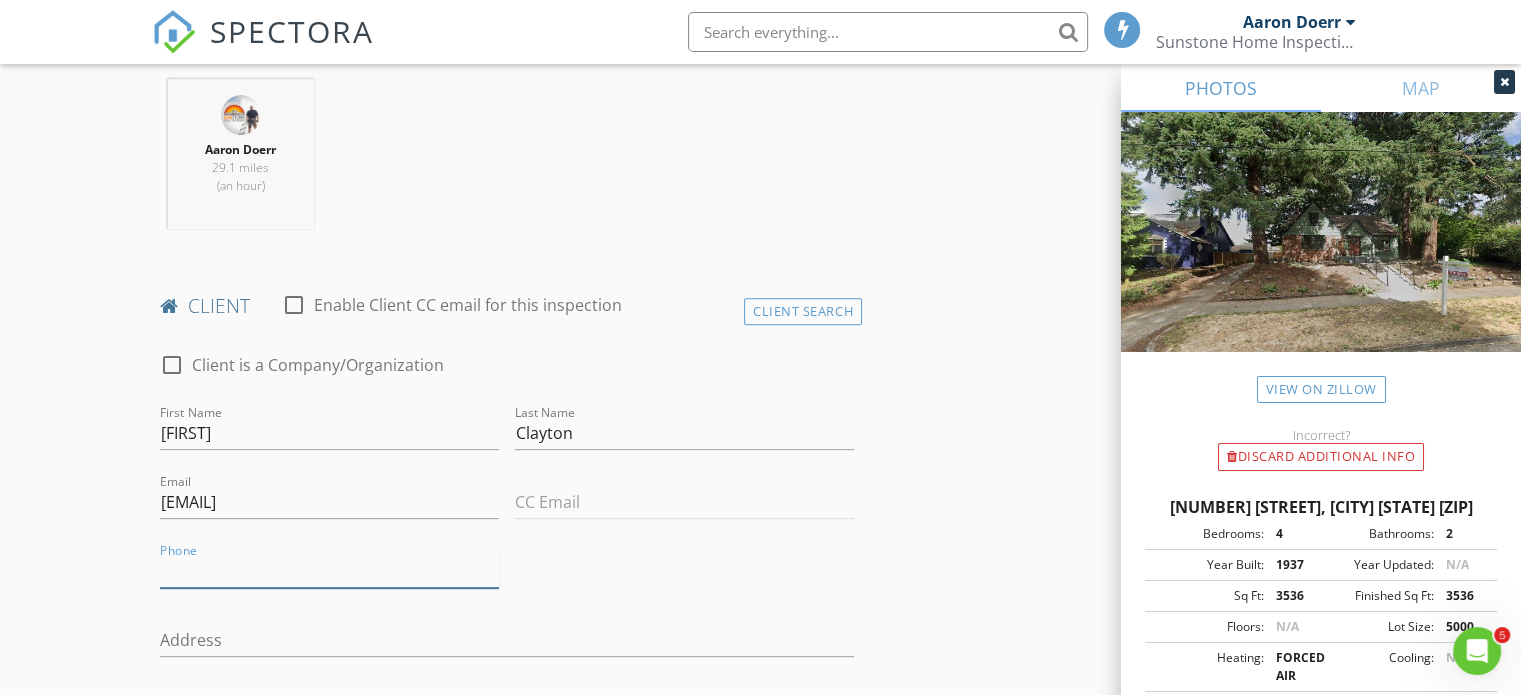 click on "Phone" at bounding box center (329, 571) 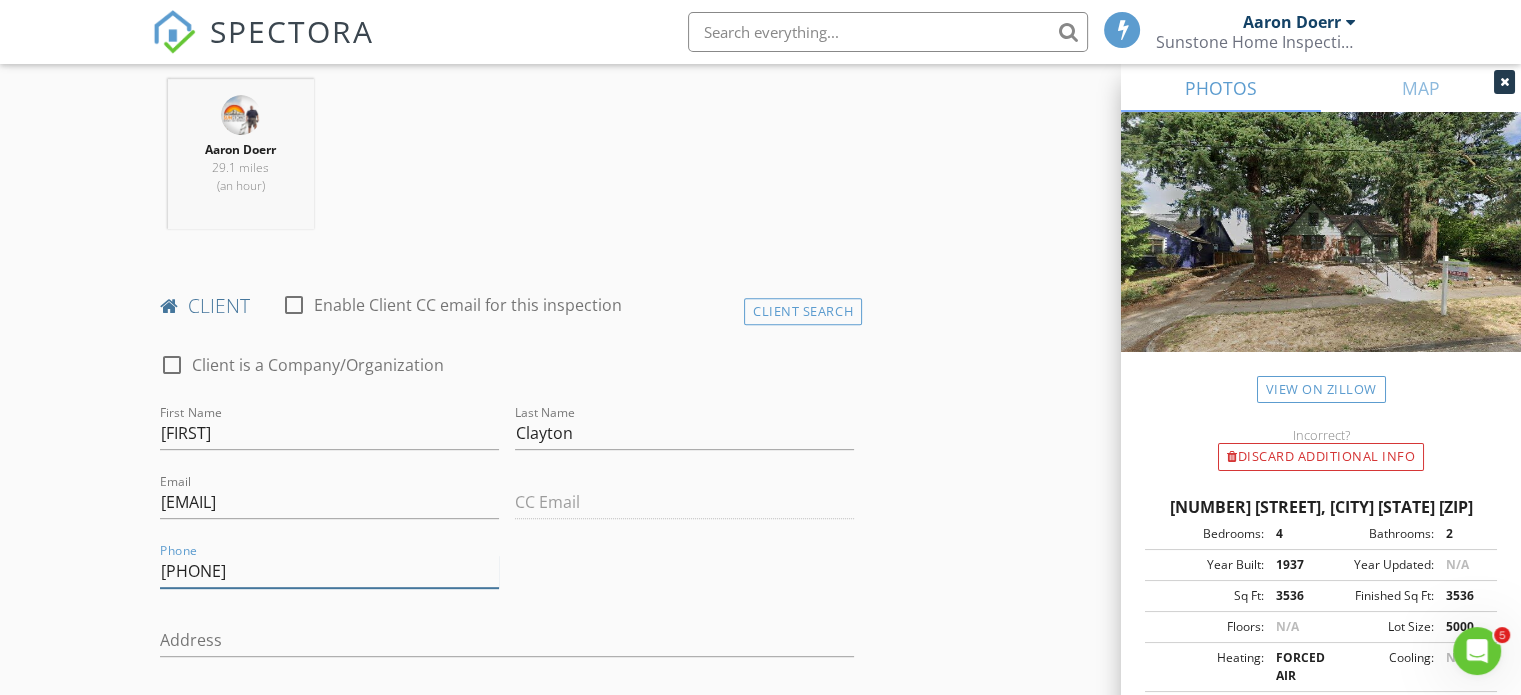 type on "[PHONE]" 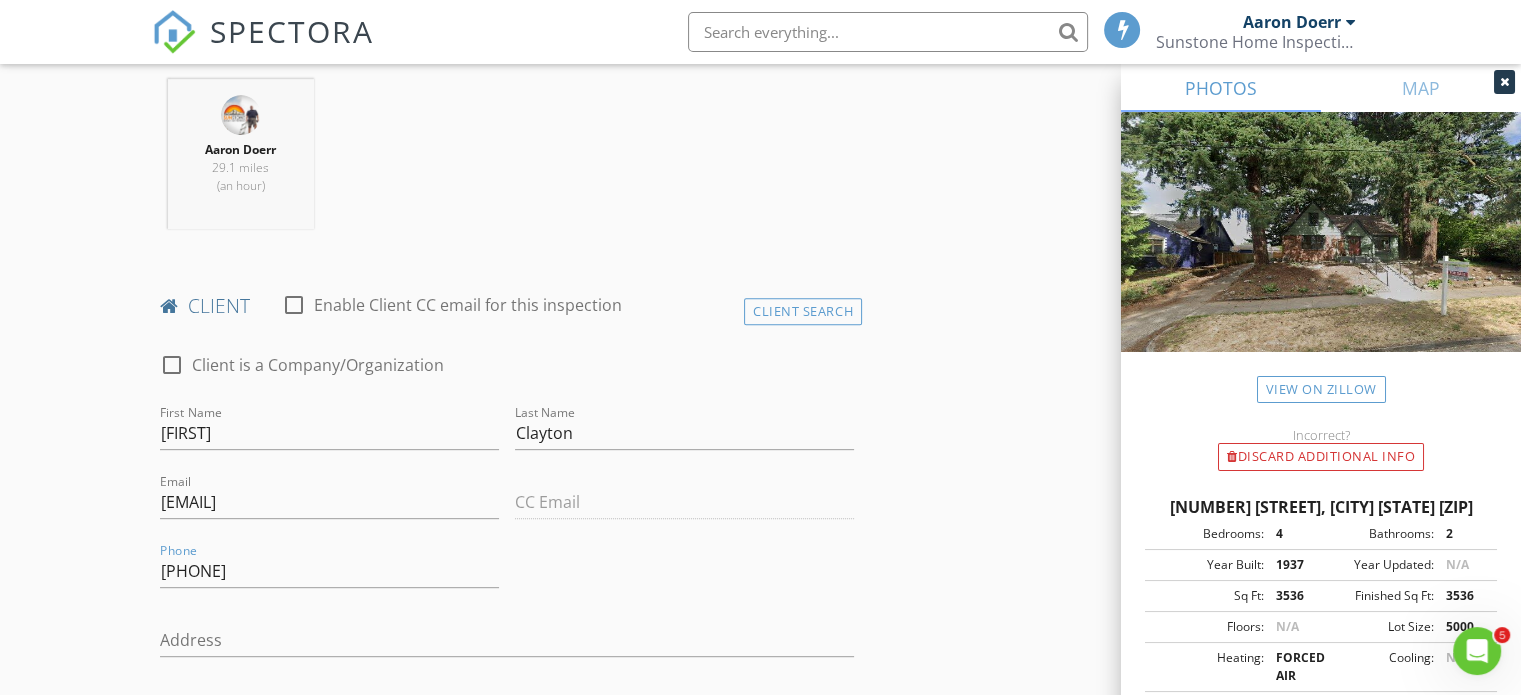 click on "INSPECTOR(S)
check_box   Aaron Doerr   PRIMARY   Aaron Doerr arrow_drop_down   check_box_outline_blank Aaron Doerr specifically requested
Date/Time
08/06/2025 9:00 AM
Location
Address Search       Address 5932 NE 29th Ave   Unit   City Portland   State OR   Zip 97211   County Multnomah     Square Feet 3536   Year Built 1937   Foundation arrow_drop_down     Aaron Doerr     29.1 miles     (an hour)
client
check_box_outline_blank Enable Client CC email for this inspection   Client Search     check_box_outline_blank Client is a Company/Organization     First Name Katherine   Last Name Clayton   Email katclayton@gmail.com   CC Email   Phone 512-413-4612   Address   City   State   Zip       Notes   Private Notes
ADD ADDITIONAL client
SERVICES
check_box   Residential Inspection" at bounding box center (760, 1508) 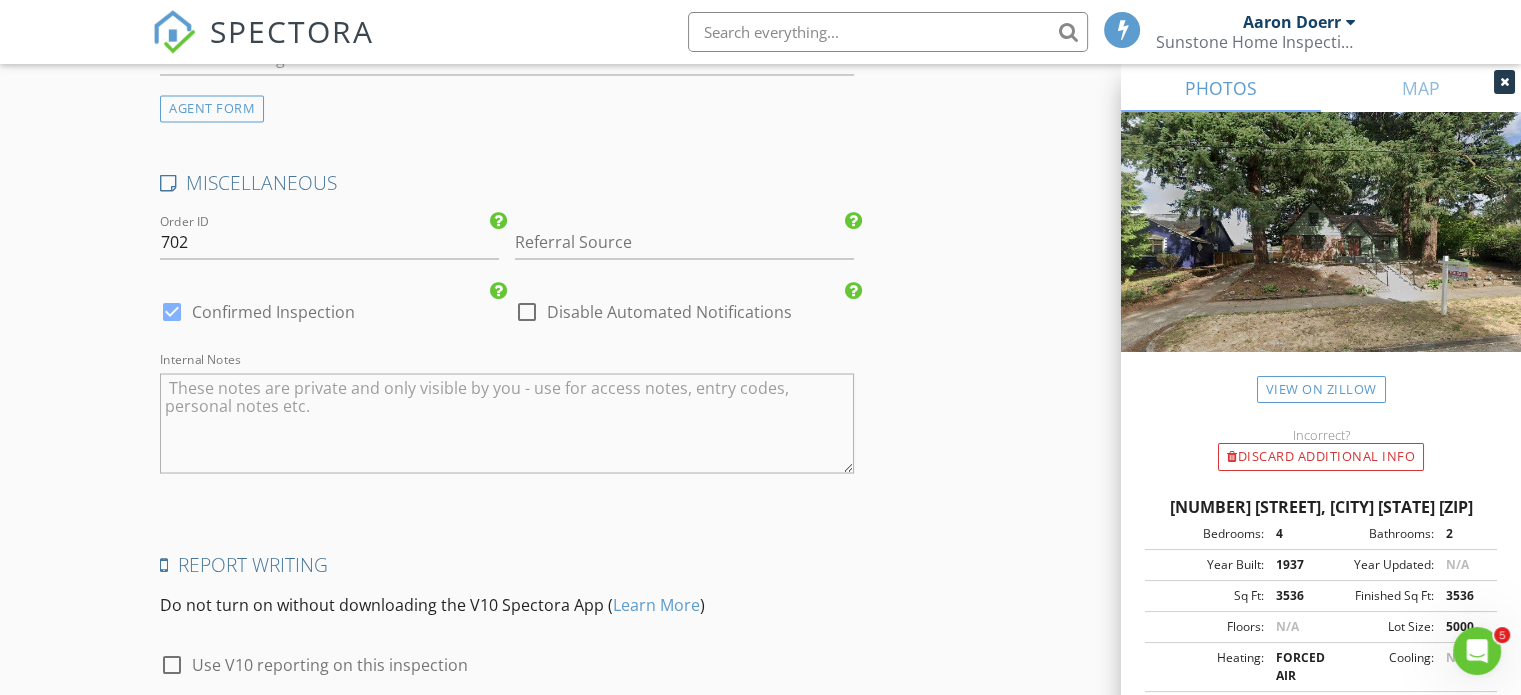 scroll, scrollTop: 3600, scrollLeft: 0, axis: vertical 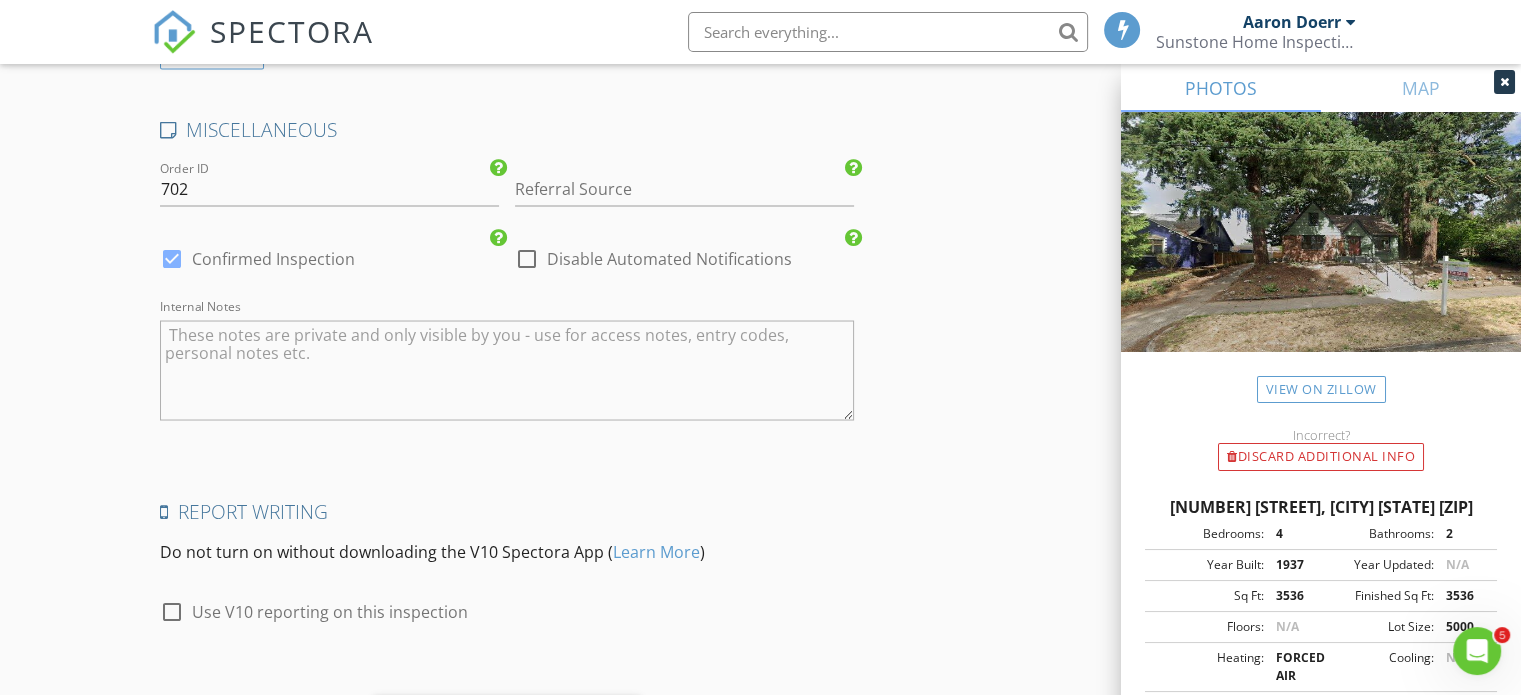 click at bounding box center (172, 258) 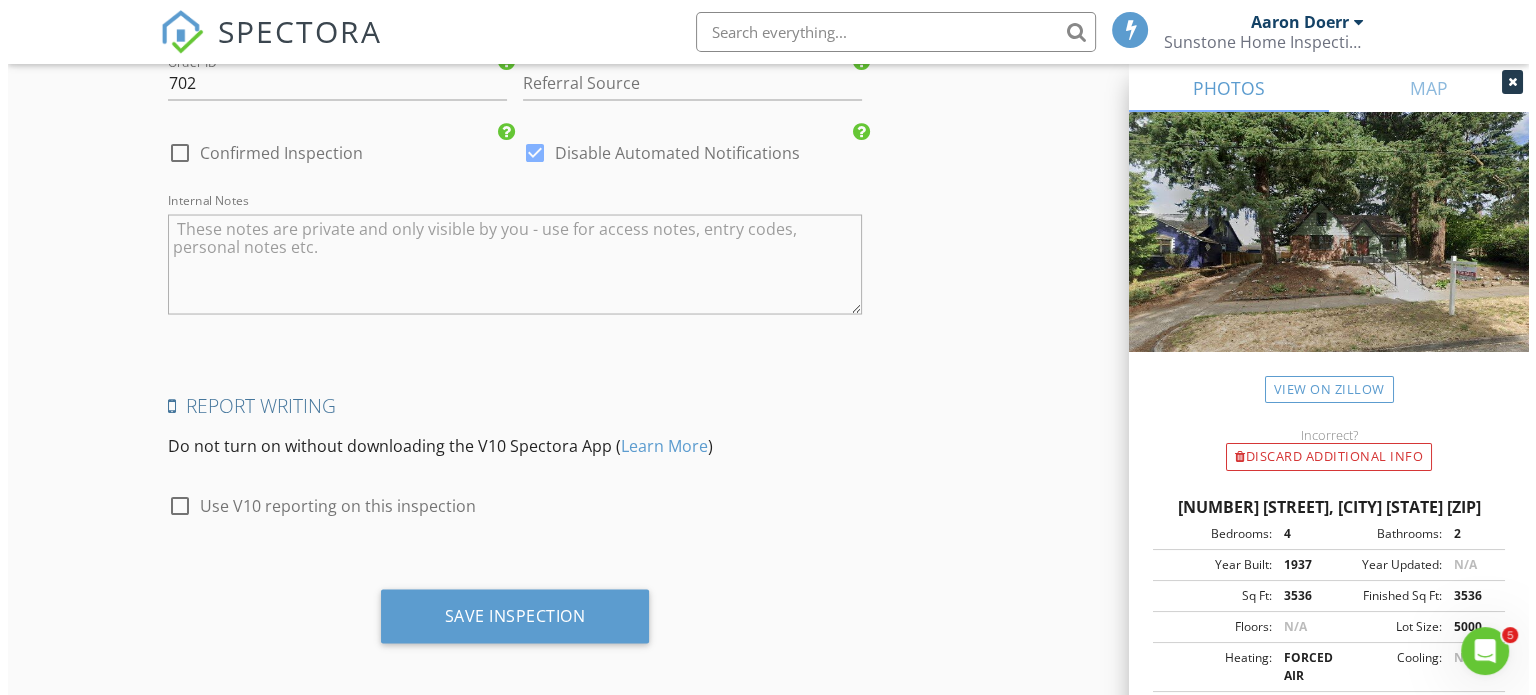 scroll, scrollTop: 3708, scrollLeft: 0, axis: vertical 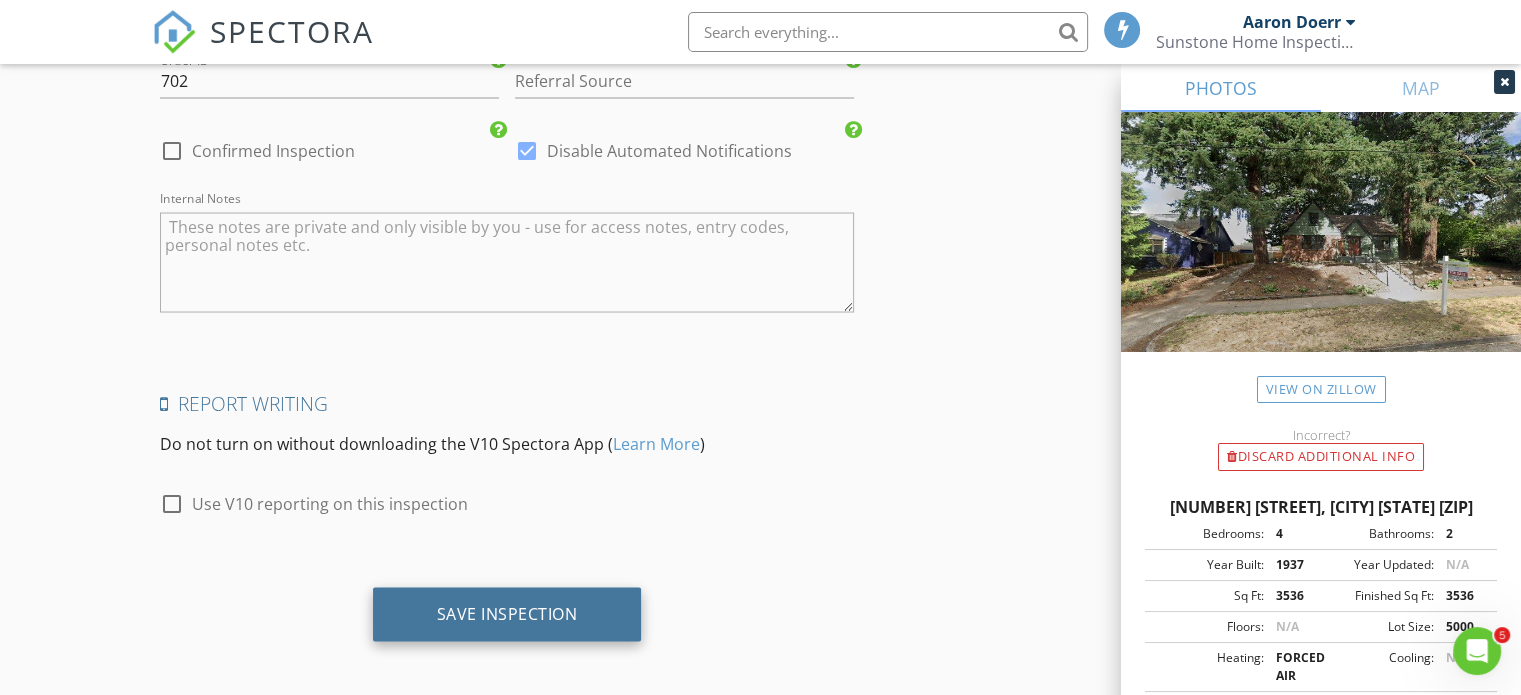 click on "Save Inspection" at bounding box center [507, 613] 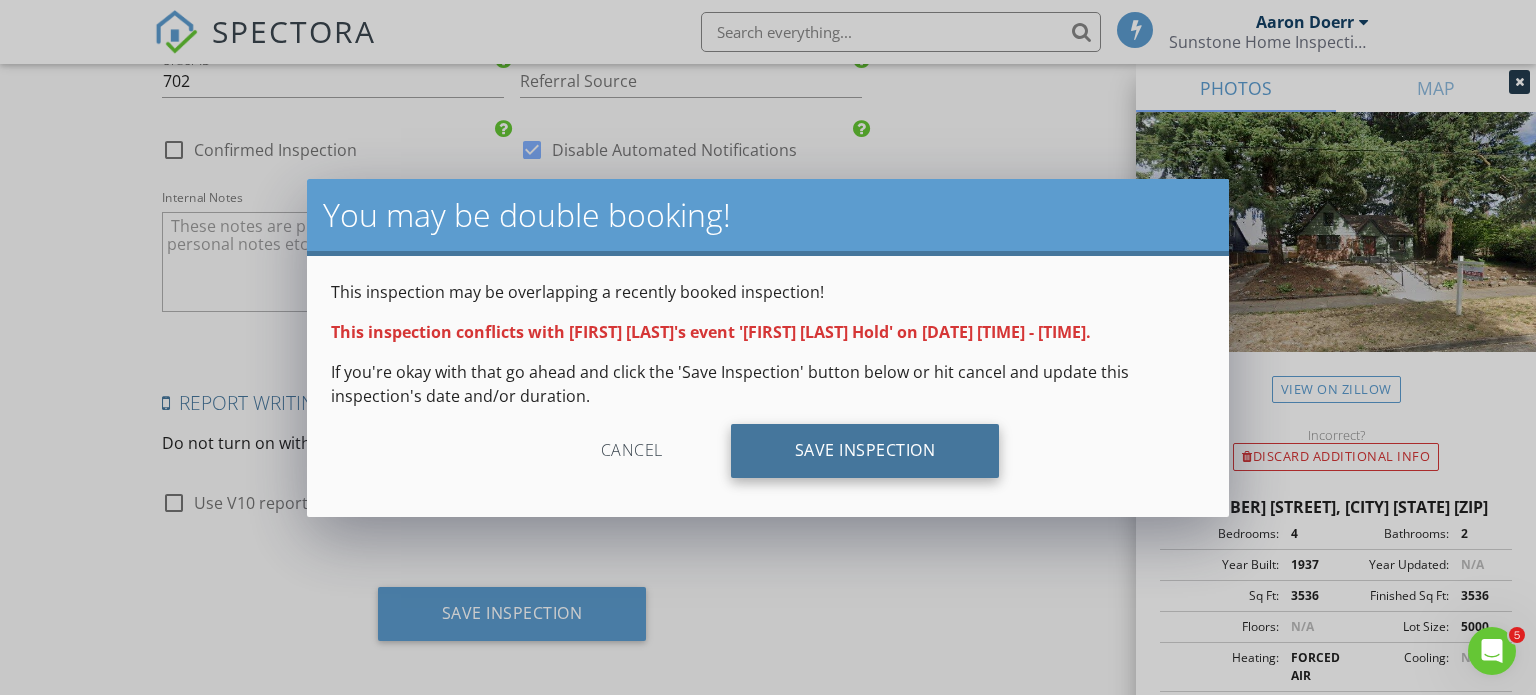 click on "Save Inspection" at bounding box center [865, 451] 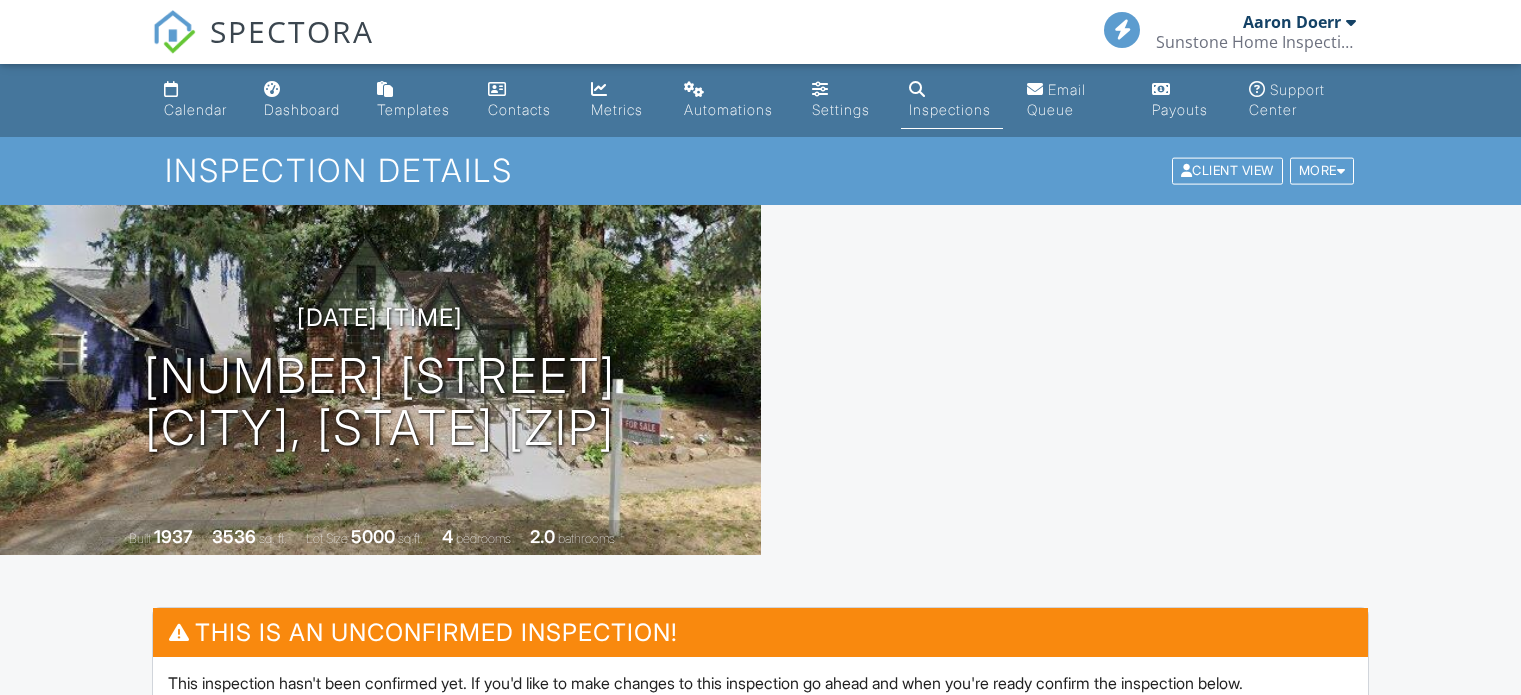 scroll, scrollTop: 0, scrollLeft: 0, axis: both 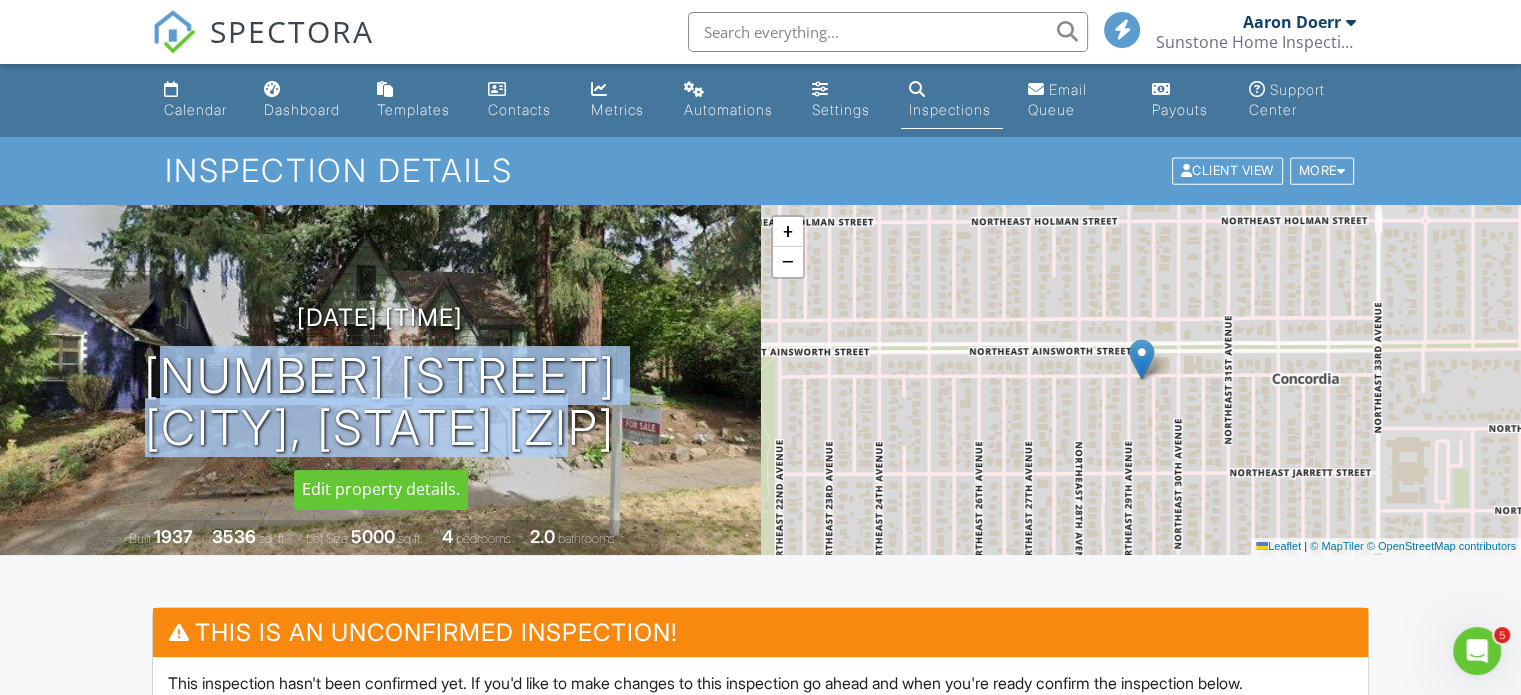 drag, startPoint x: 139, startPoint y: 381, endPoint x: 426, endPoint y: 509, distance: 314.2499 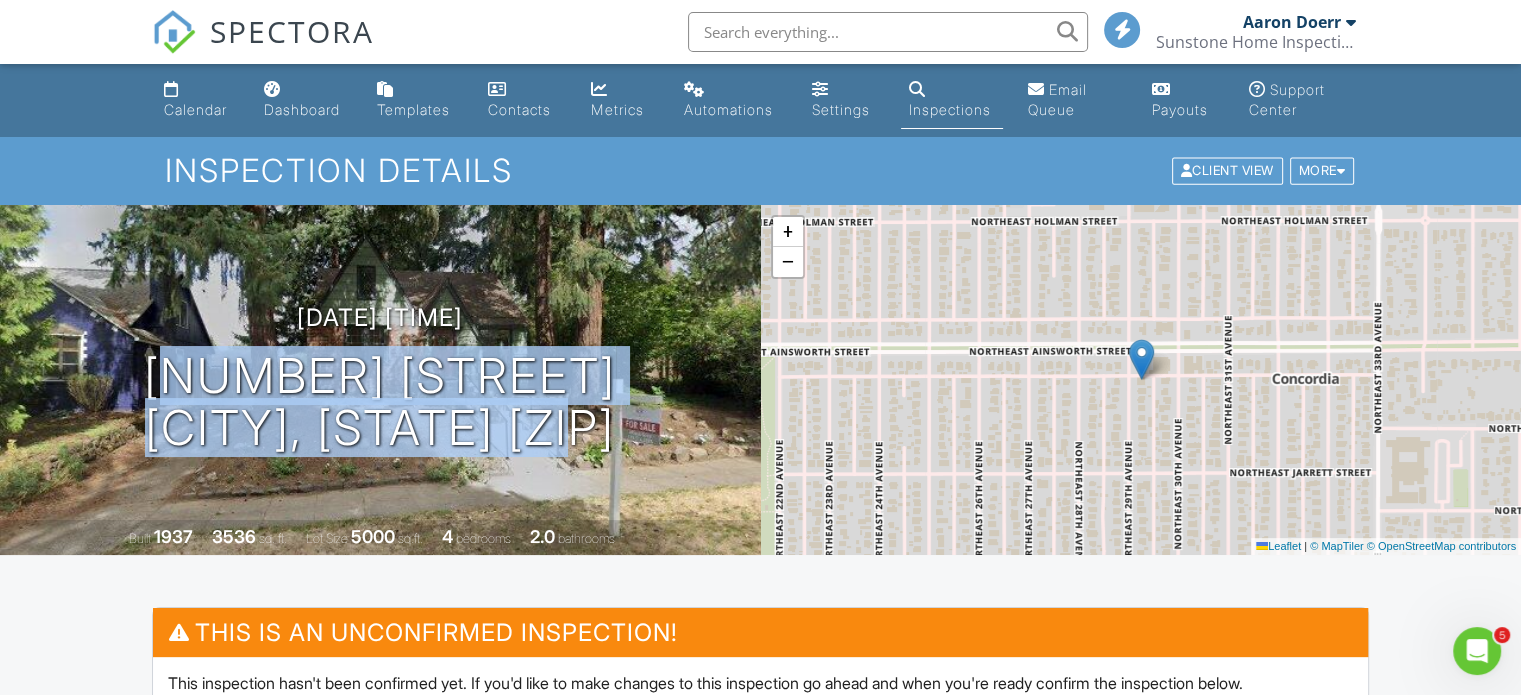 copy on "5932 NE 29th Ave
Portland, OR 97211" 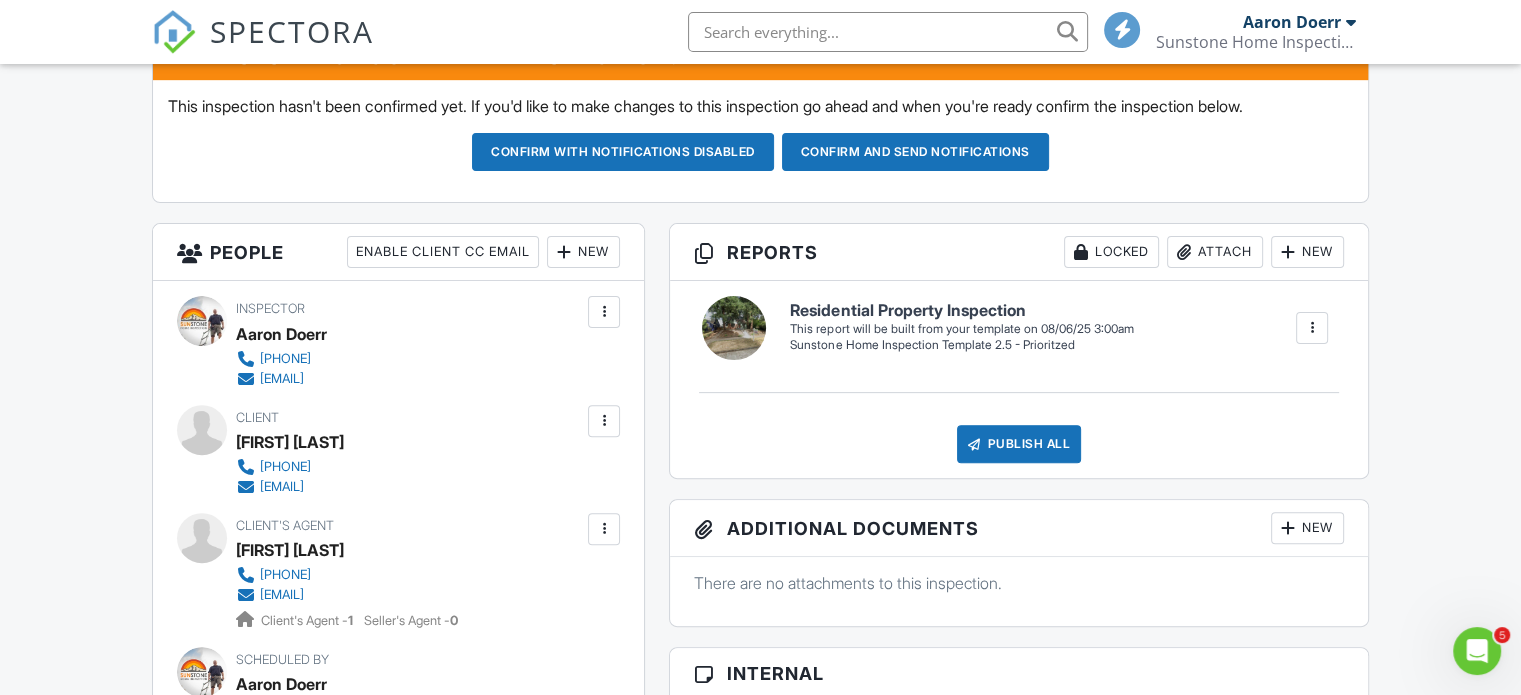 scroll, scrollTop: 600, scrollLeft: 0, axis: vertical 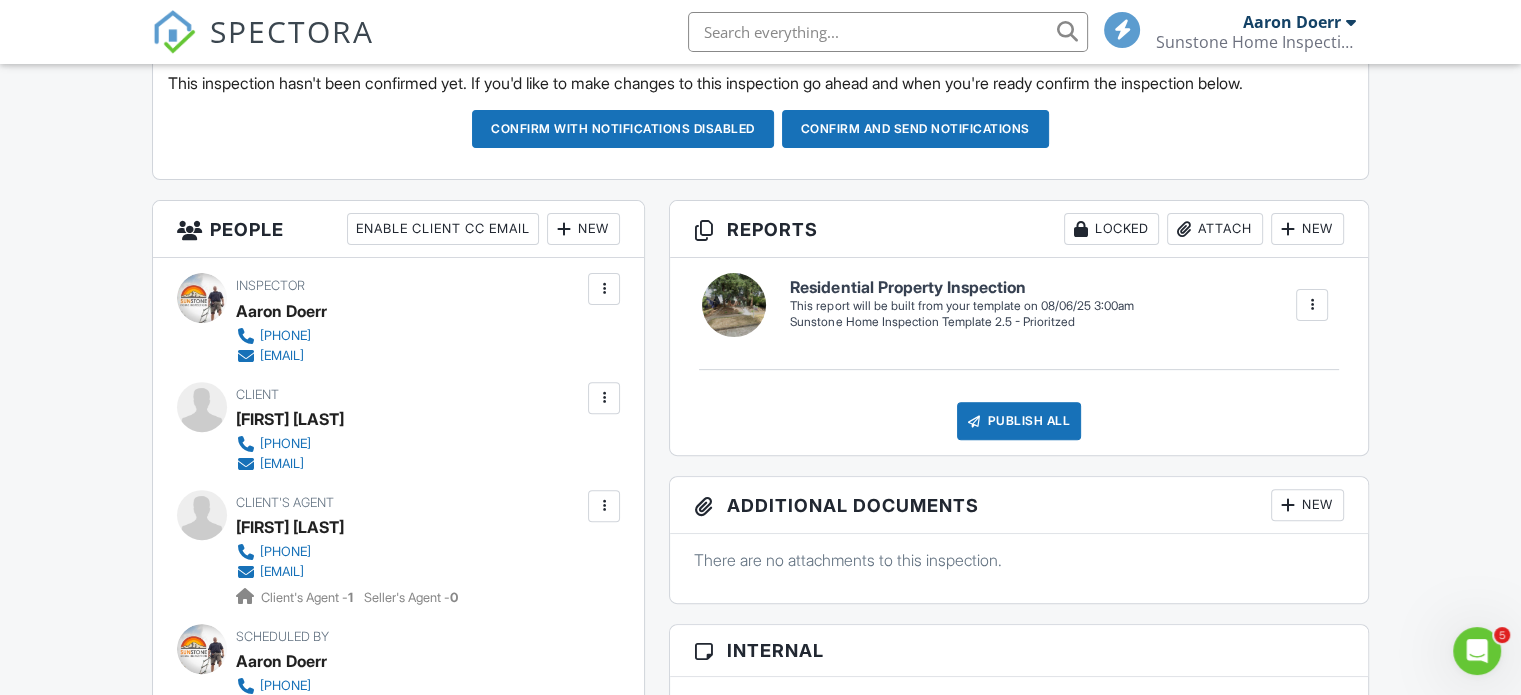 click at bounding box center [604, 506] 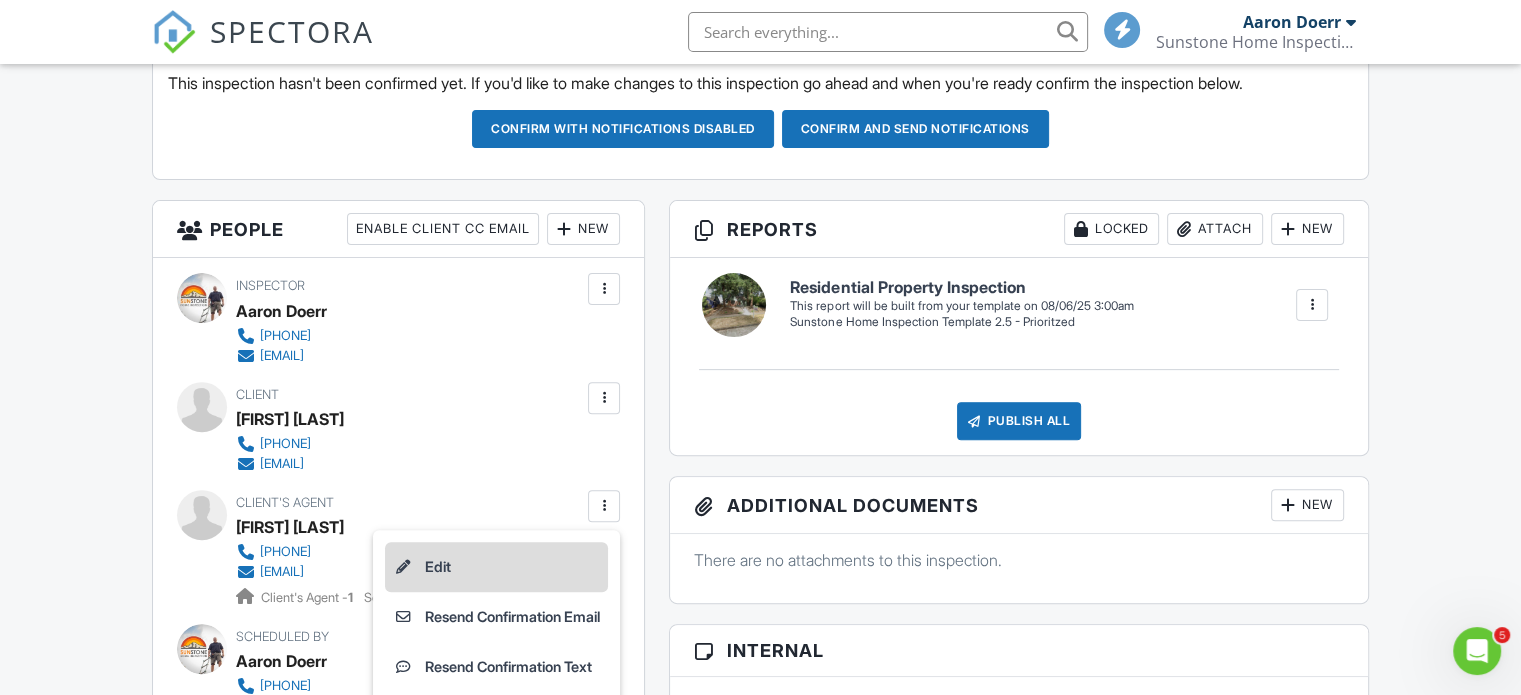 click on "Edit" at bounding box center (496, 567) 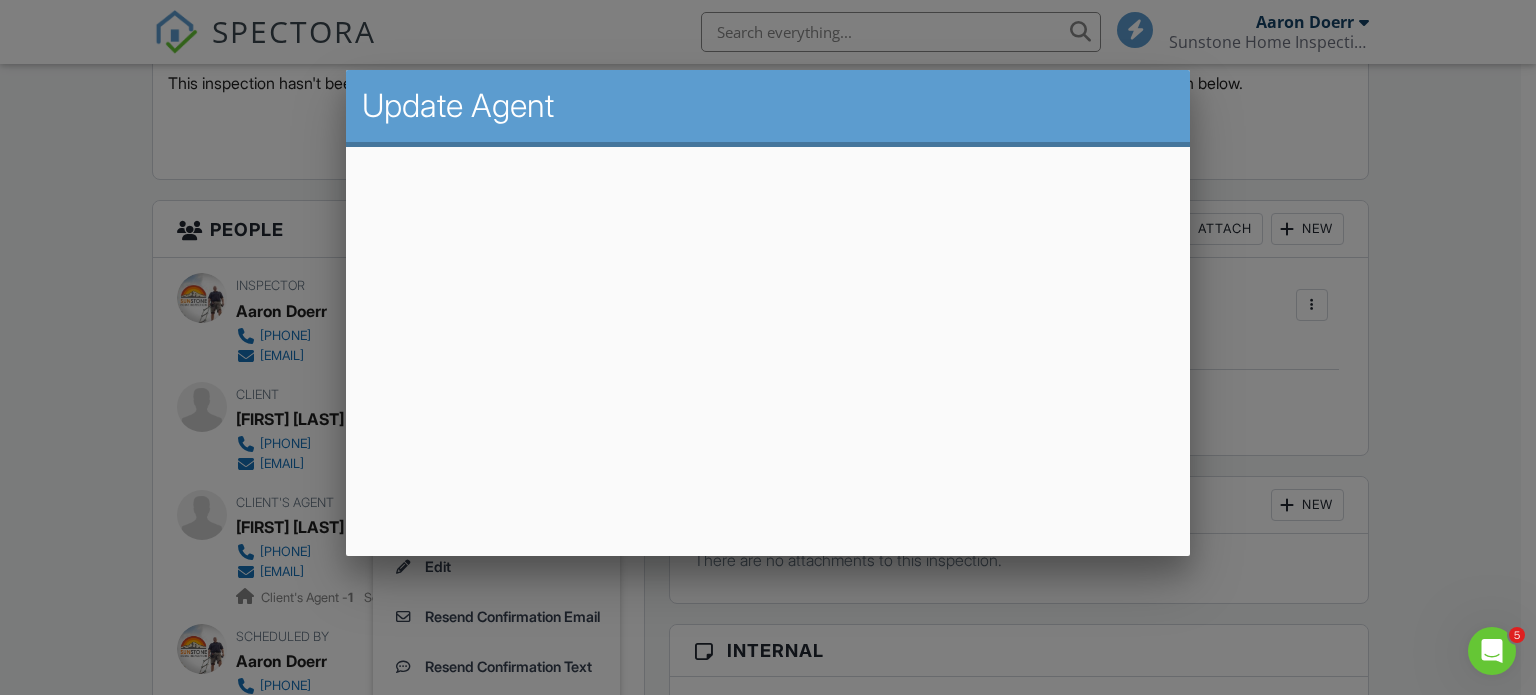 click at bounding box center [768, 334] 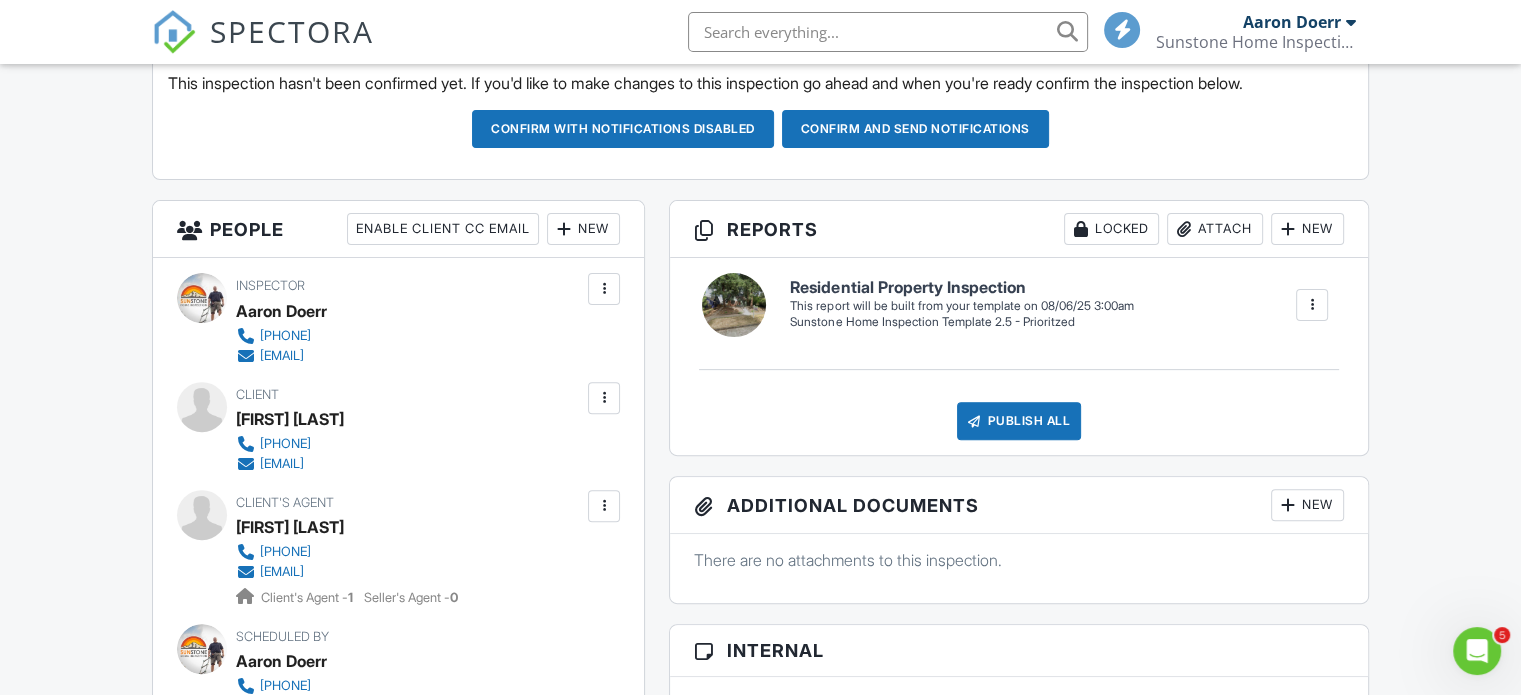 click at bounding box center [1312, 305] 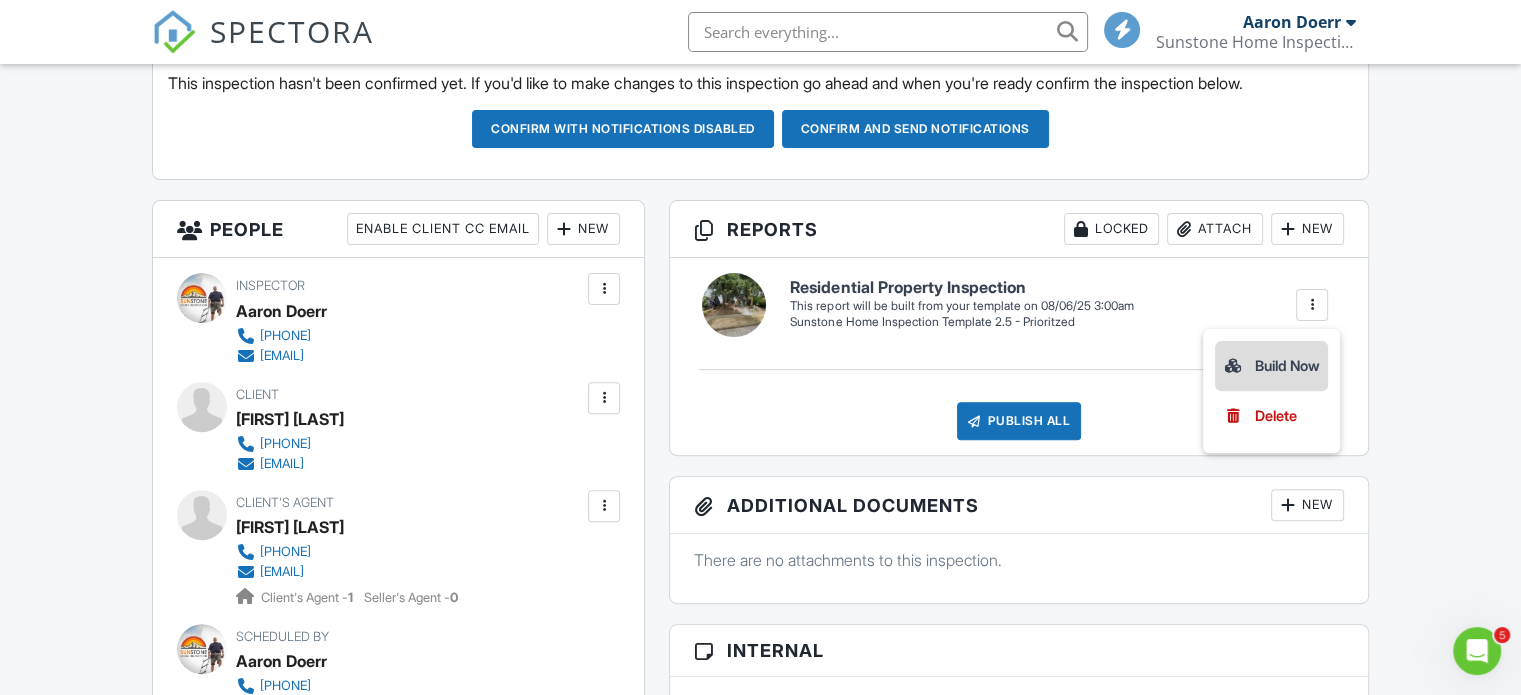 click on "Build Now" at bounding box center (1271, 366) 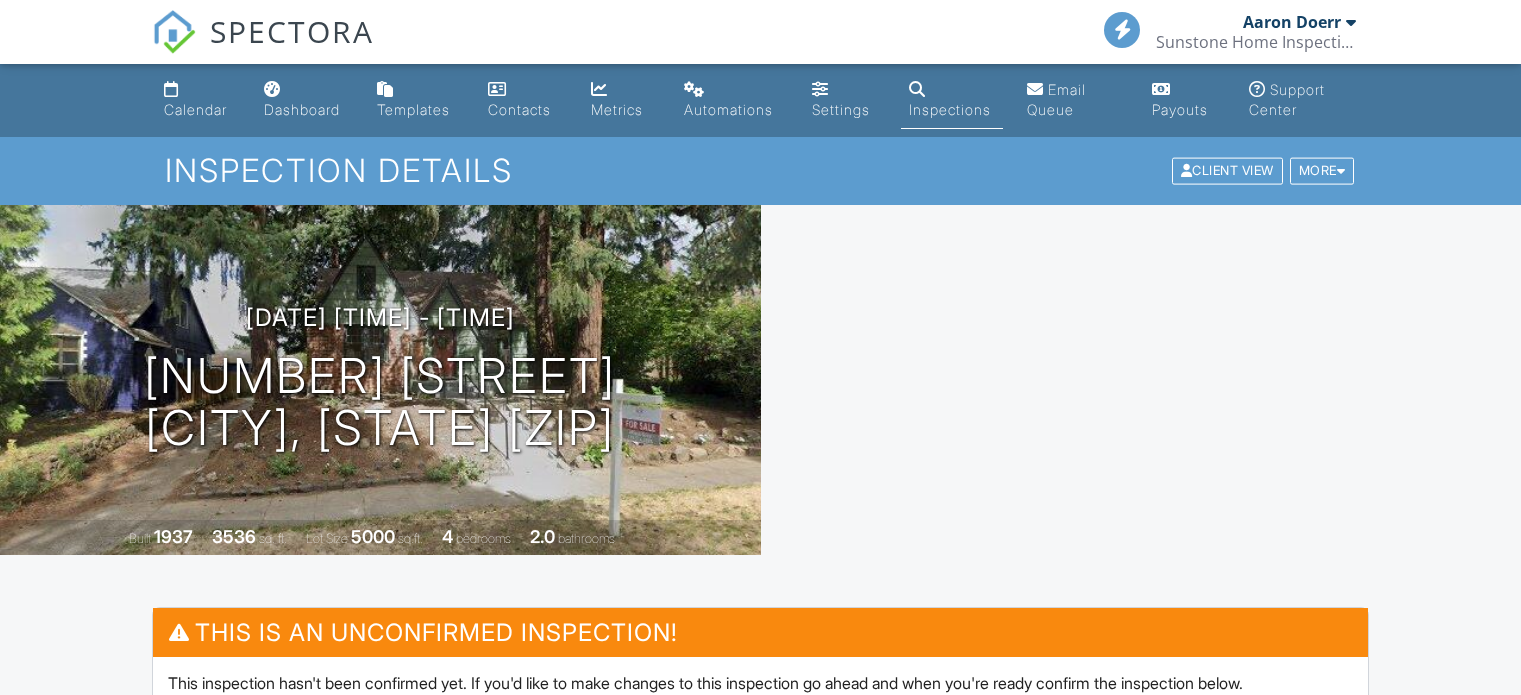 scroll, scrollTop: 0, scrollLeft: 0, axis: both 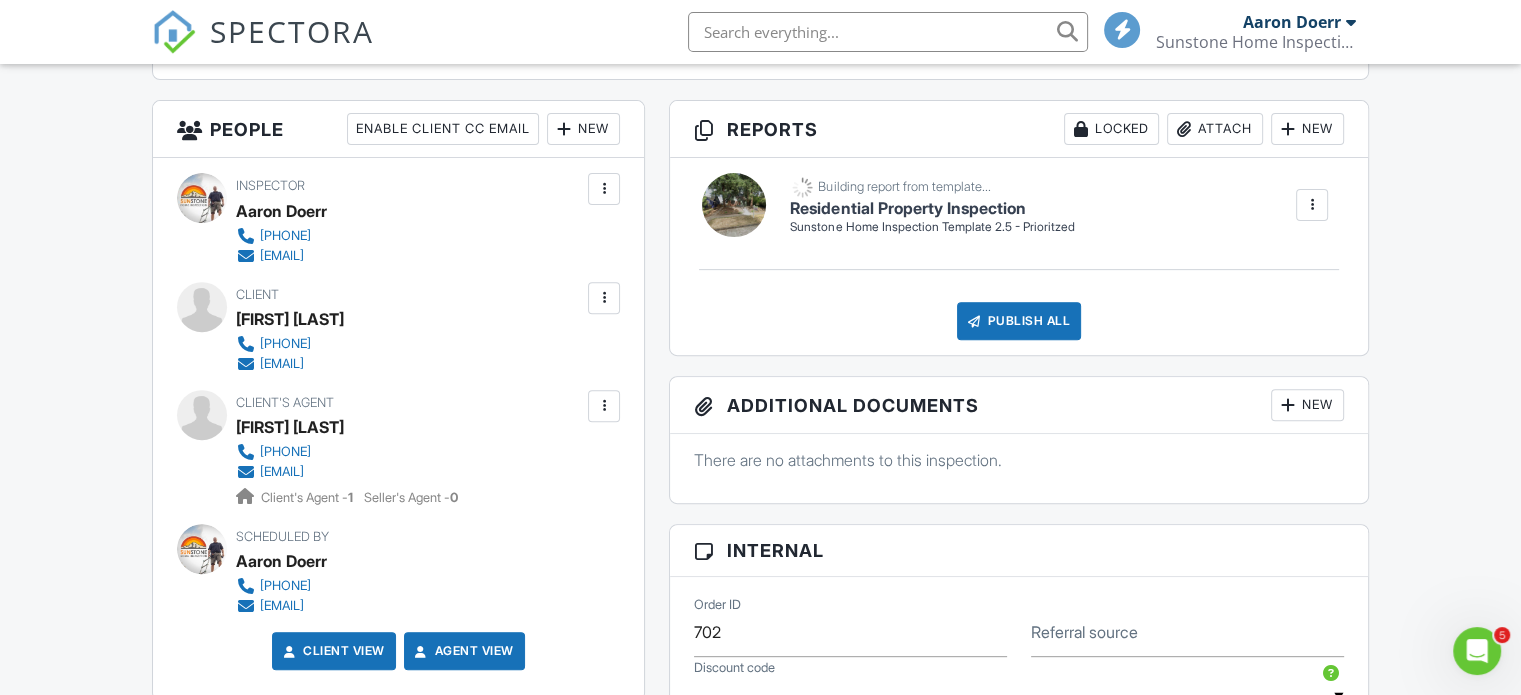 click at bounding box center (202, 415) 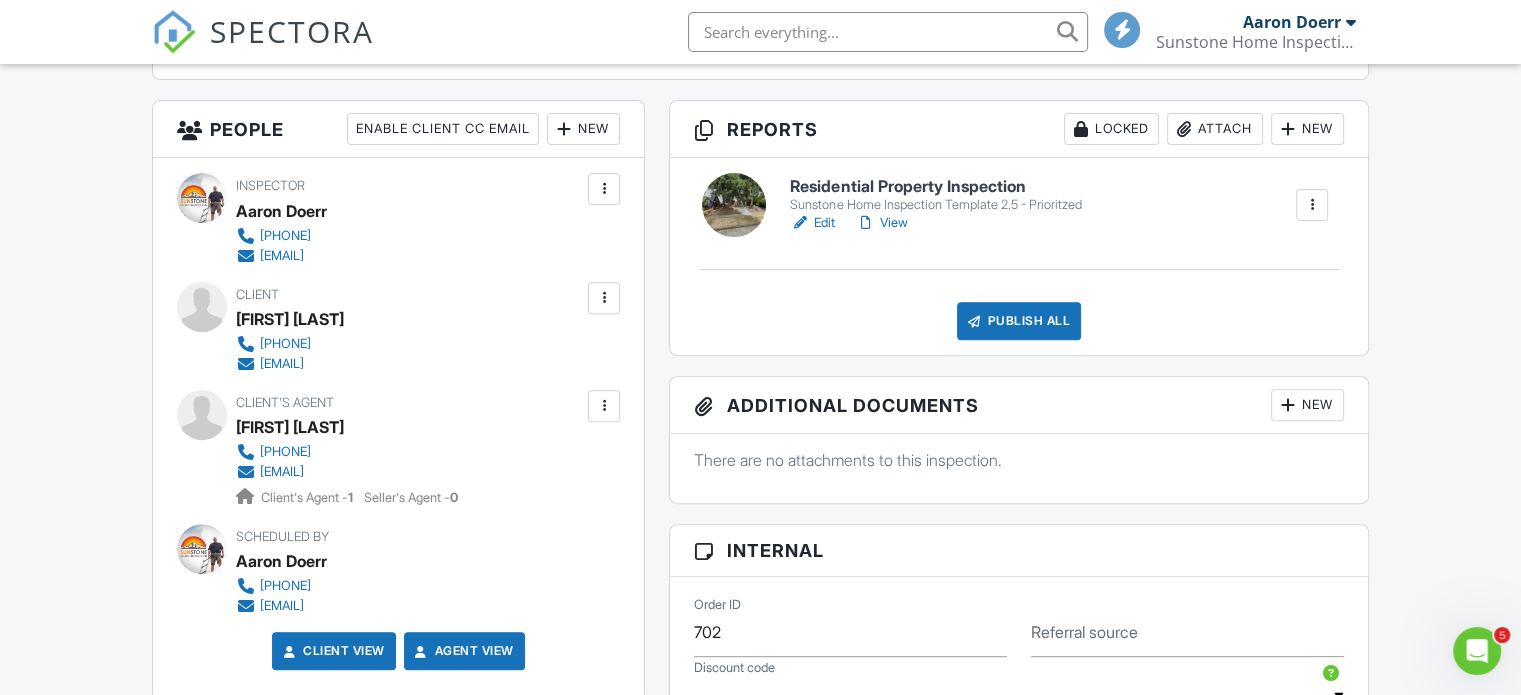 click on "Edit" at bounding box center (812, 223) 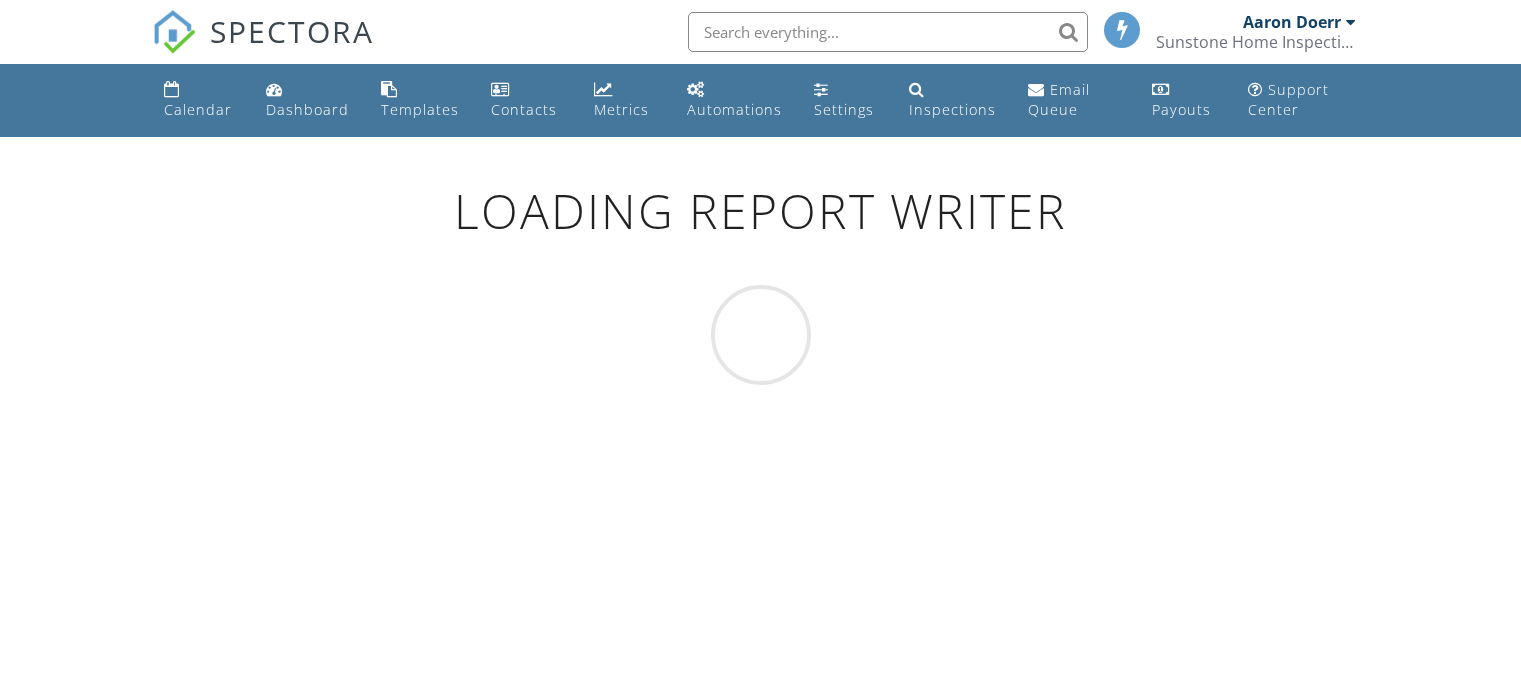 scroll, scrollTop: 0, scrollLeft: 0, axis: both 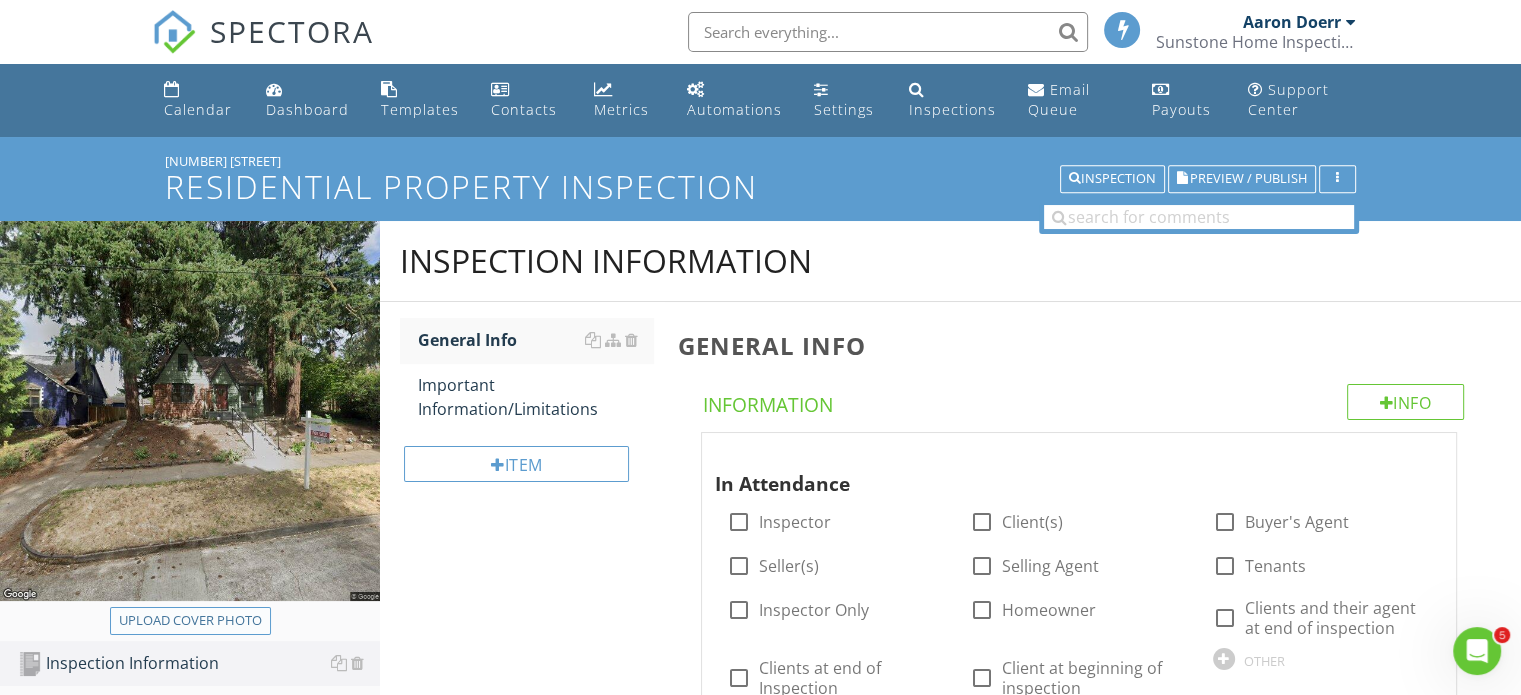 click on "Upload cover photo" at bounding box center (190, 621) 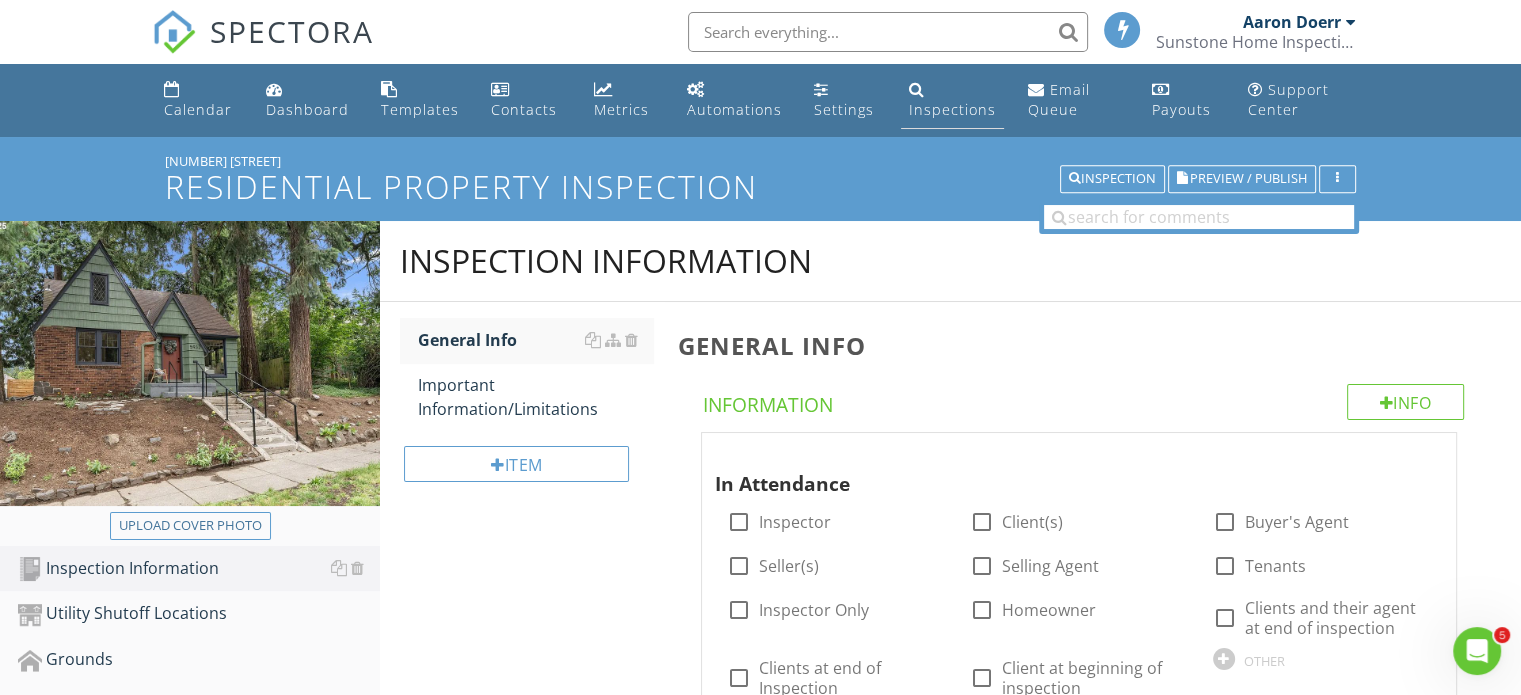 click on "Inspections" at bounding box center (952, 109) 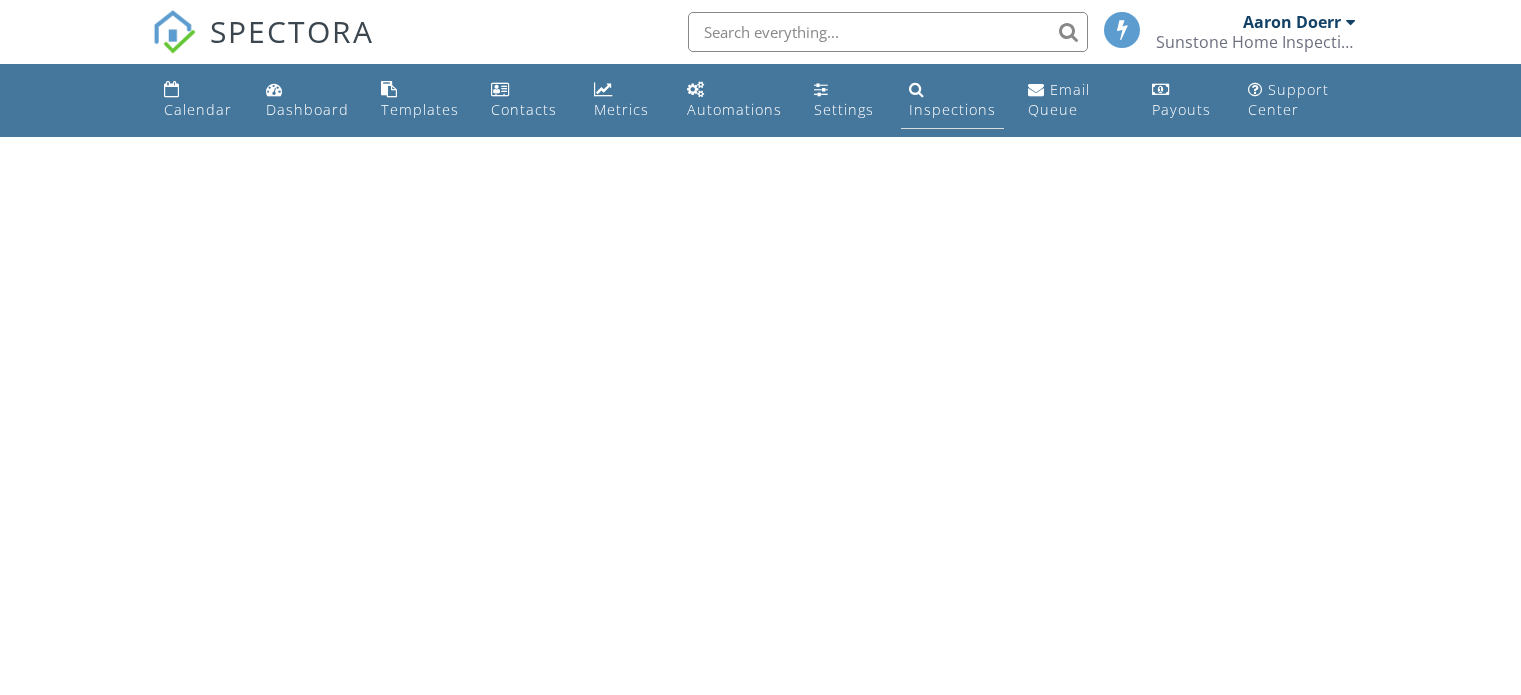 scroll, scrollTop: 0, scrollLeft: 0, axis: both 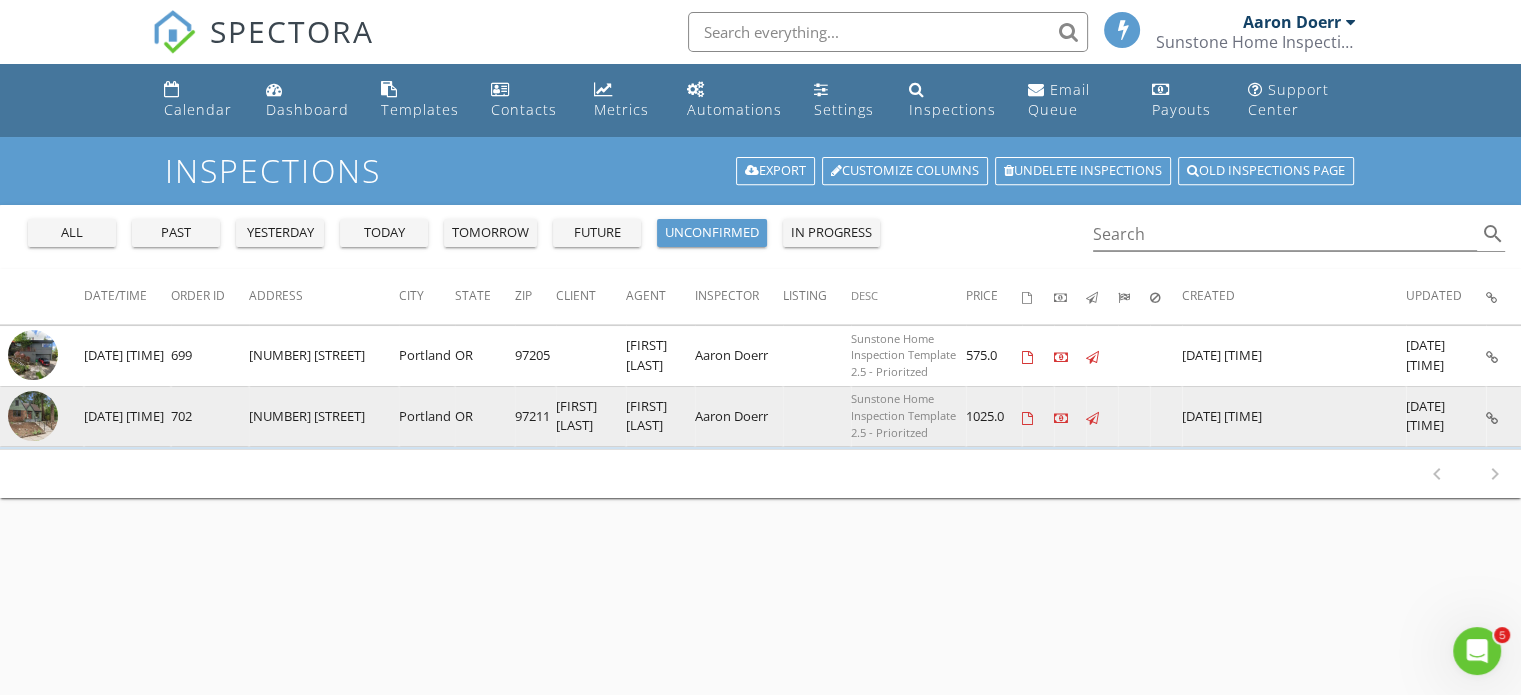 click at bounding box center (33, 416) 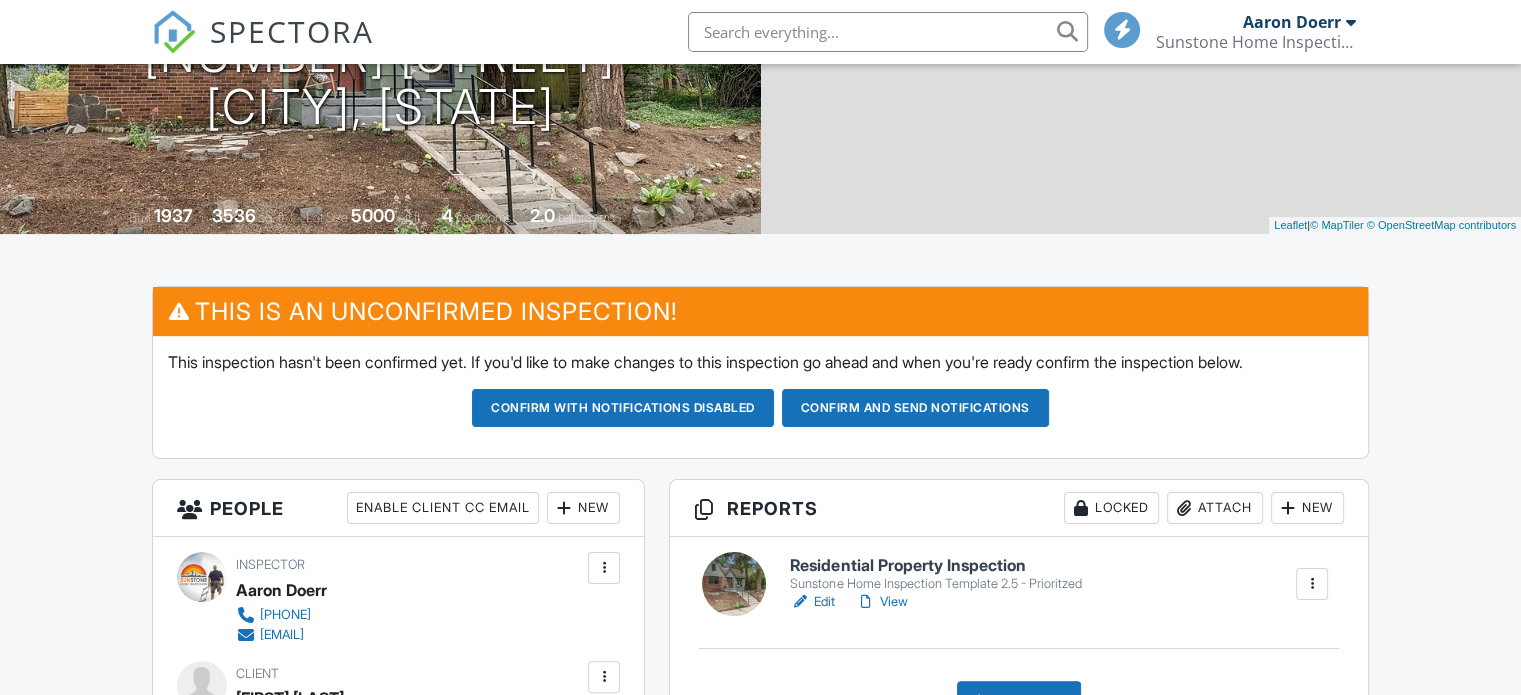 scroll, scrollTop: 500, scrollLeft: 0, axis: vertical 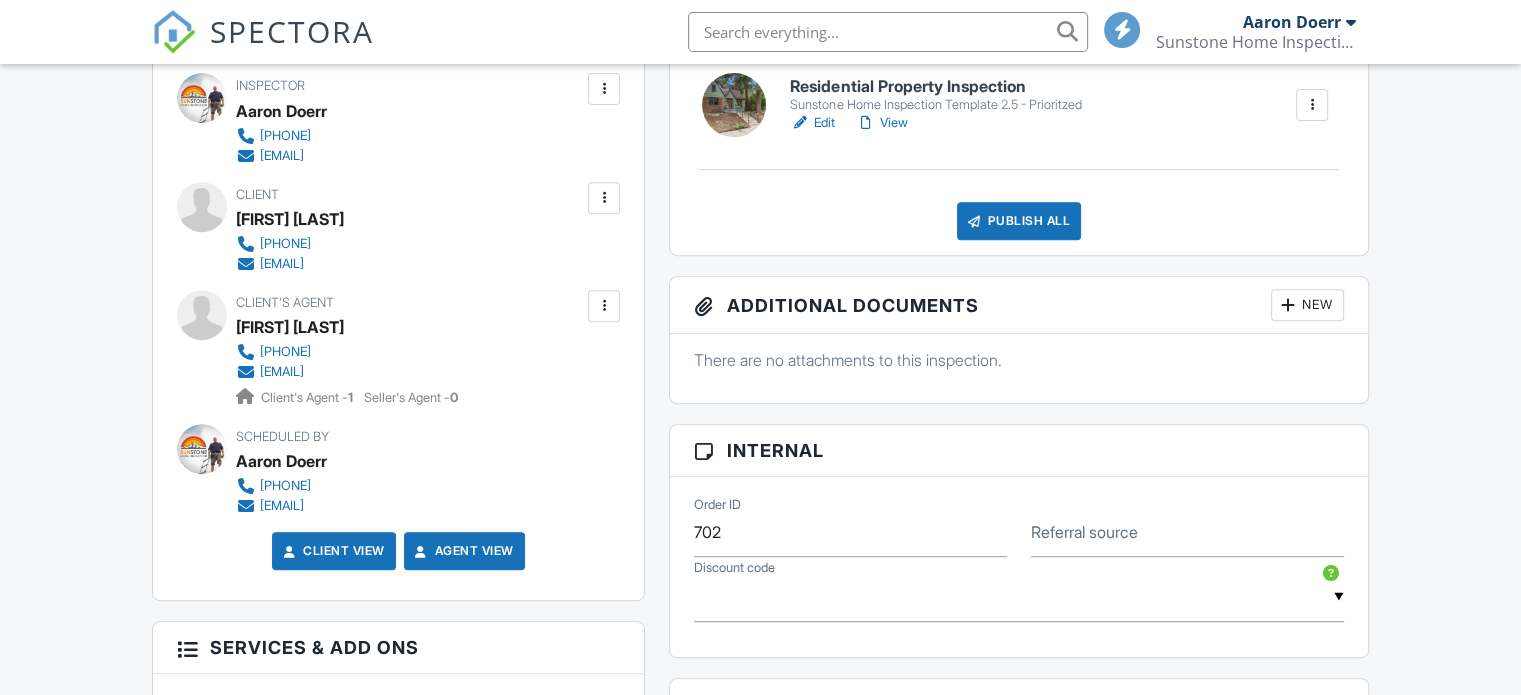 click at bounding box center (604, 306) 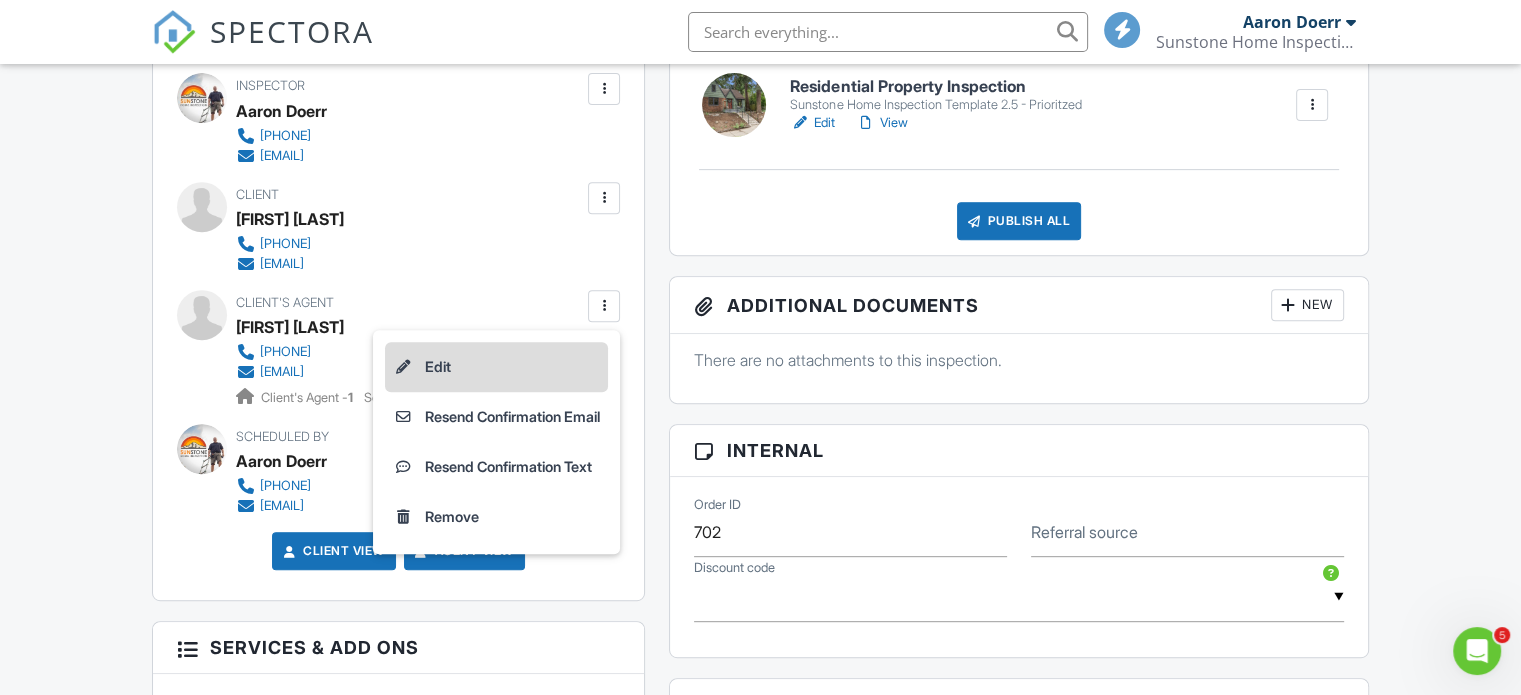 scroll, scrollTop: 0, scrollLeft: 0, axis: both 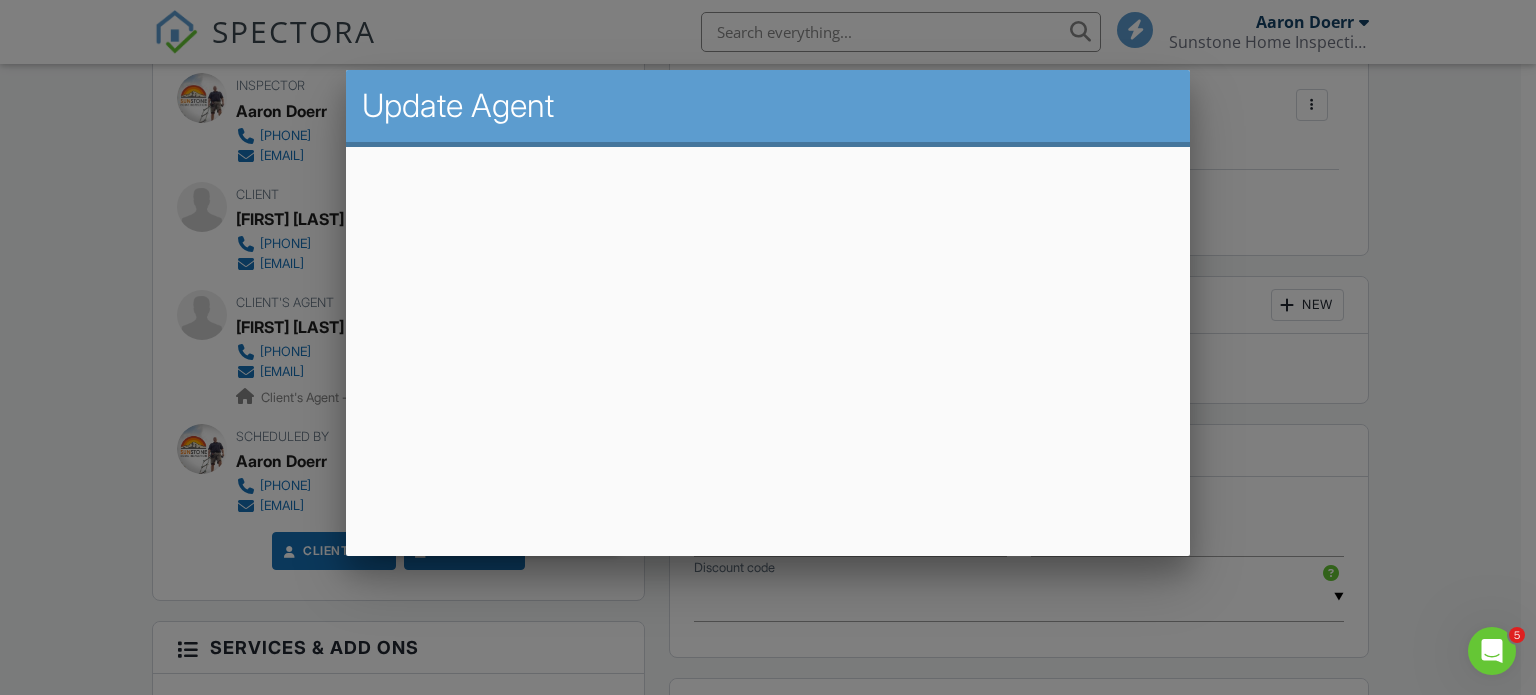 click at bounding box center (768, 334) 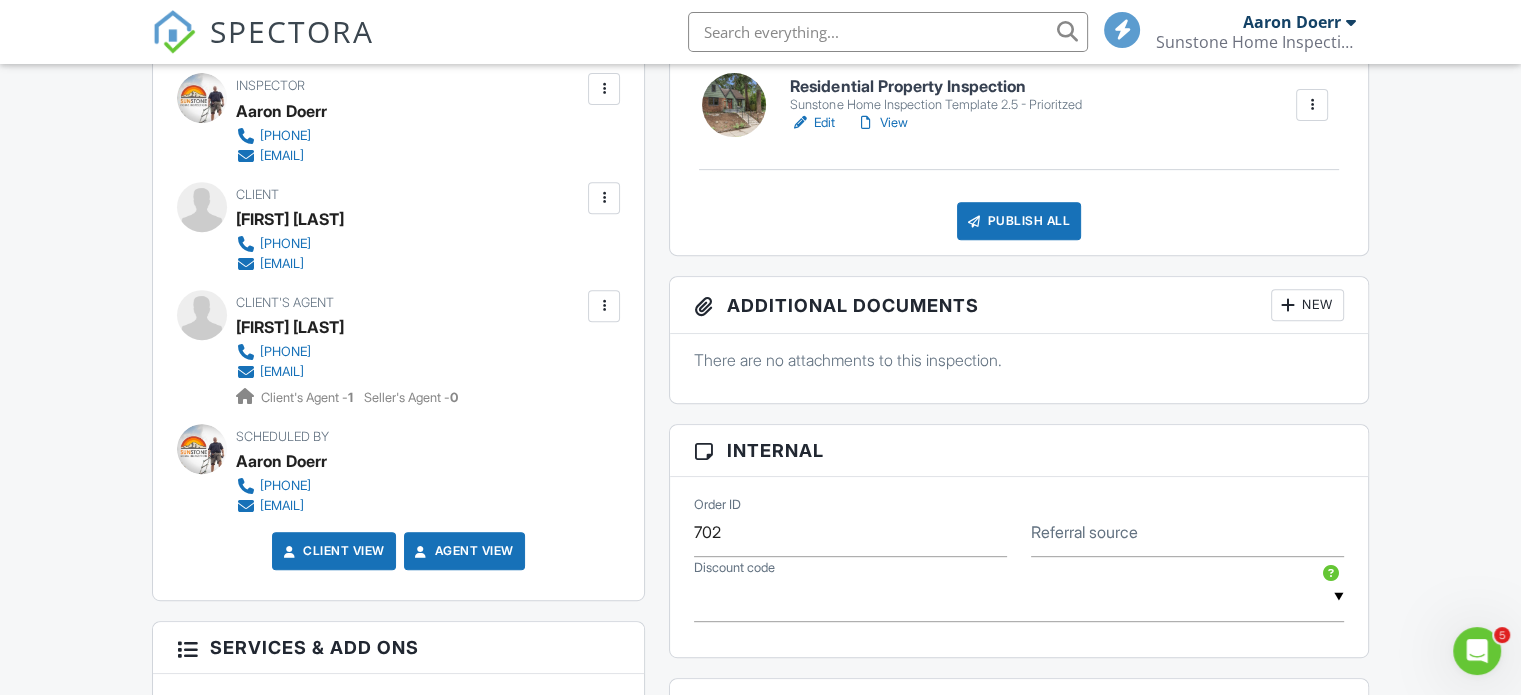 click at bounding box center [202, 315] 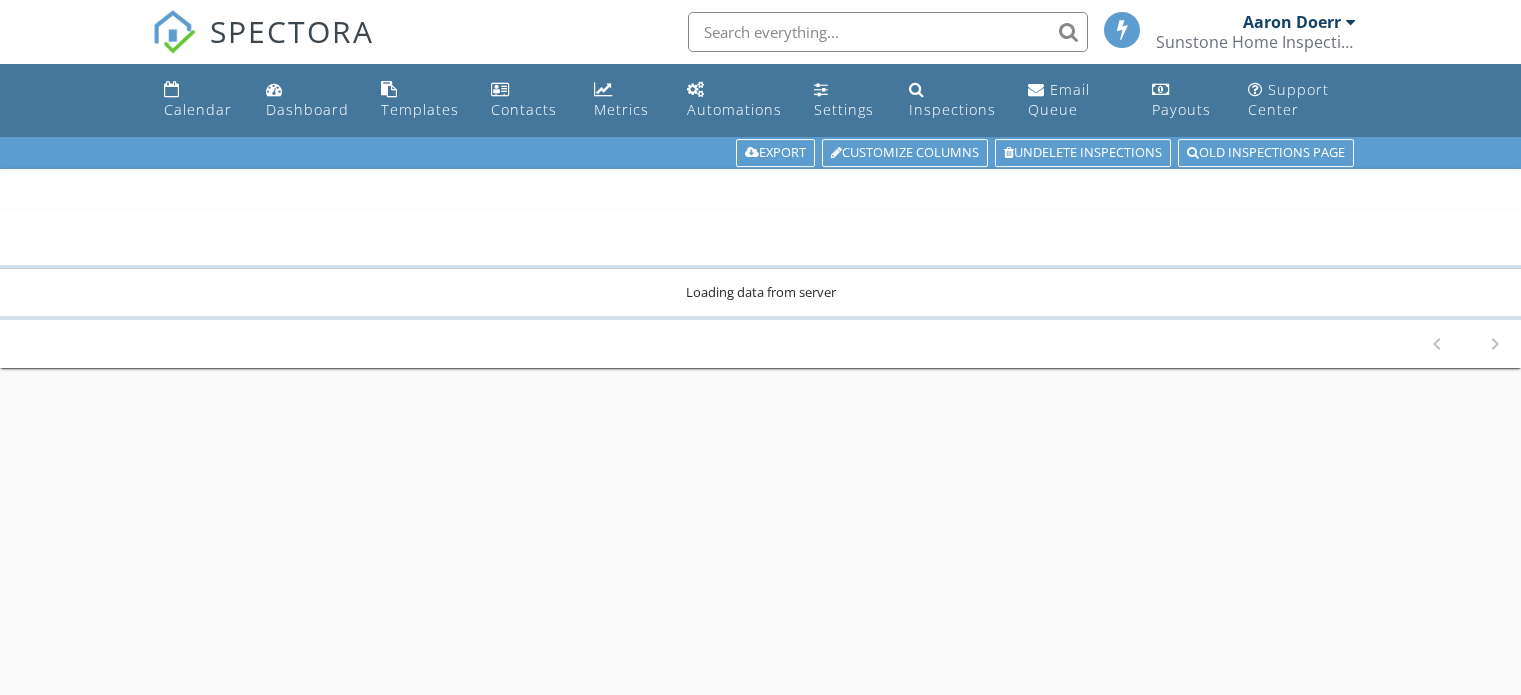scroll, scrollTop: 0, scrollLeft: 0, axis: both 